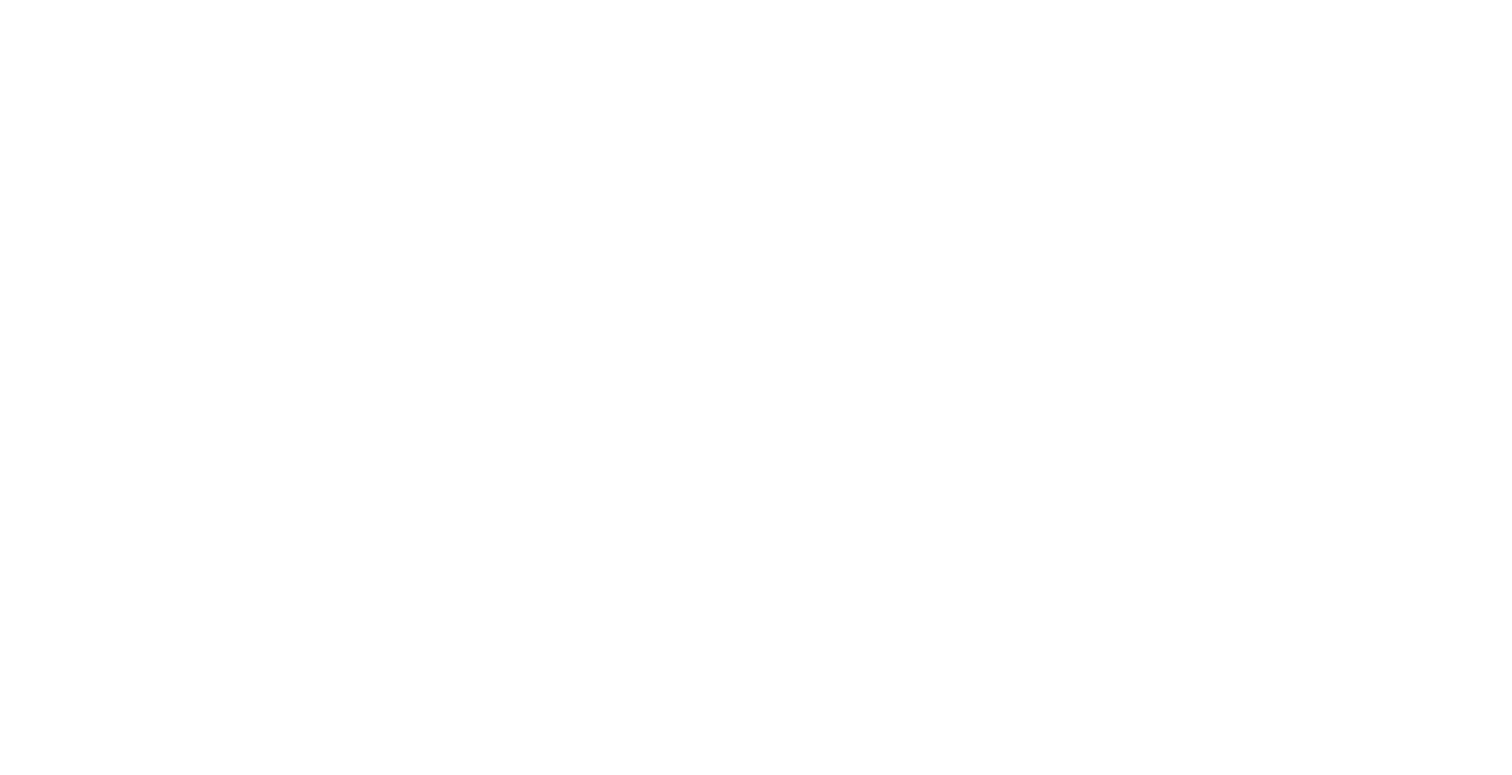 scroll, scrollTop: 0, scrollLeft: 0, axis: both 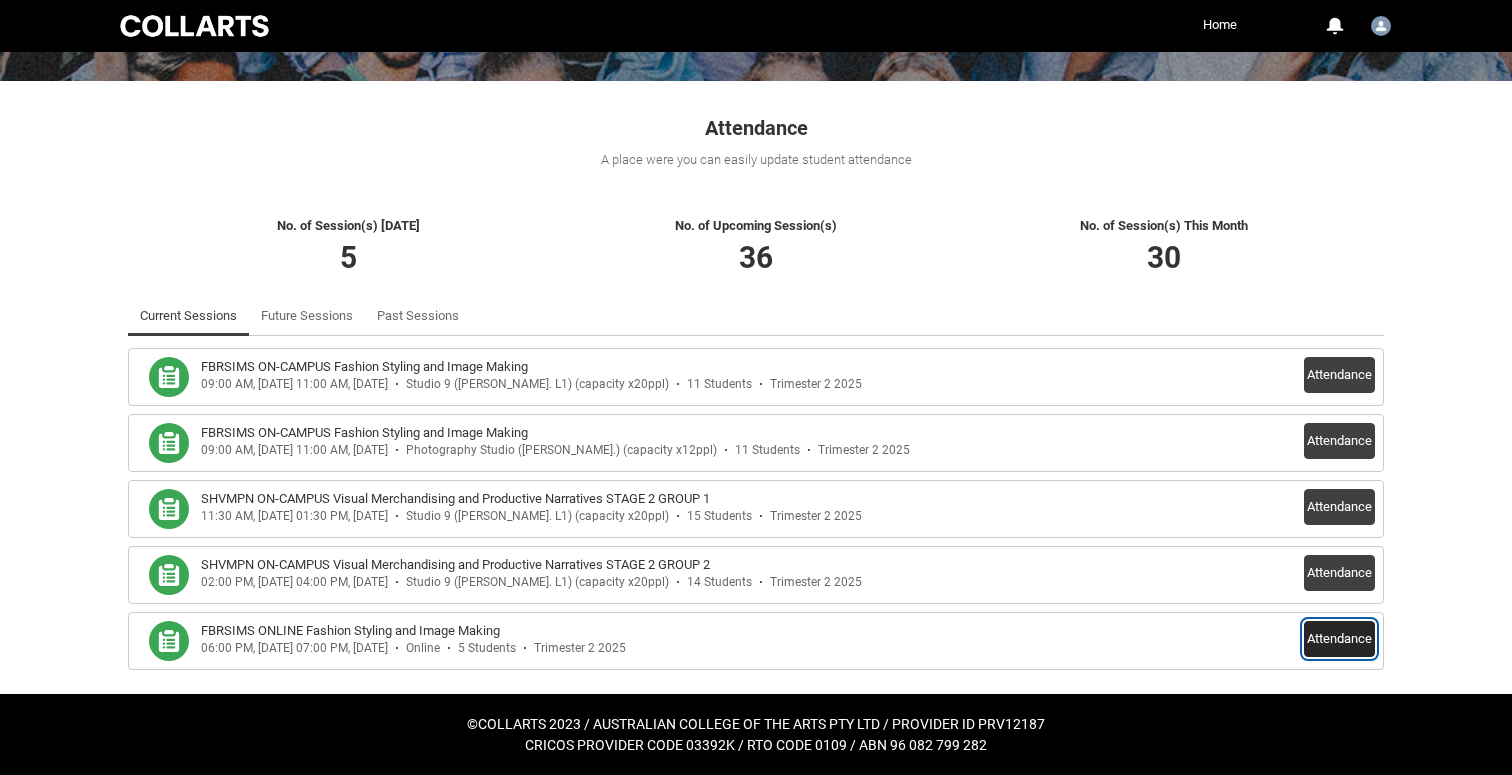 click on "Attendance" at bounding box center (1339, 639) 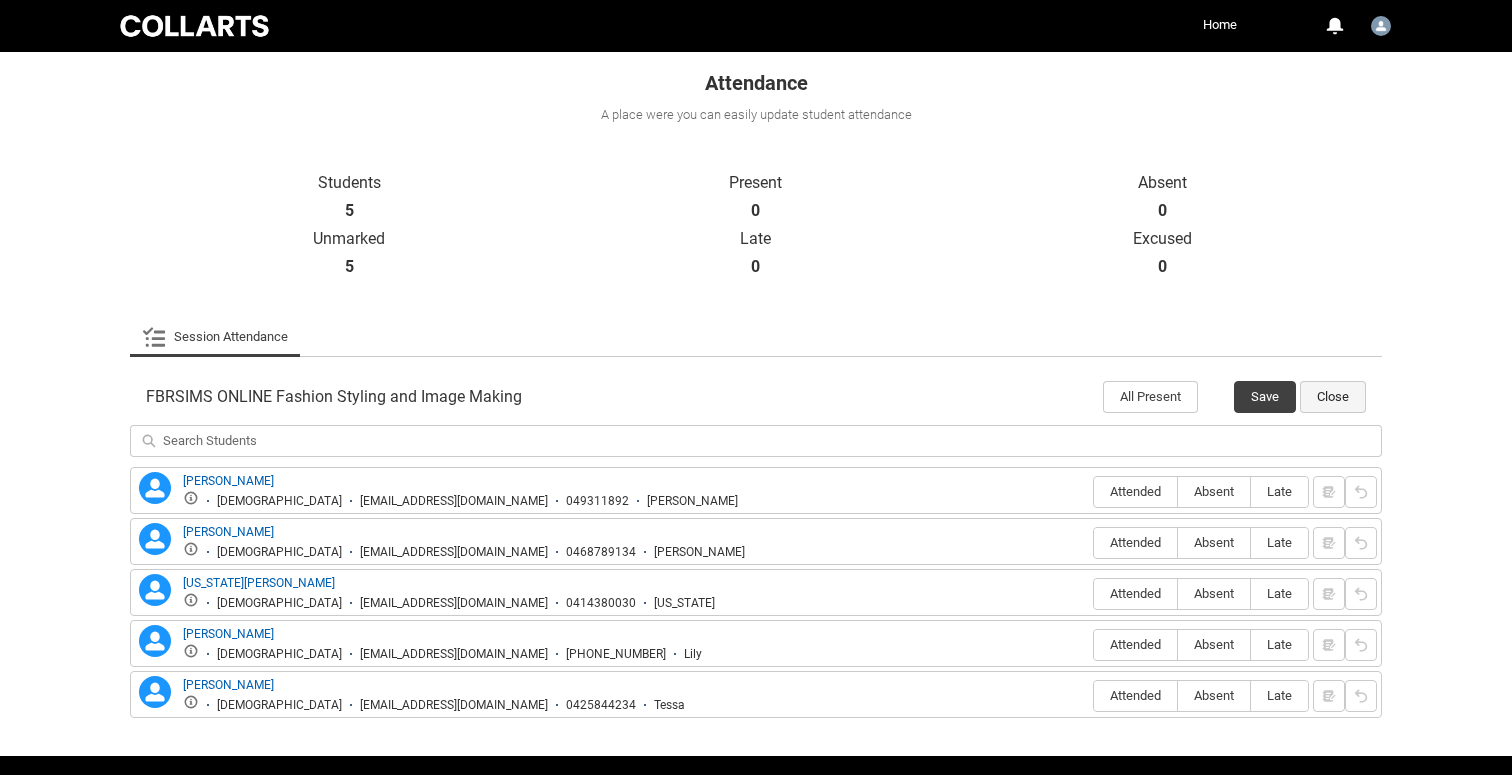 scroll, scrollTop: 400, scrollLeft: 0, axis: vertical 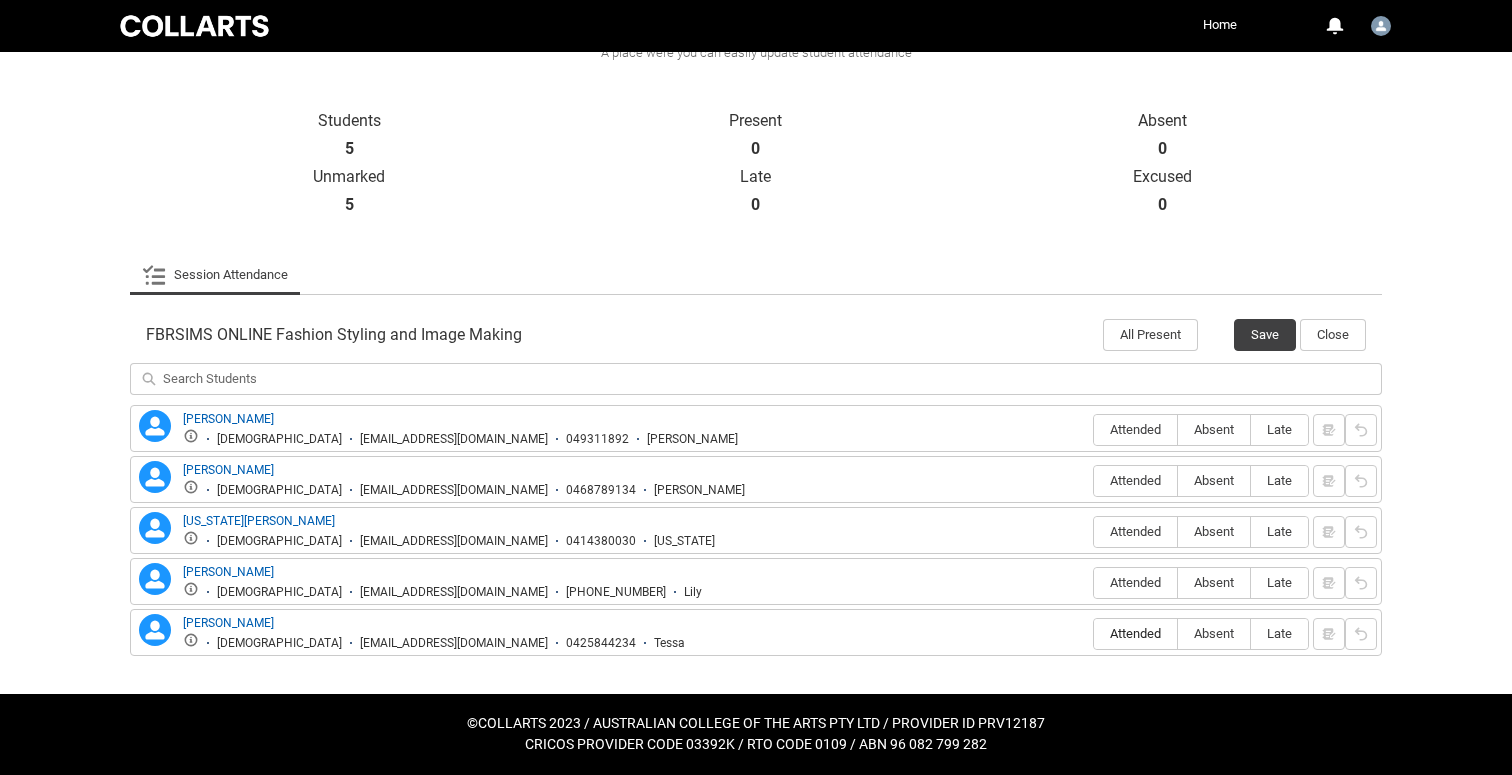 click on "Attended" at bounding box center (1135, 633) 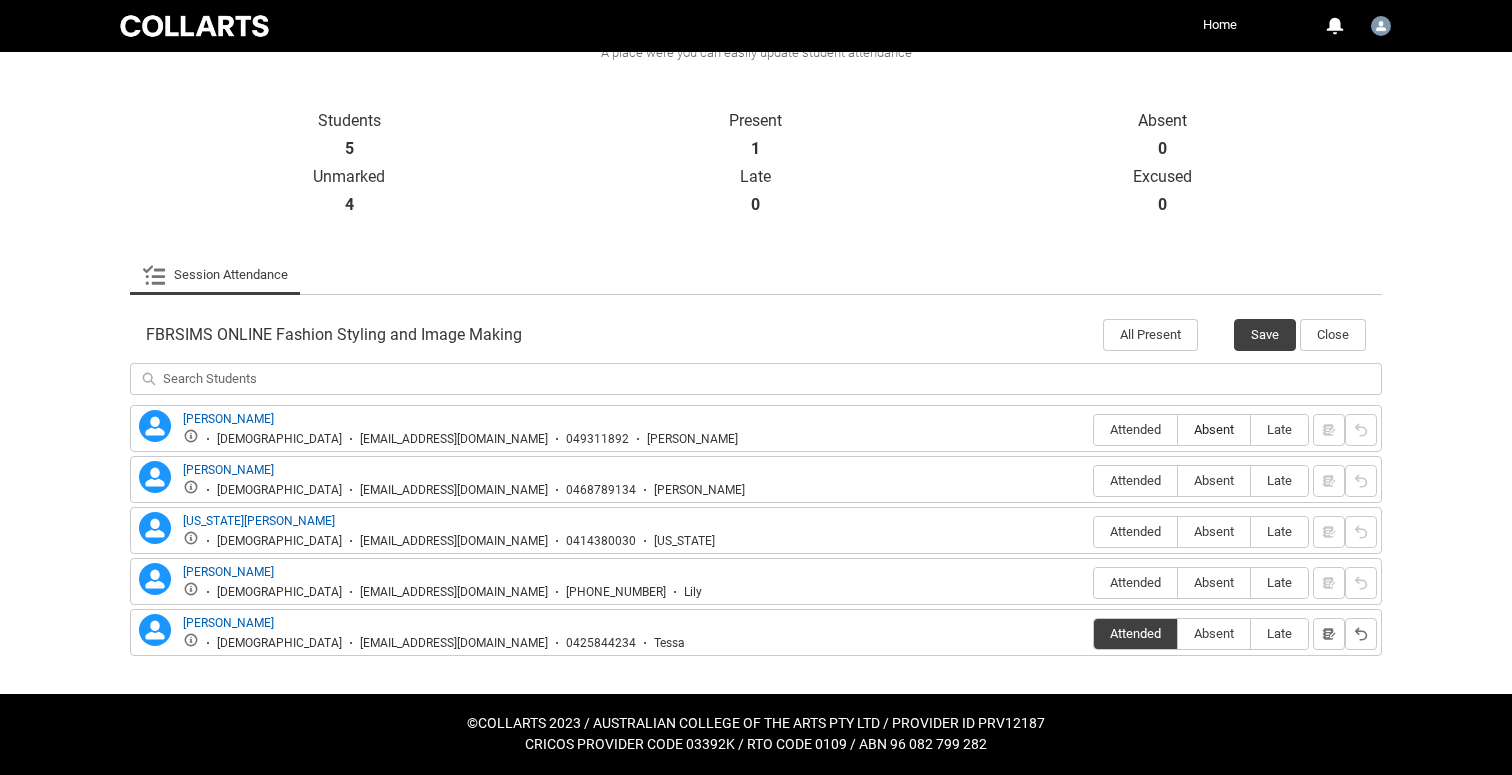 click on "Absent" at bounding box center [1214, 429] 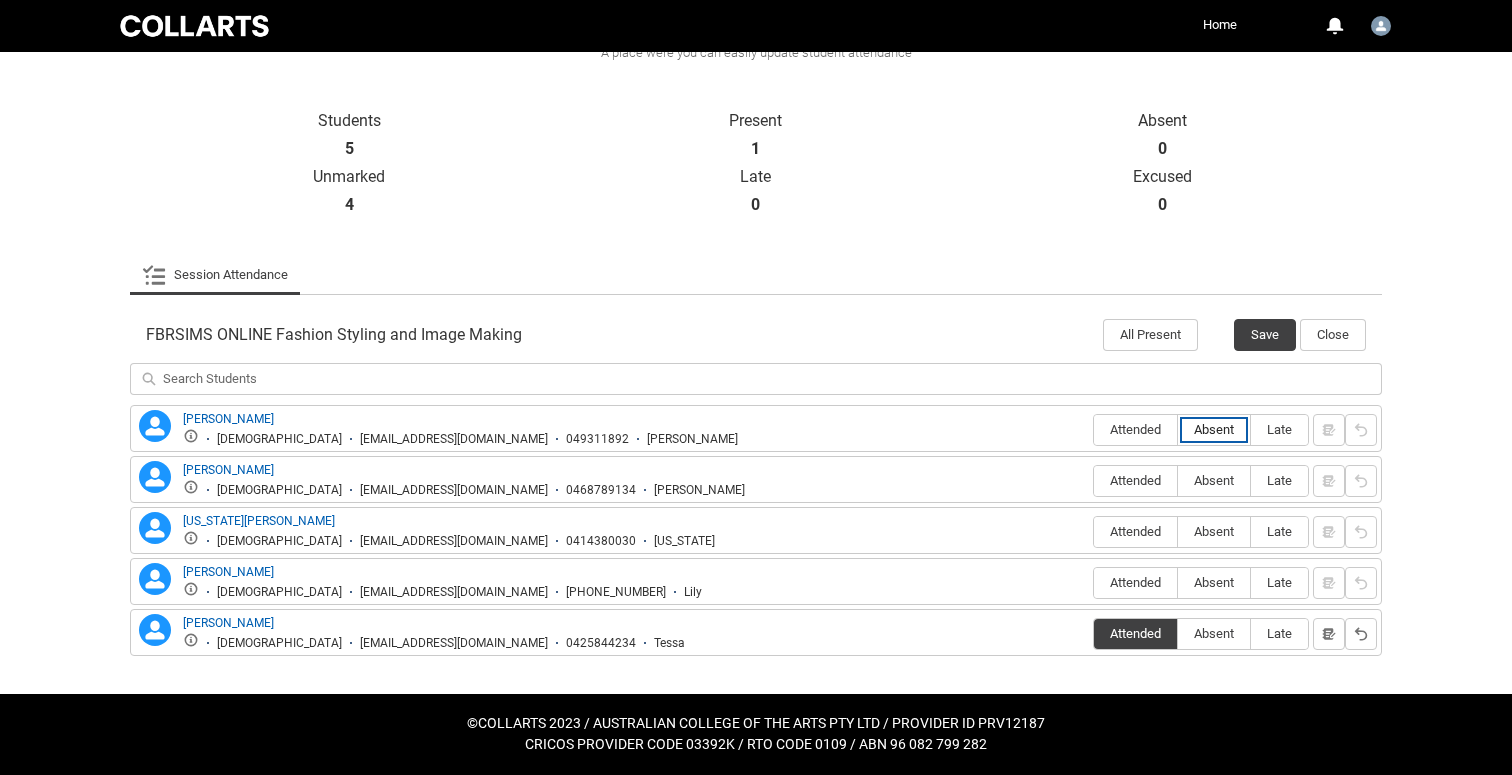 click on "Absent" at bounding box center (1177, 429) 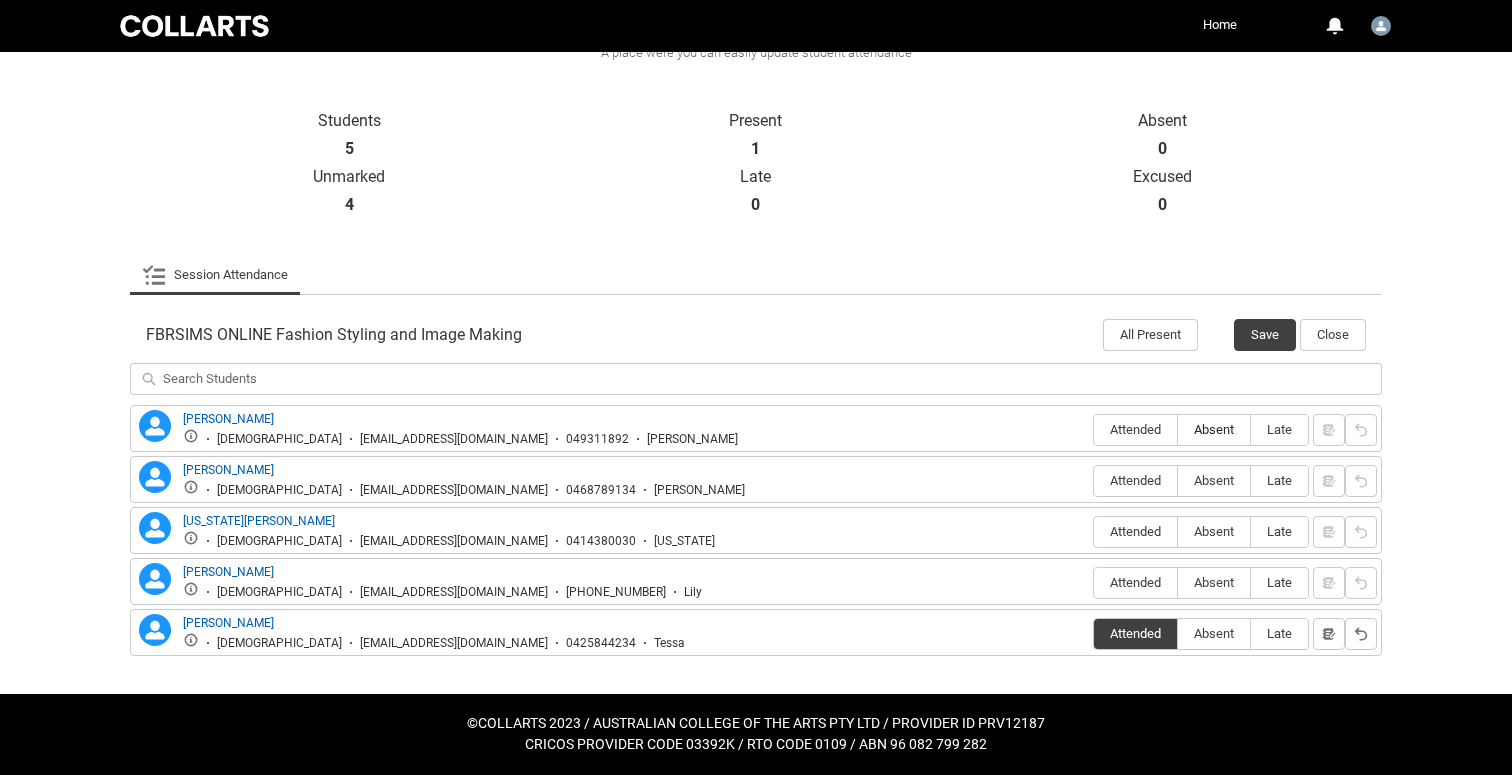 type on "Absent" 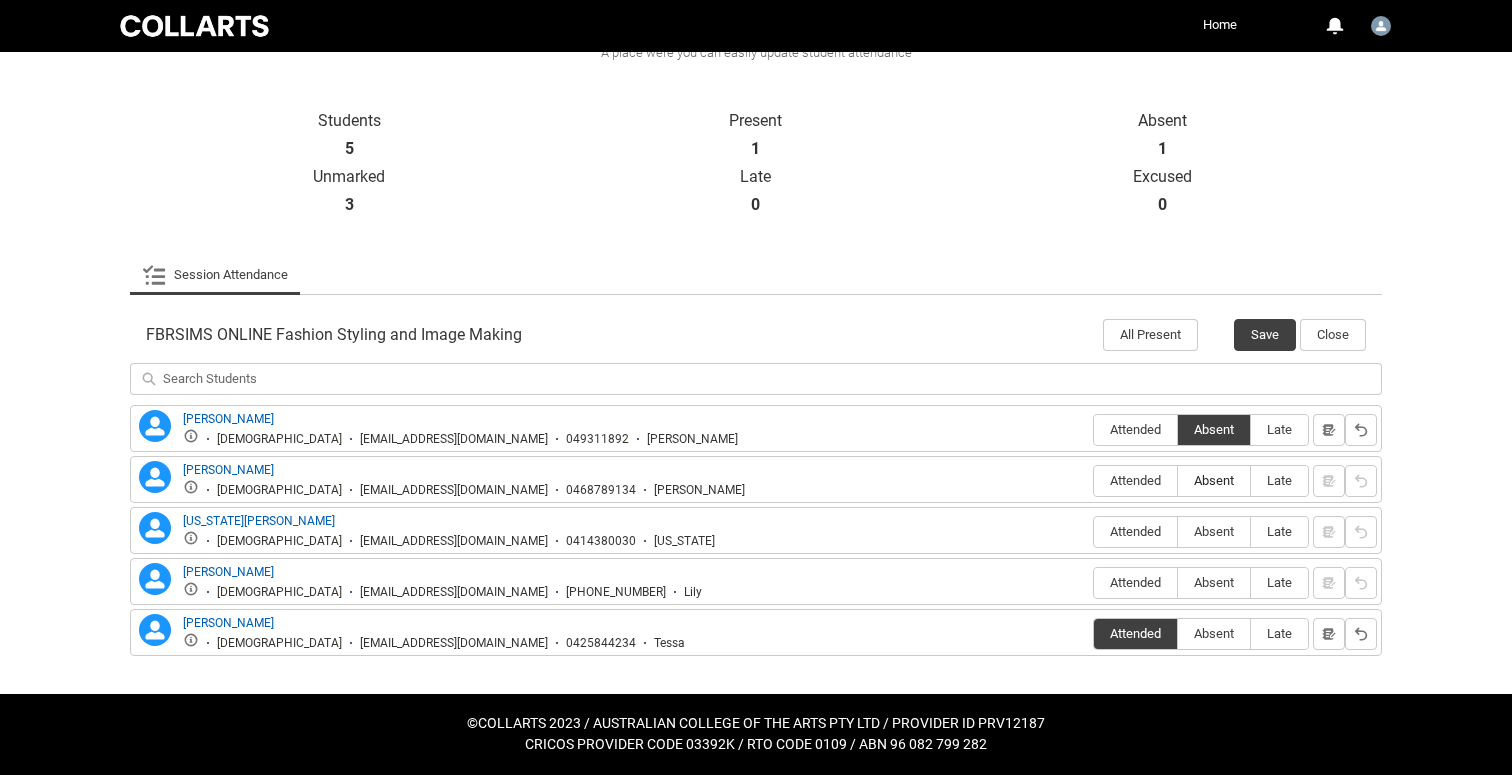 click on "Absent" at bounding box center [1214, 480] 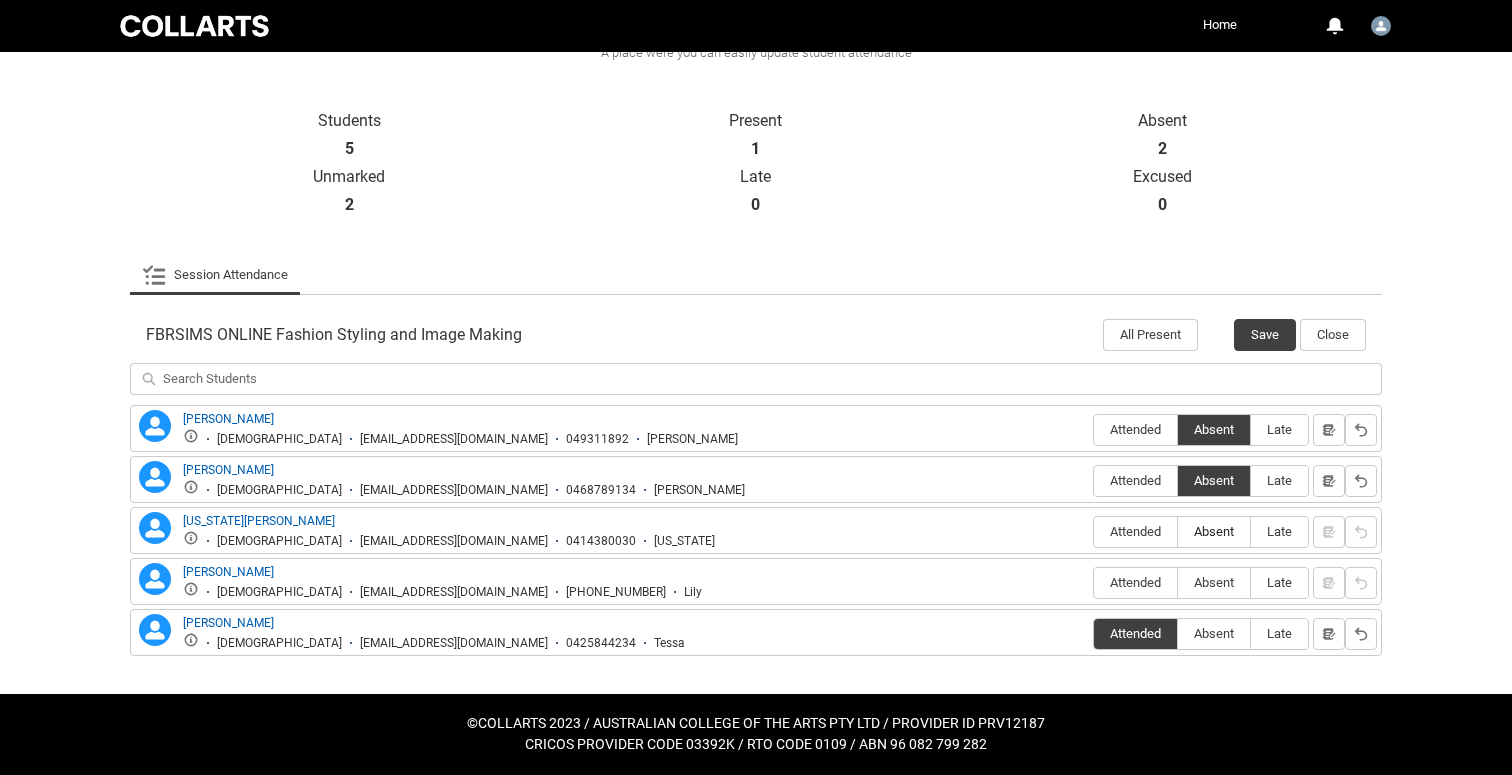 click on "Absent" at bounding box center (1214, 531) 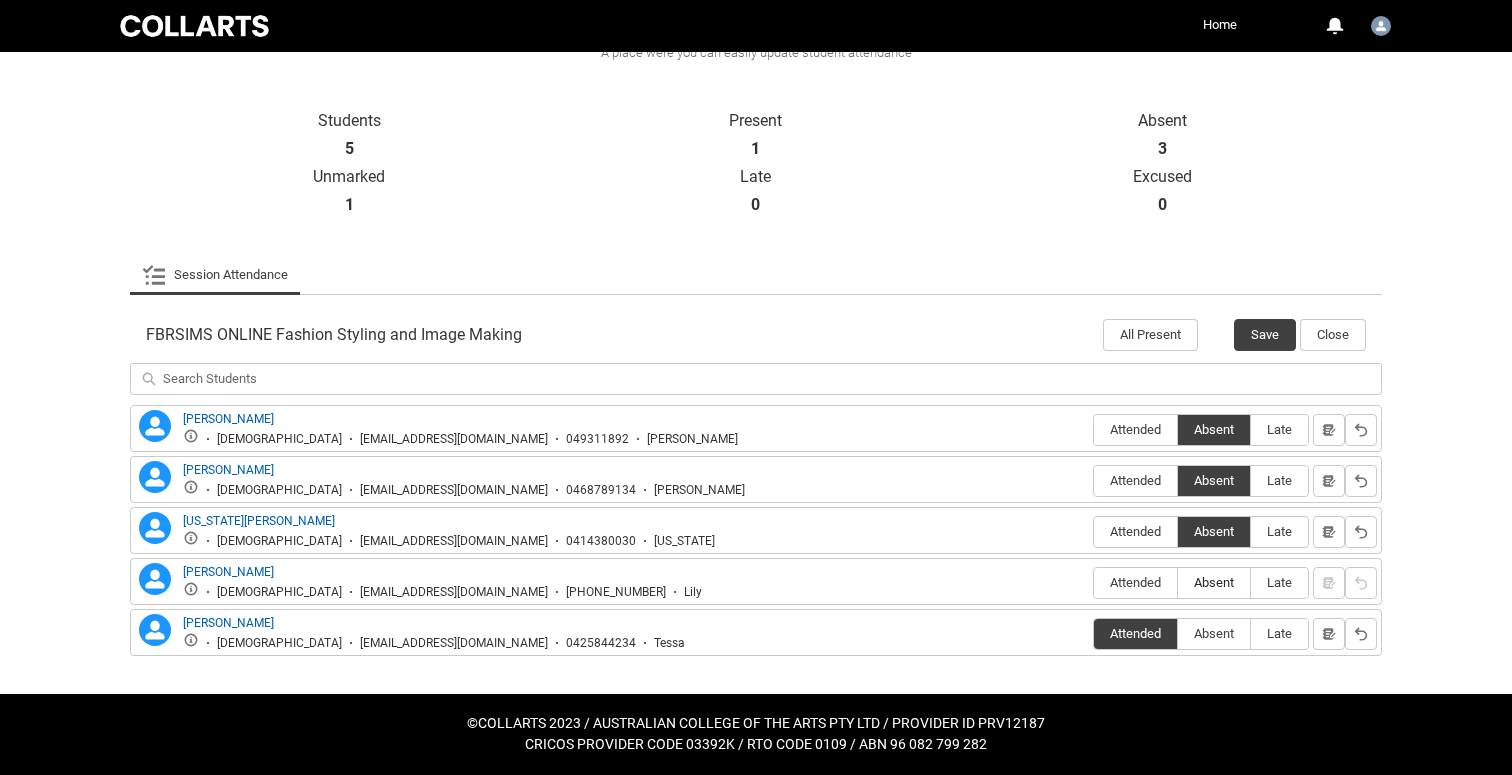 click on "Absent" at bounding box center (1214, 582) 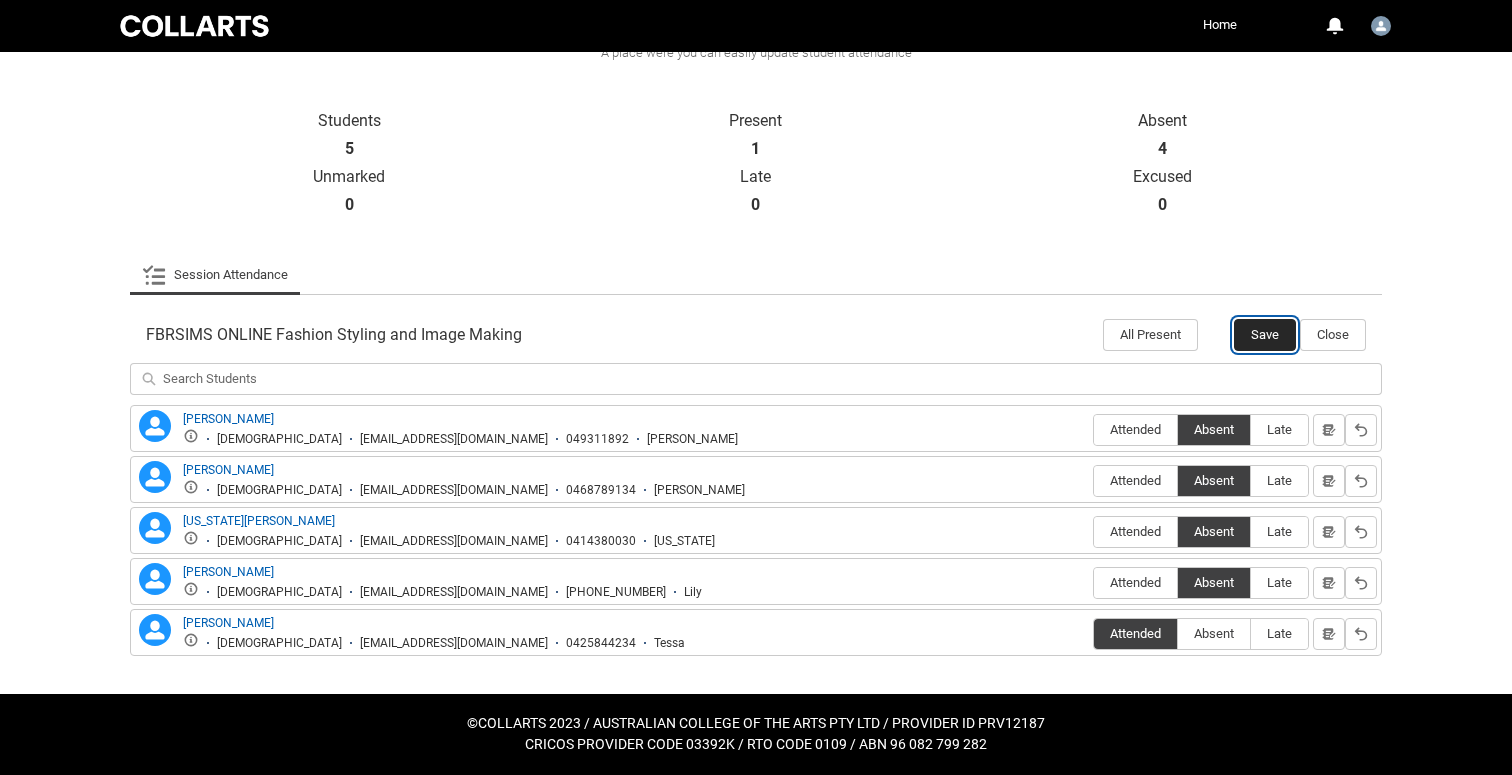 click on "Save" at bounding box center [1265, 335] 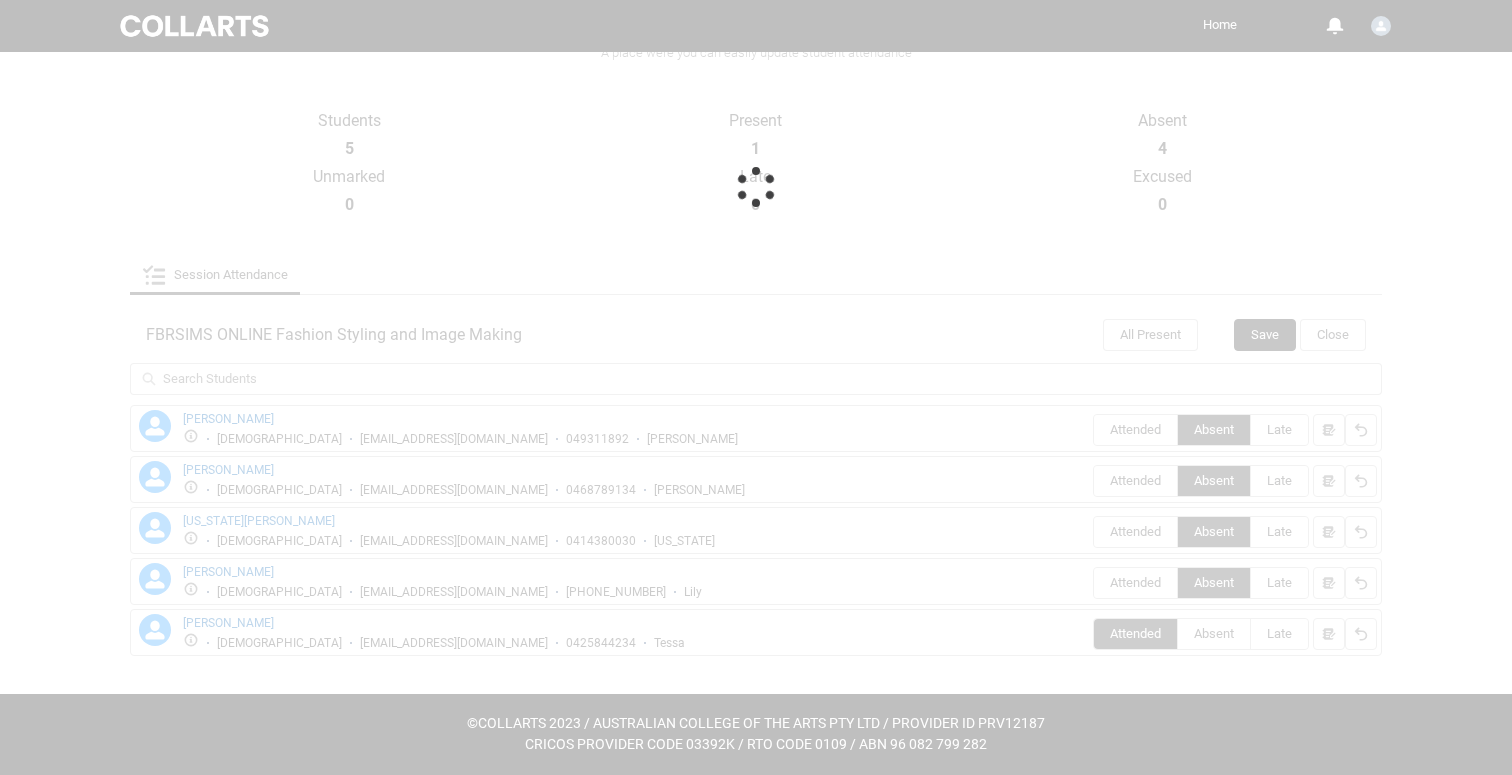 scroll, scrollTop: 293, scrollLeft: 0, axis: vertical 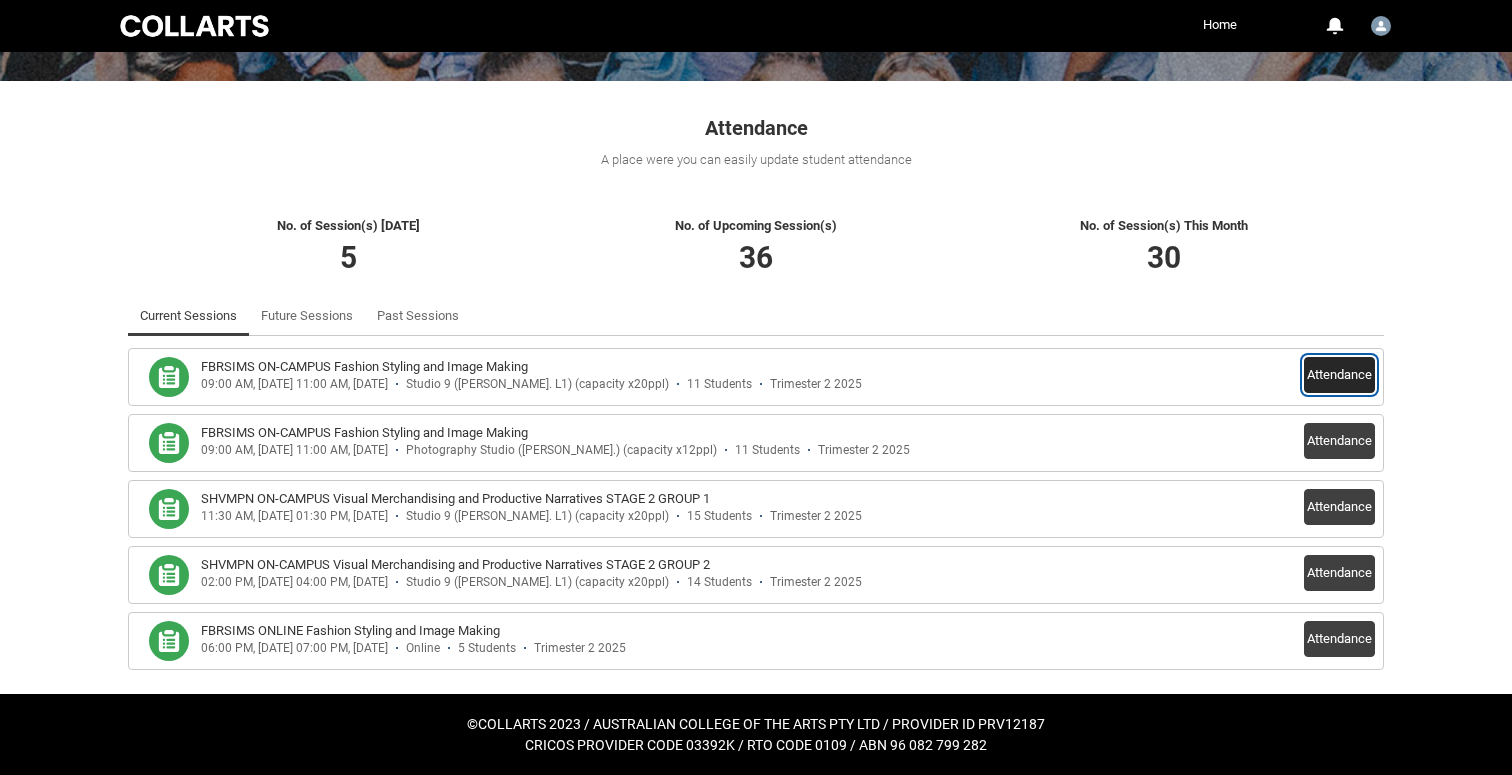 click on "Attendance" at bounding box center [1339, 375] 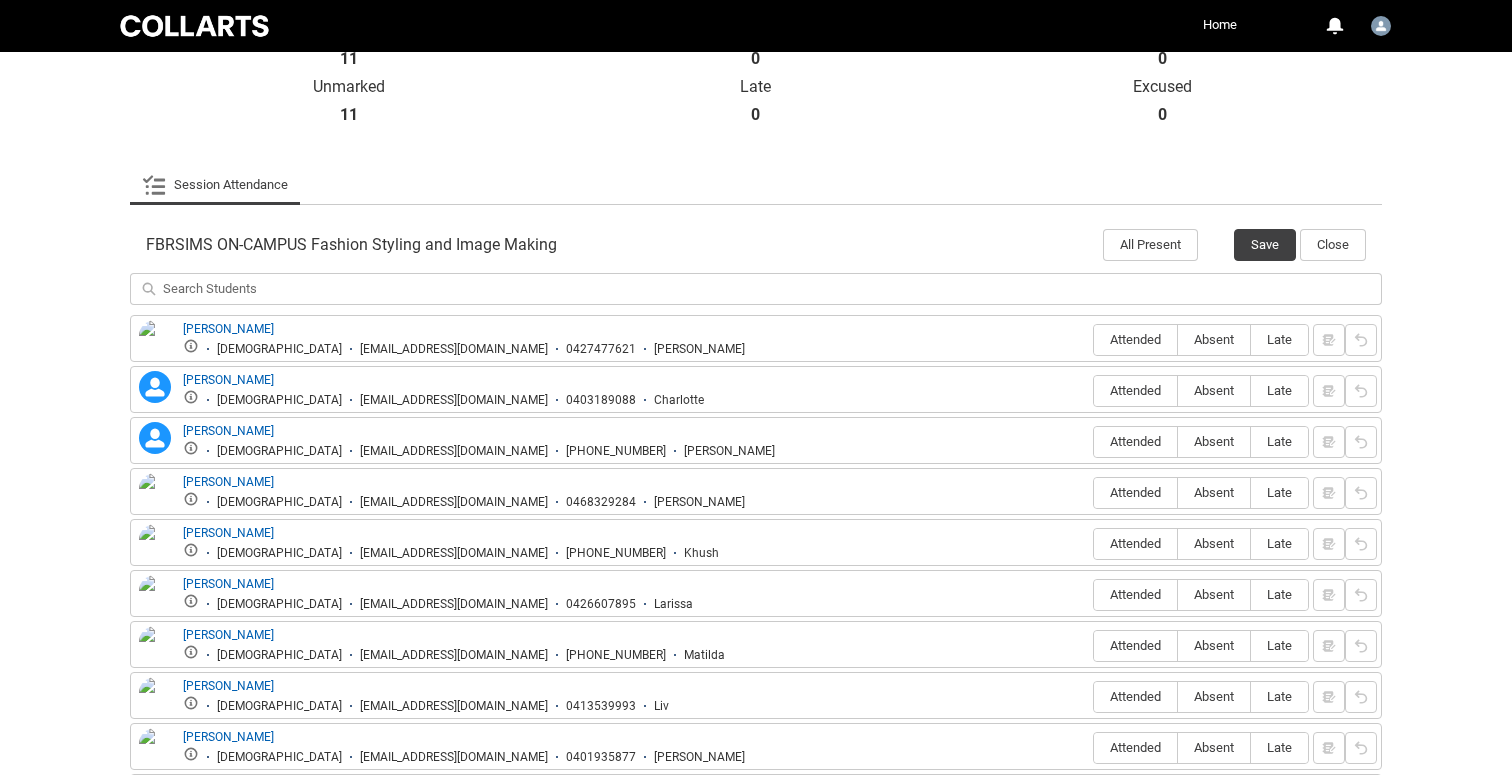 scroll, scrollTop: 492, scrollLeft: 0, axis: vertical 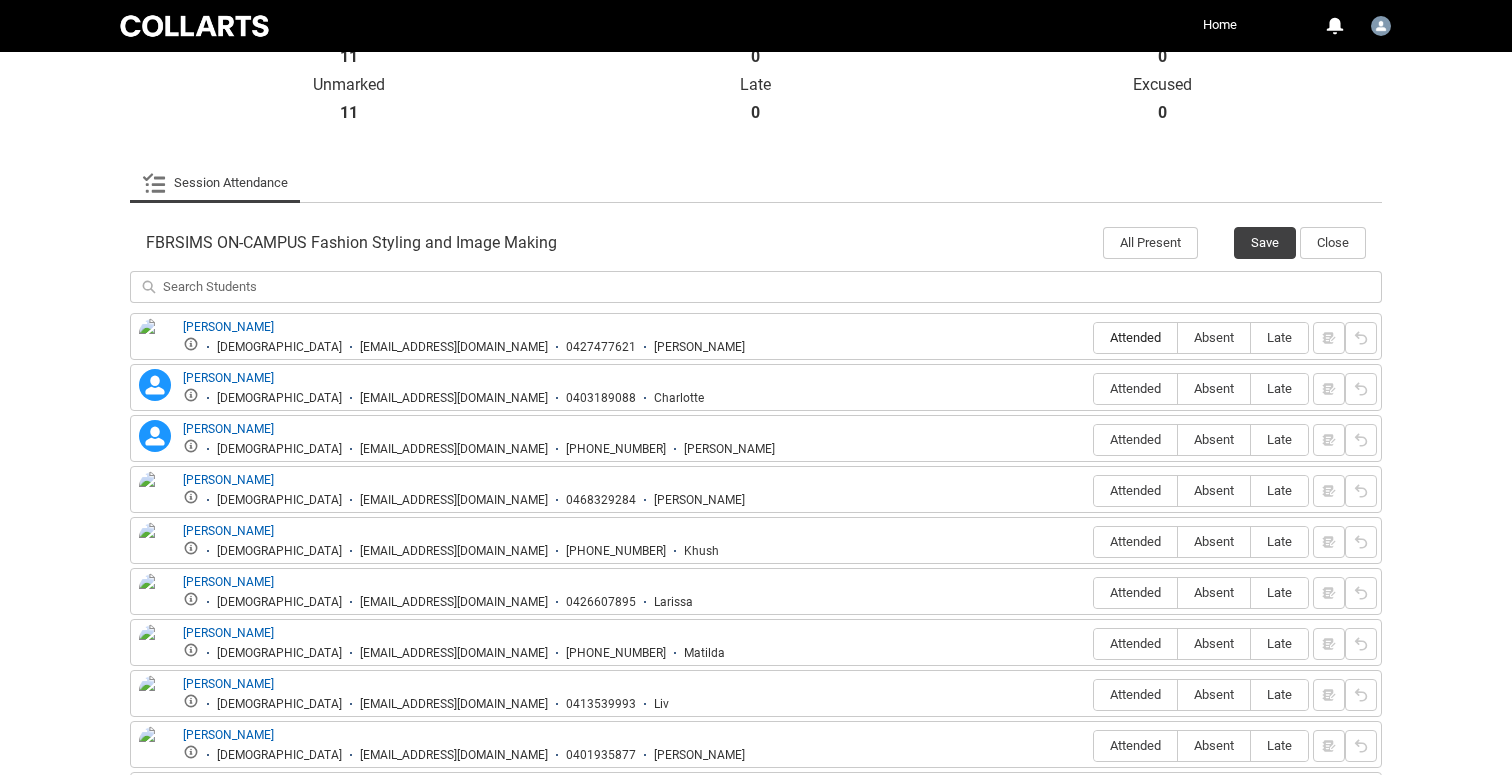 click on "Attended" at bounding box center [1135, 337] 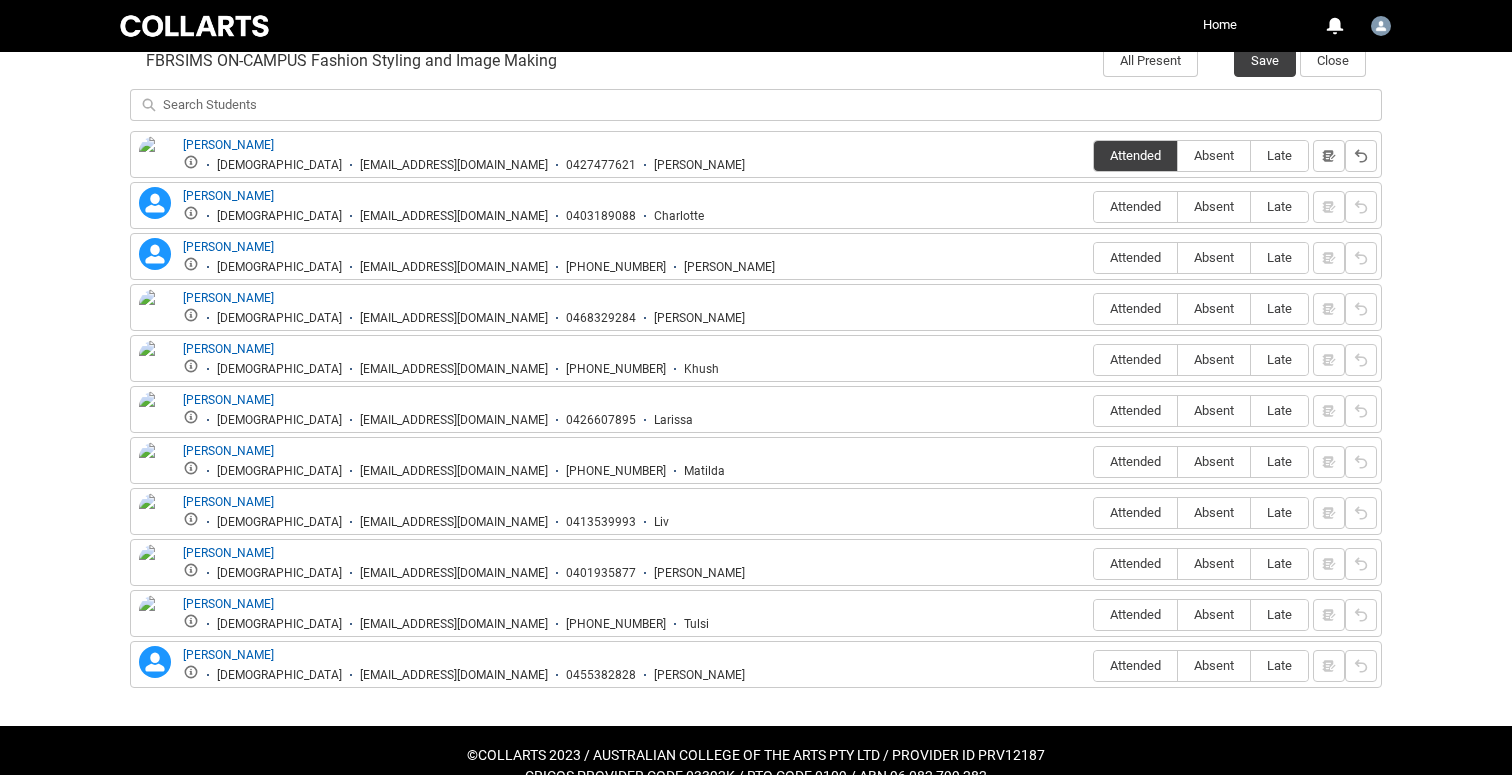 scroll, scrollTop: 679, scrollLeft: 0, axis: vertical 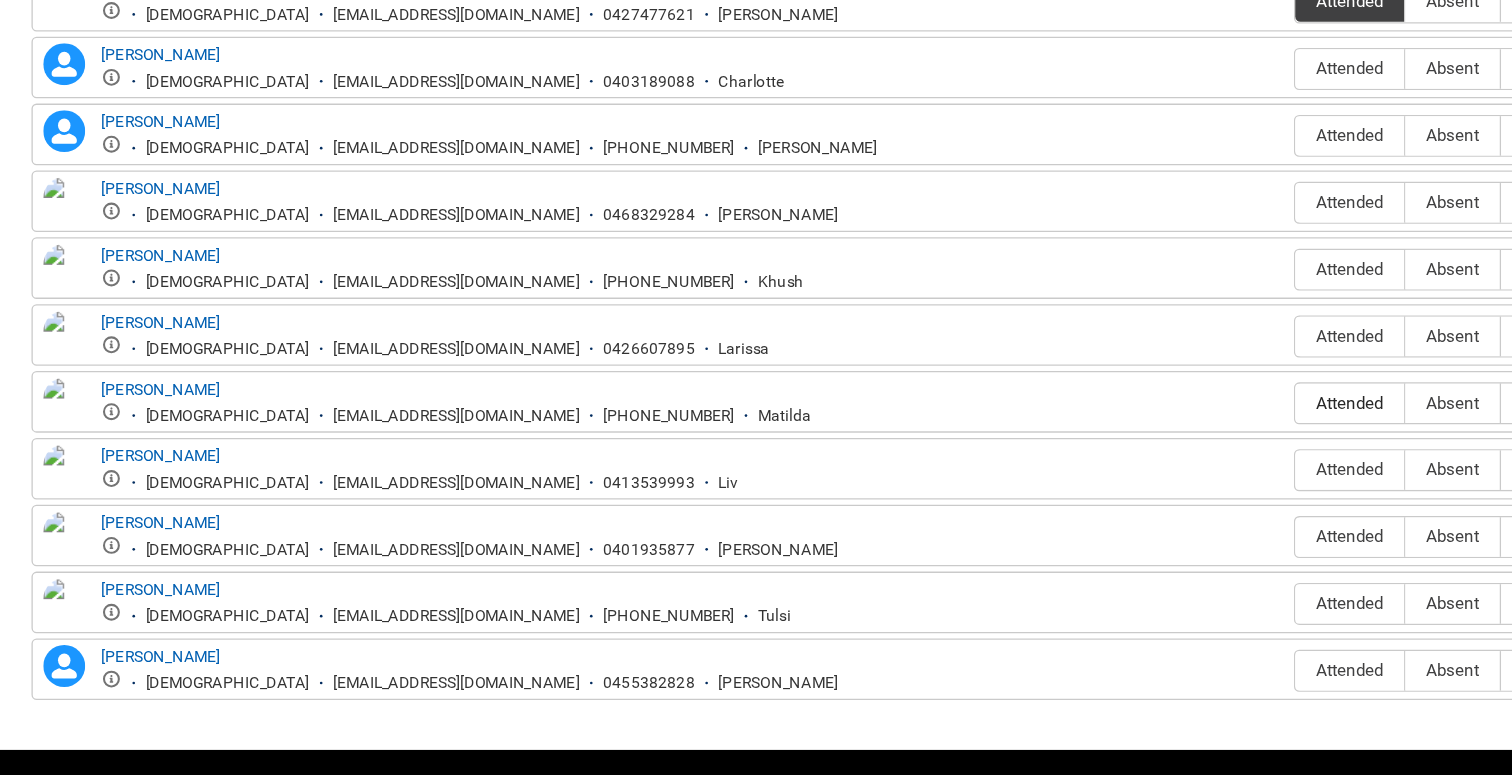 click on "Attended" at bounding box center (1135, 456) 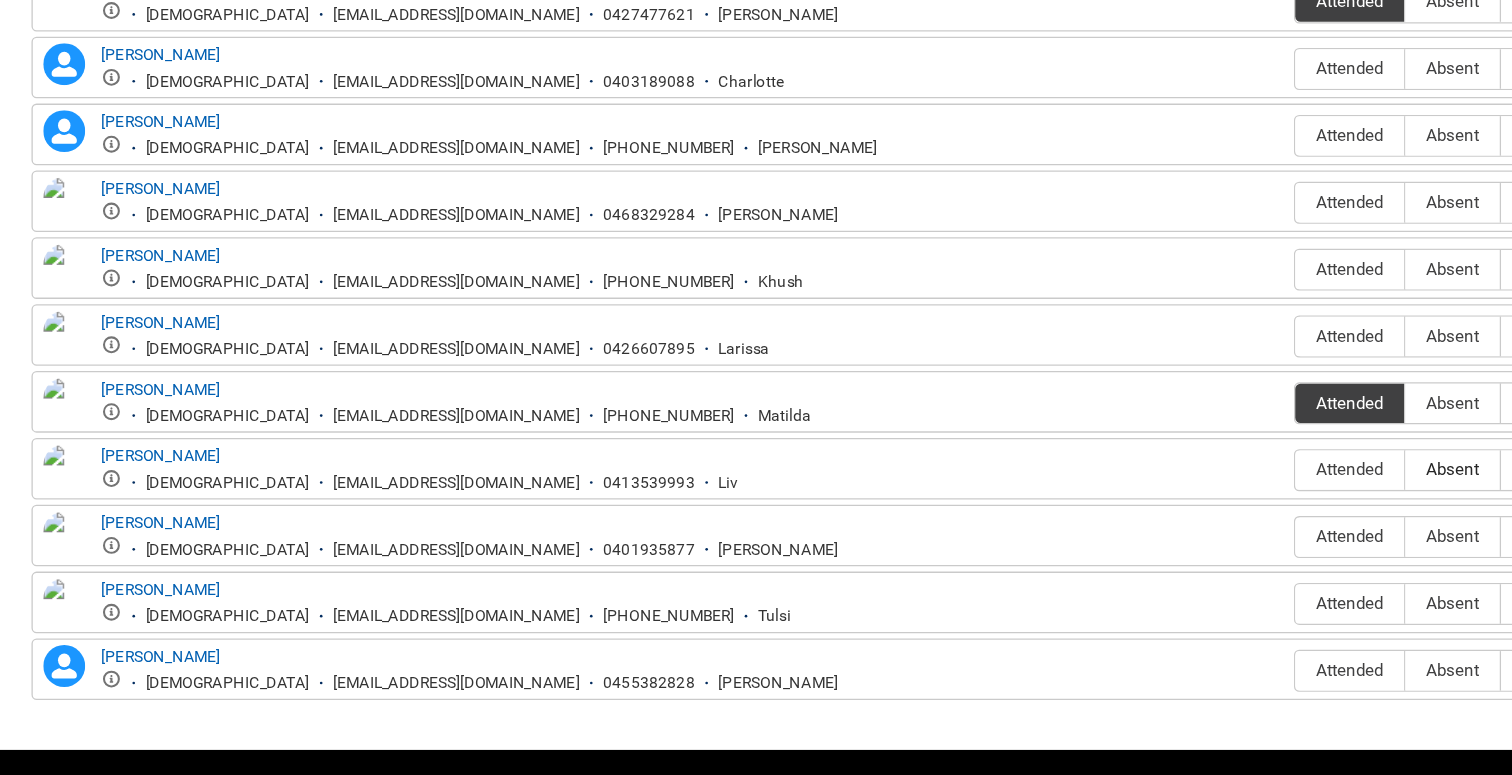click on "Absent" at bounding box center [1214, 507] 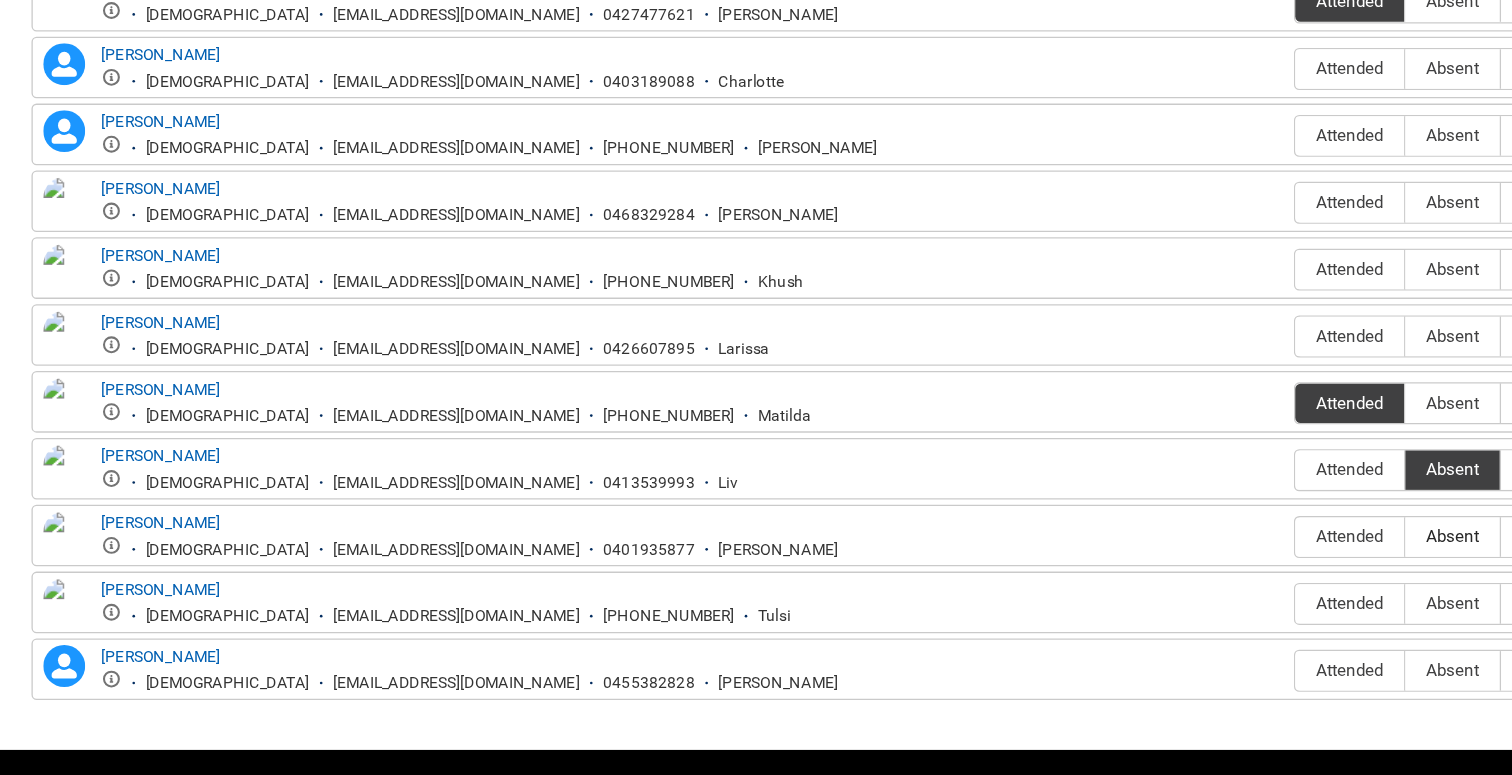 click on "Absent" at bounding box center [1214, 558] 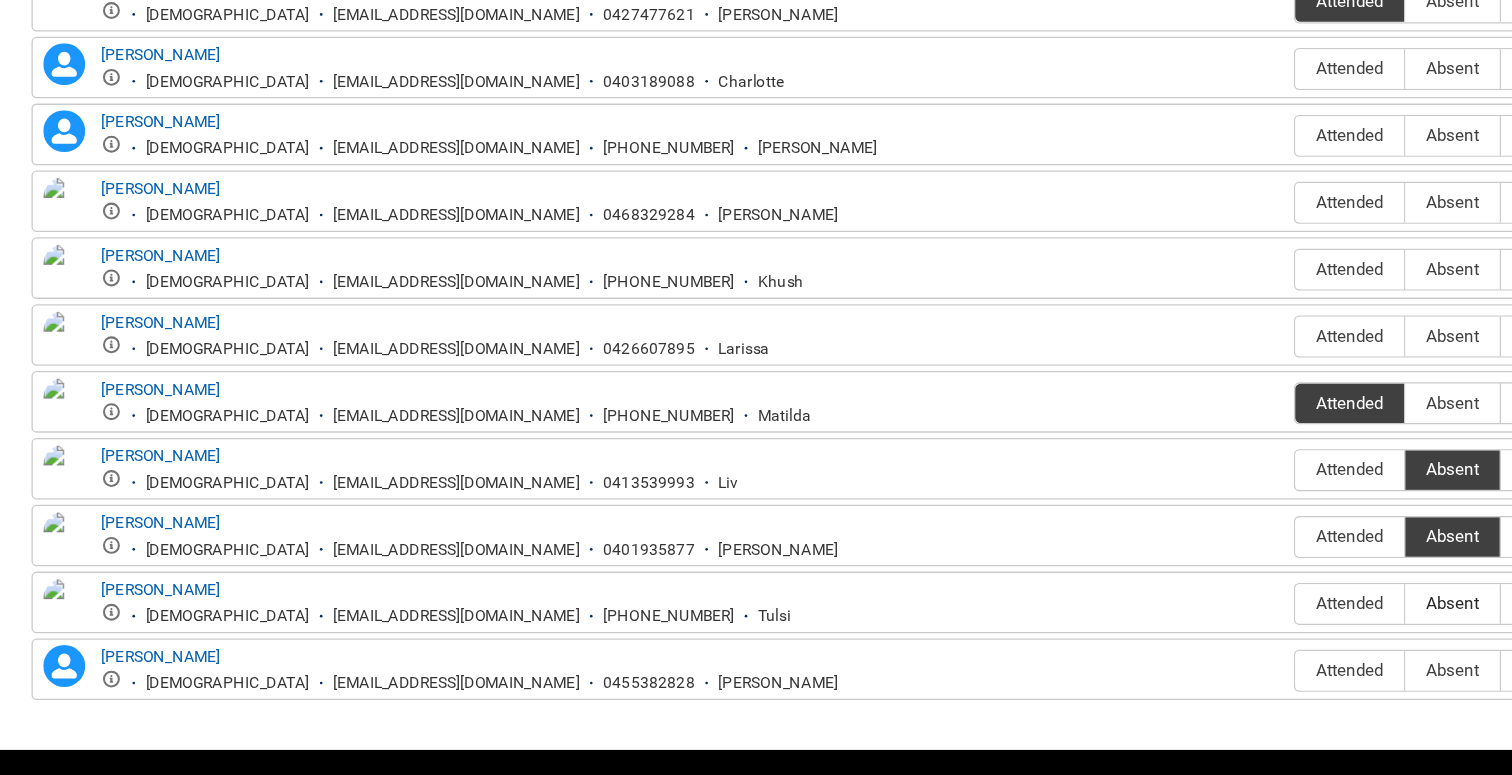 click on "Absent" at bounding box center [1214, 609] 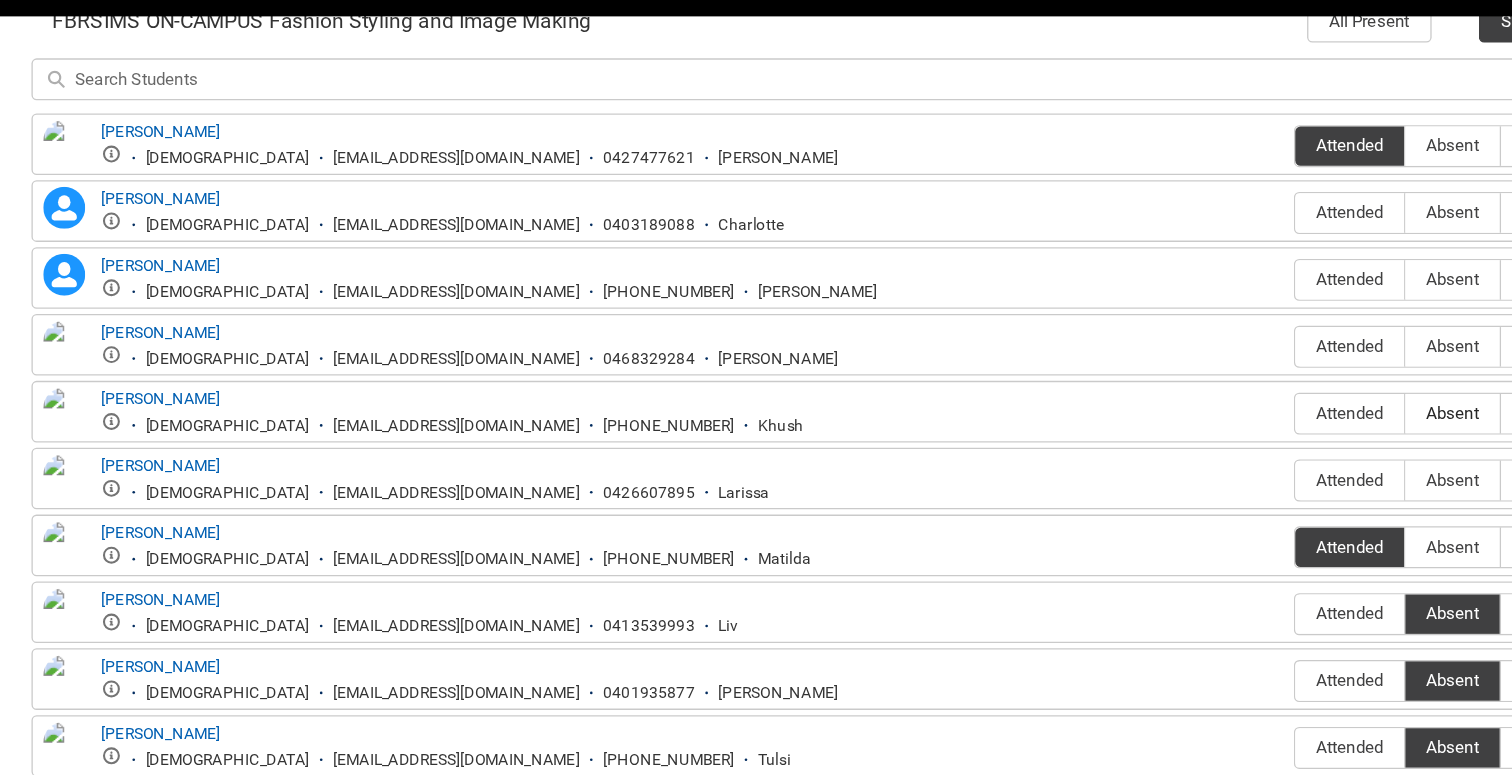 click on "Absent" at bounding box center [1214, 354] 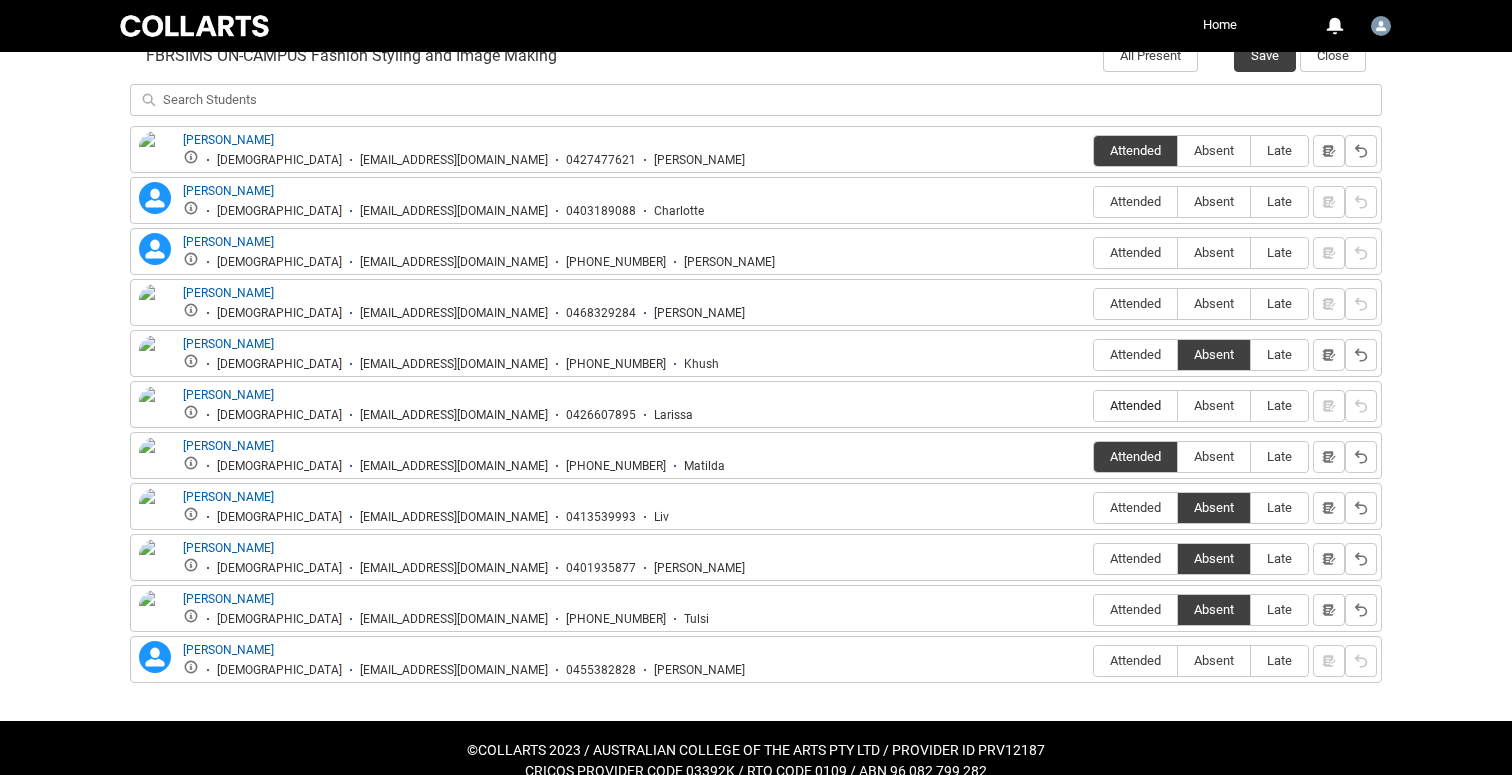 click on "Attended" at bounding box center [1135, 405] 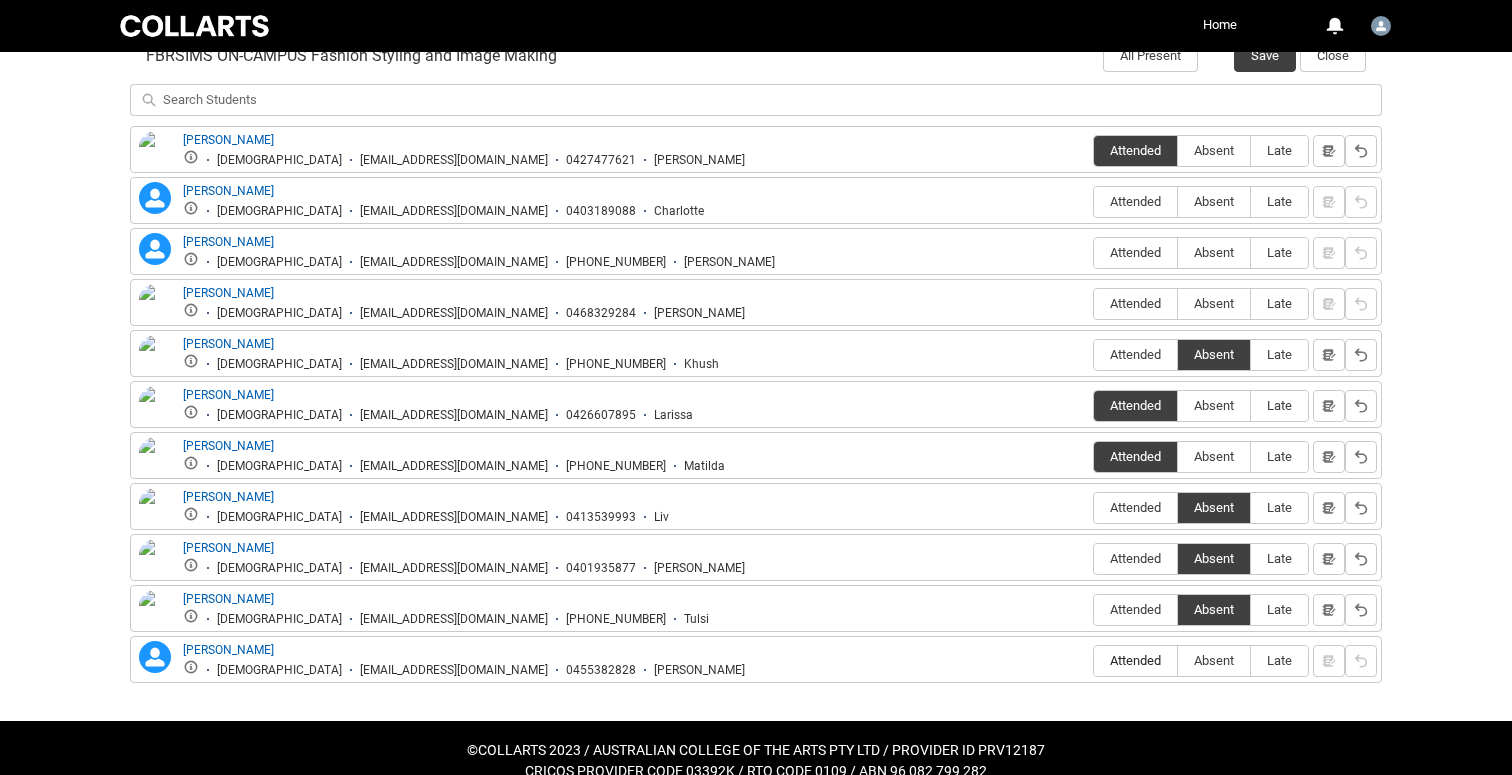 click on "Attended" at bounding box center [1135, 660] 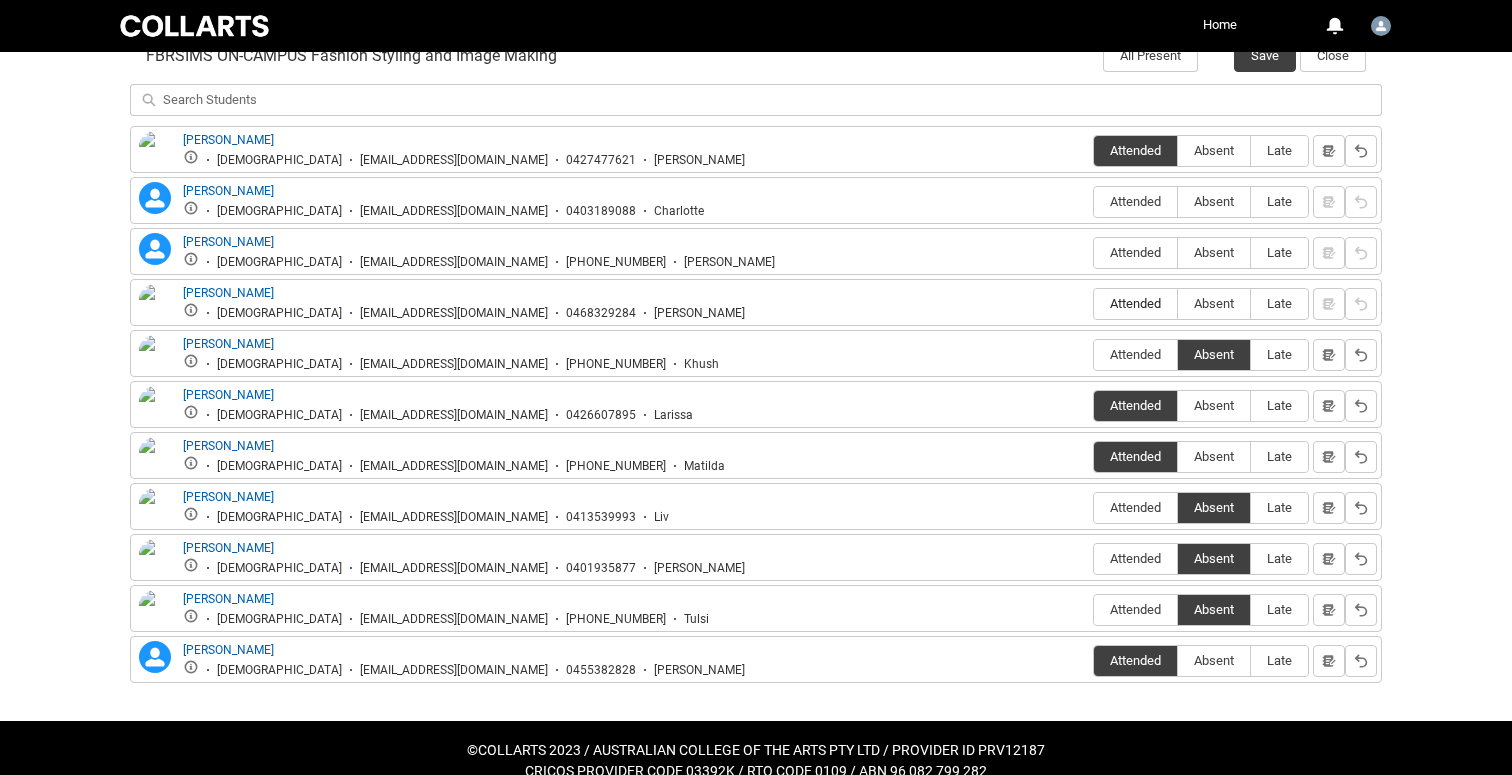 click on "Attended" at bounding box center (1135, 303) 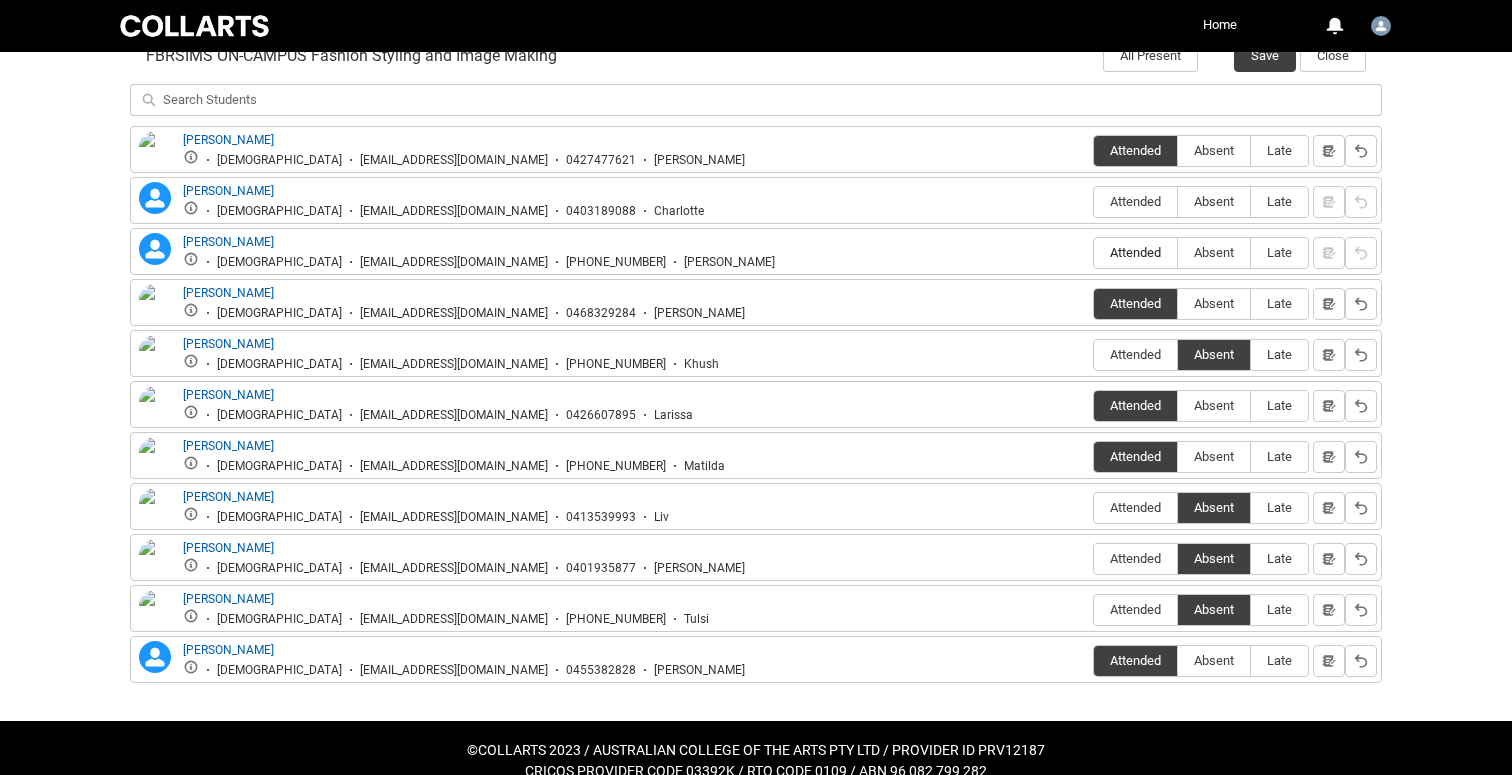 click on "Attended" at bounding box center [1135, 252] 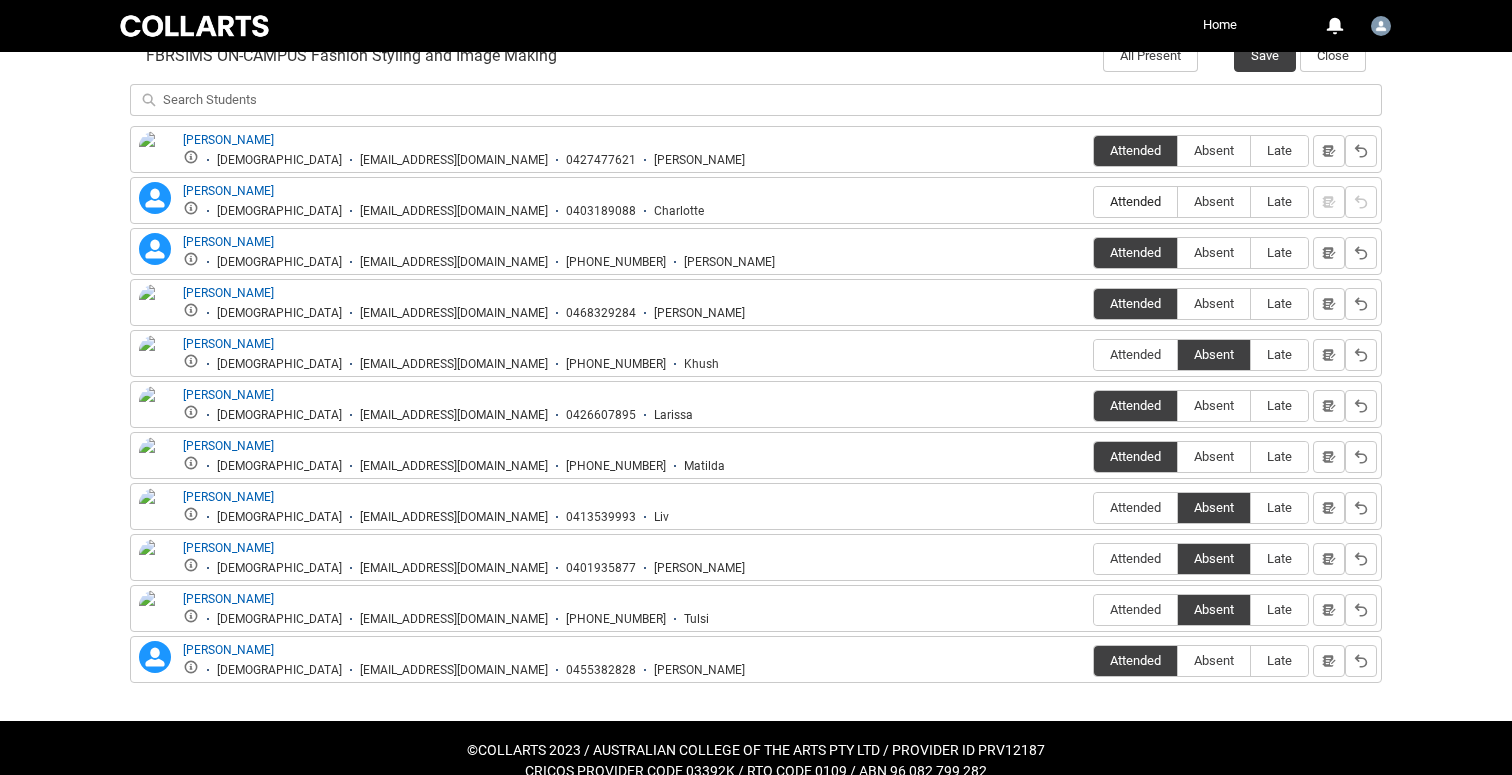 click on "Attended" at bounding box center (1135, 201) 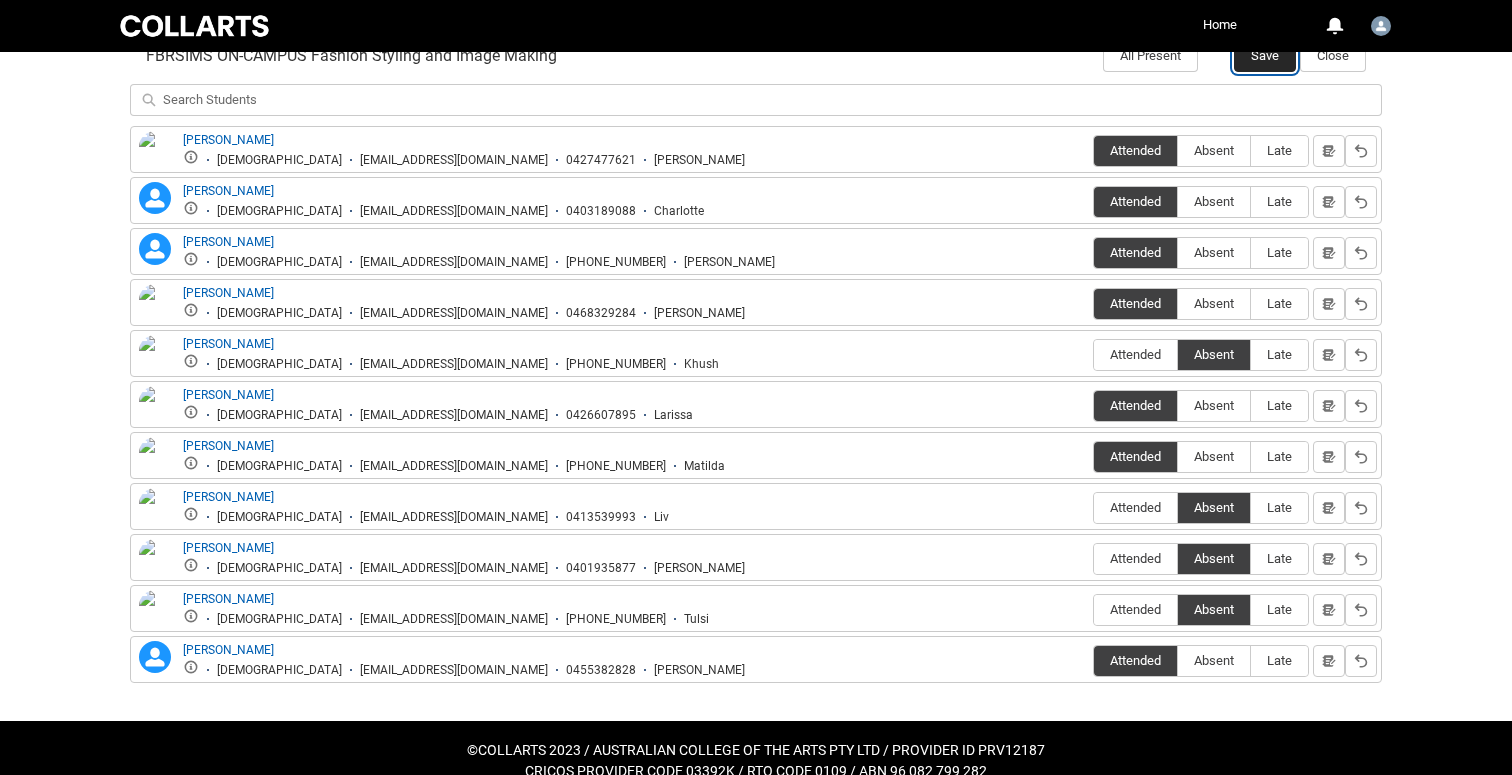 click on "Save" at bounding box center [1265, 56] 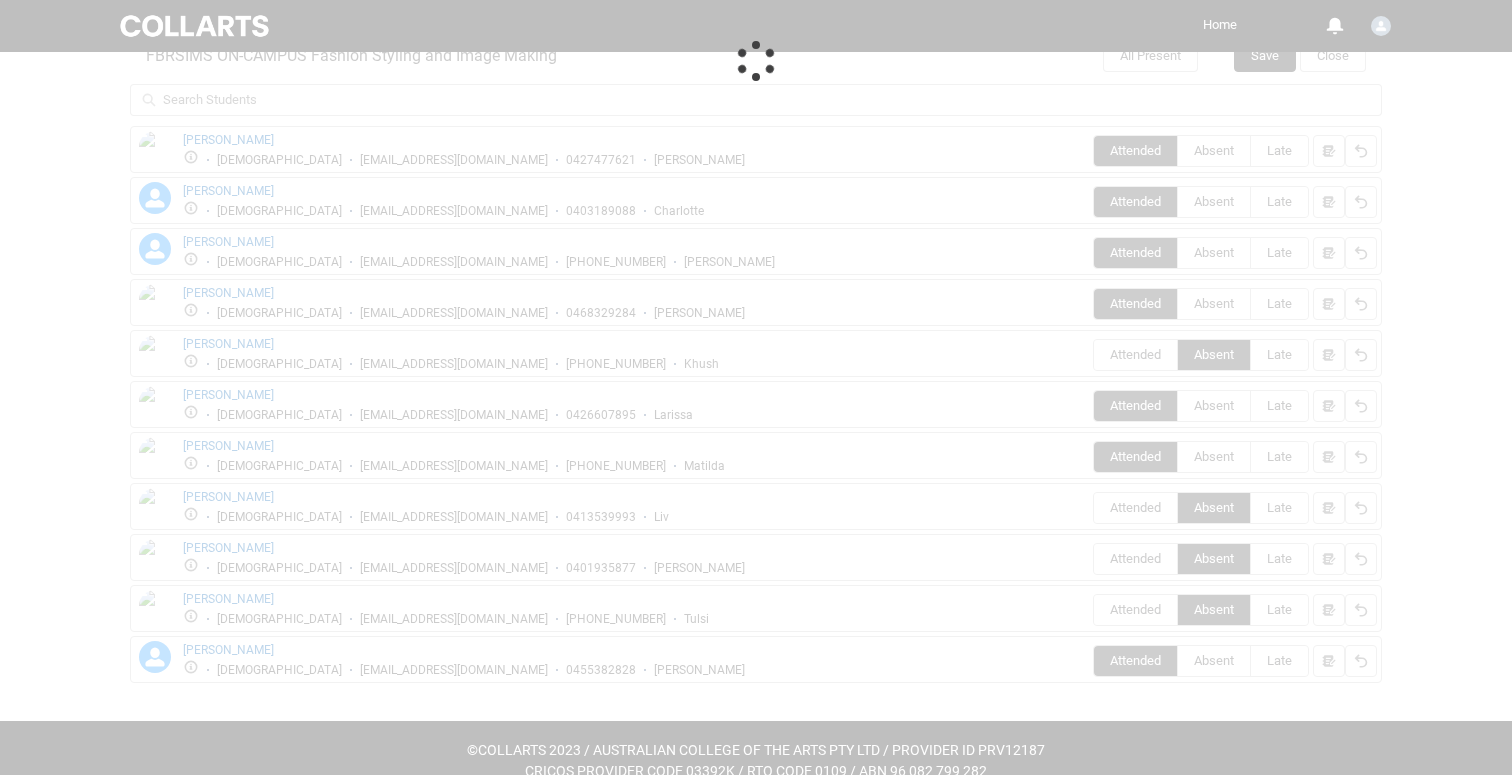 scroll, scrollTop: 293, scrollLeft: 0, axis: vertical 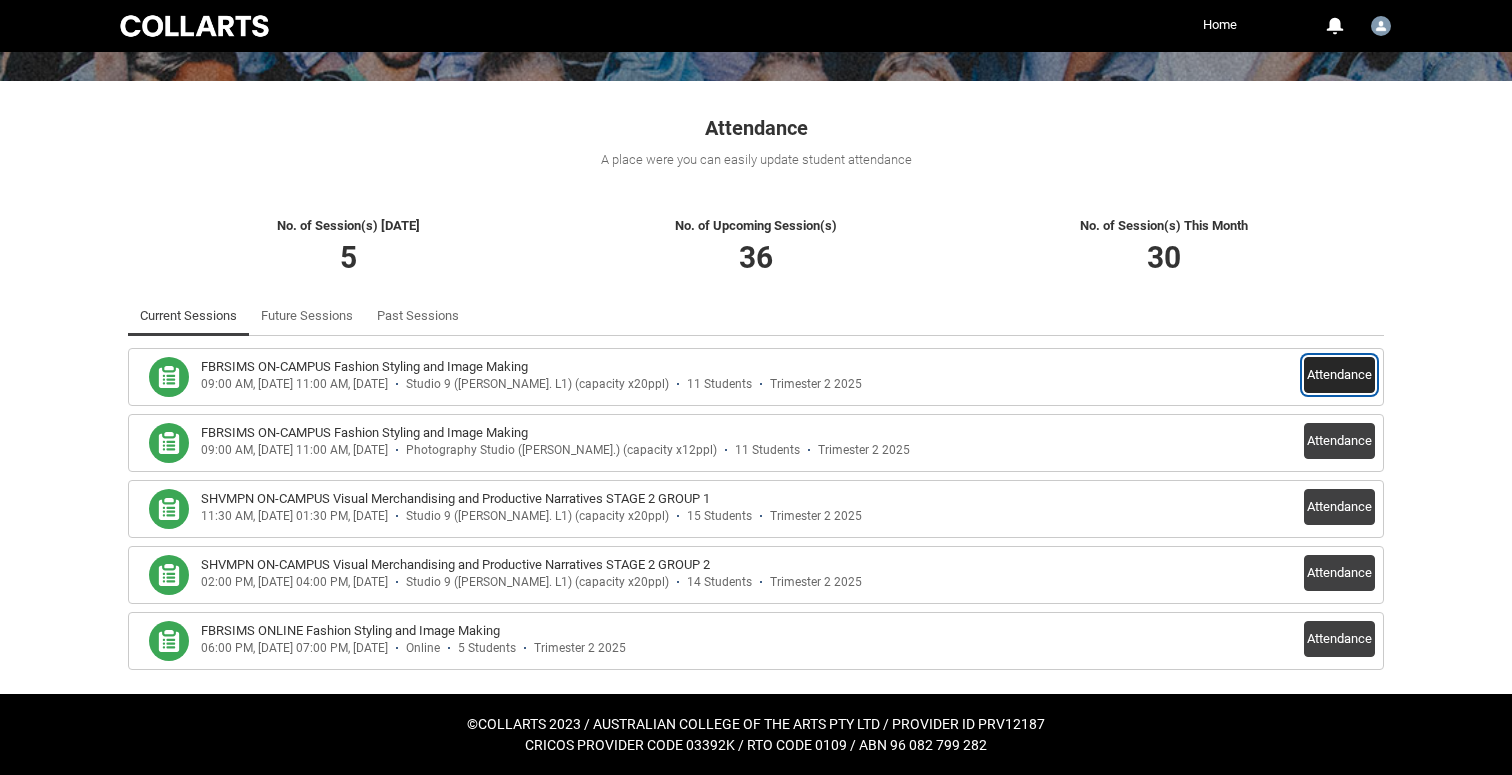 click on "Attendance" at bounding box center [1339, 375] 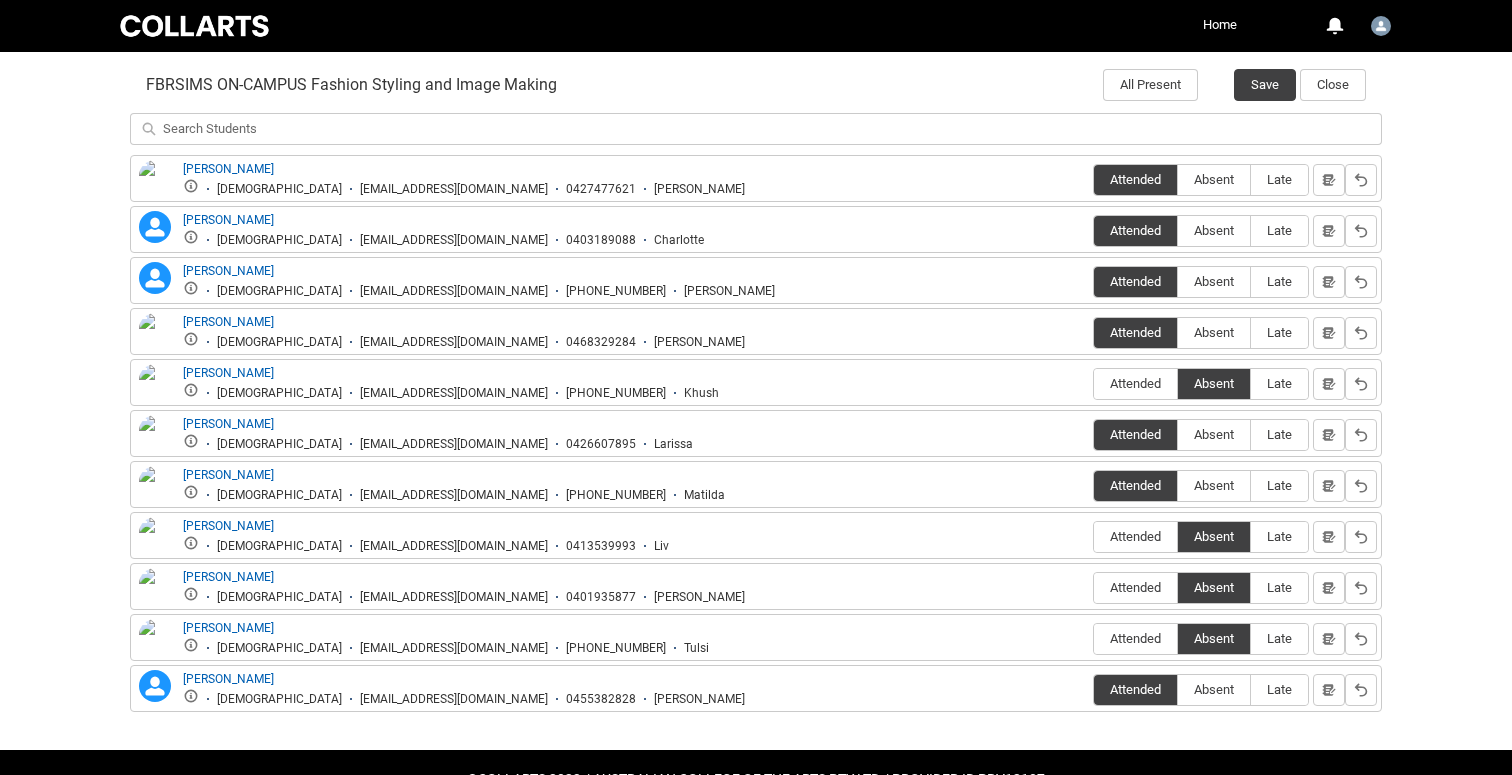 scroll, scrollTop: 646, scrollLeft: 0, axis: vertical 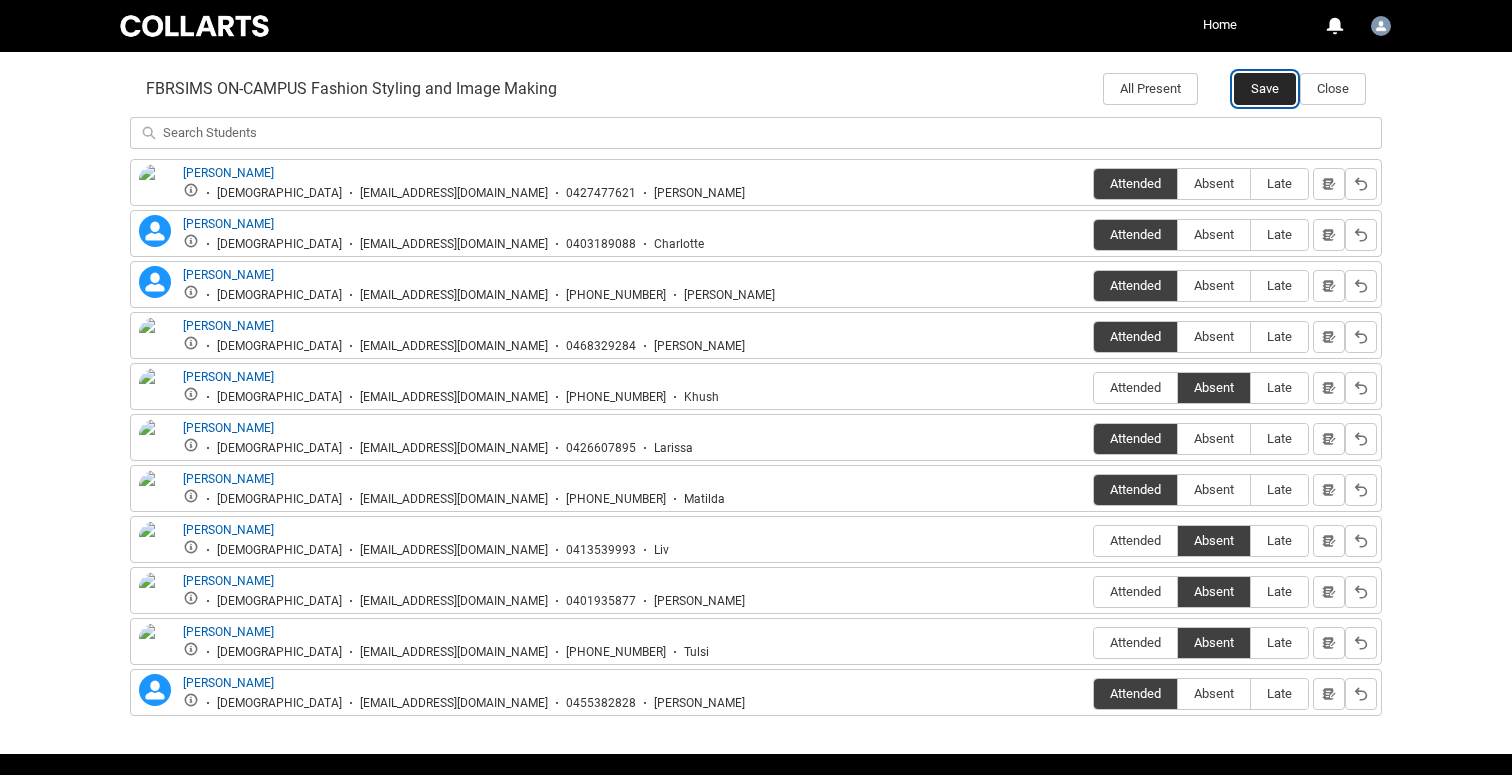 click on "Save" at bounding box center [1265, 89] 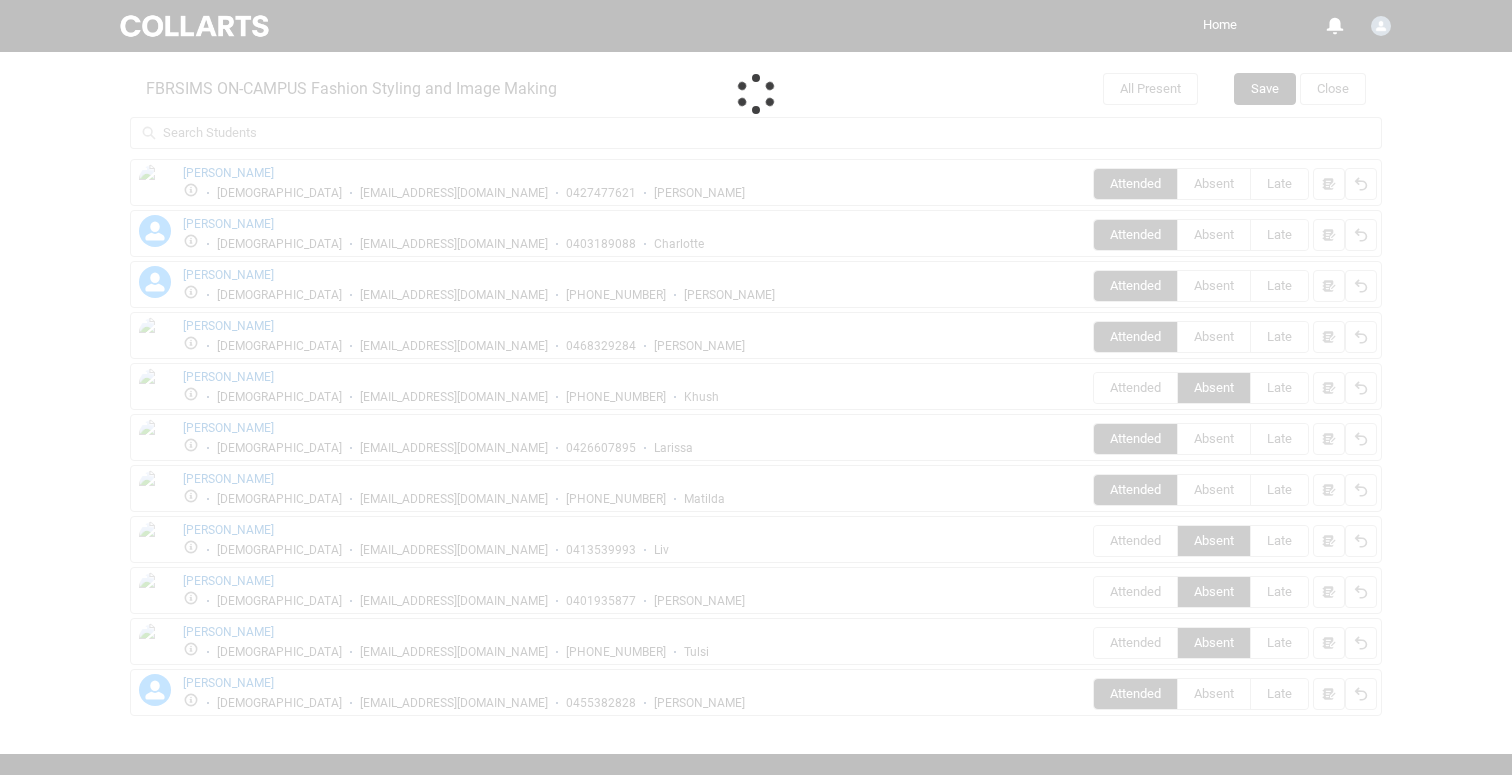 scroll, scrollTop: 293, scrollLeft: 0, axis: vertical 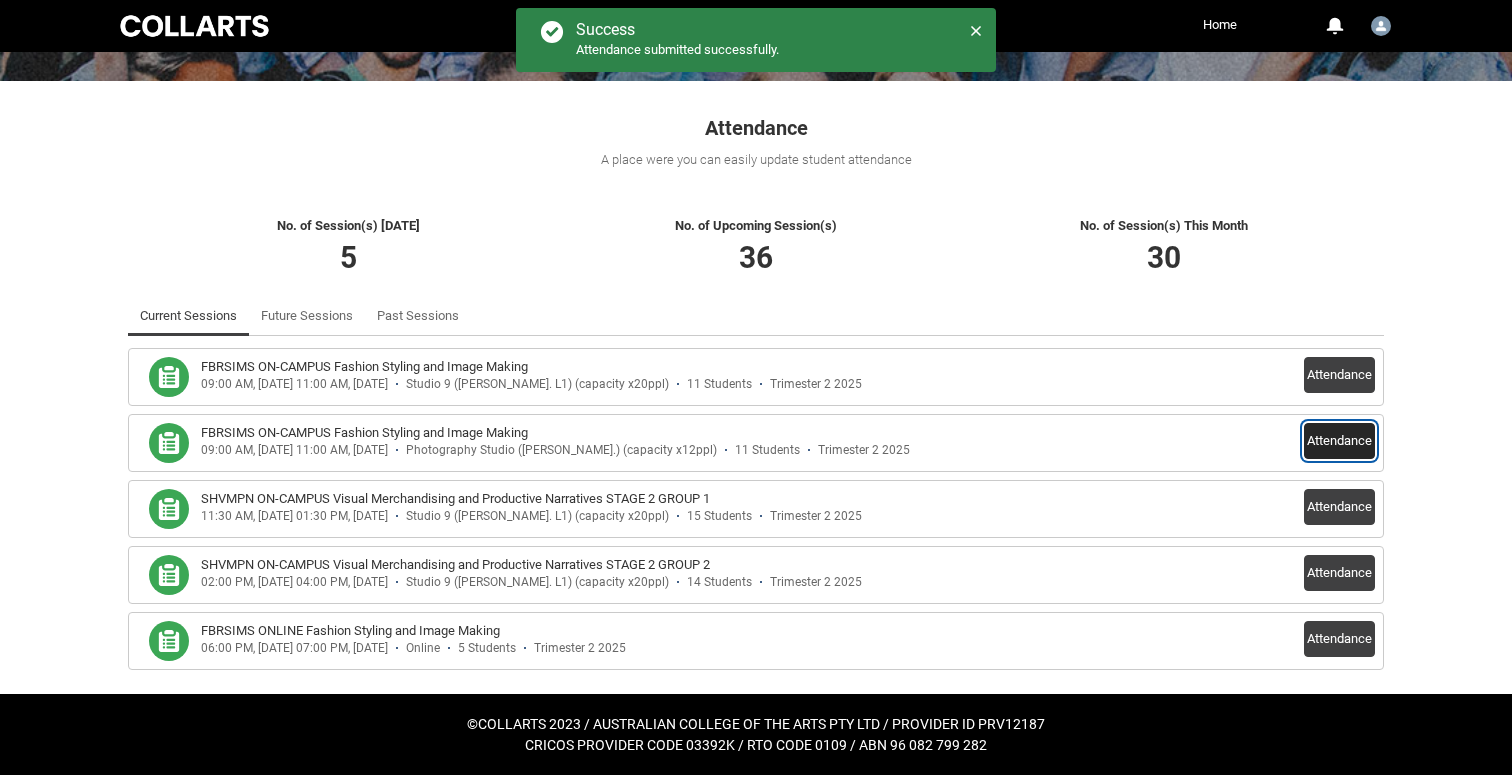 click on "Attendance" at bounding box center [1339, 441] 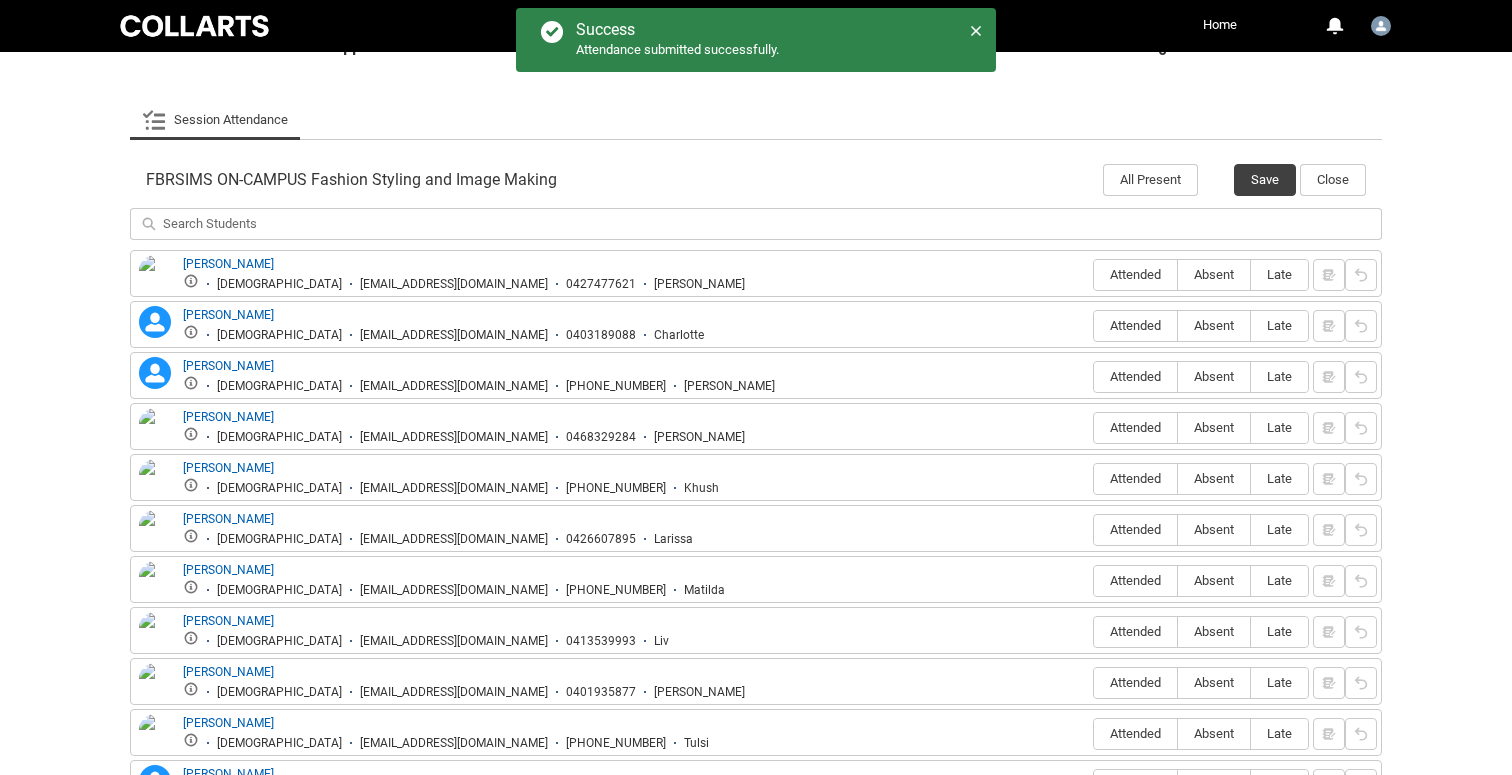 scroll, scrollTop: 573, scrollLeft: 0, axis: vertical 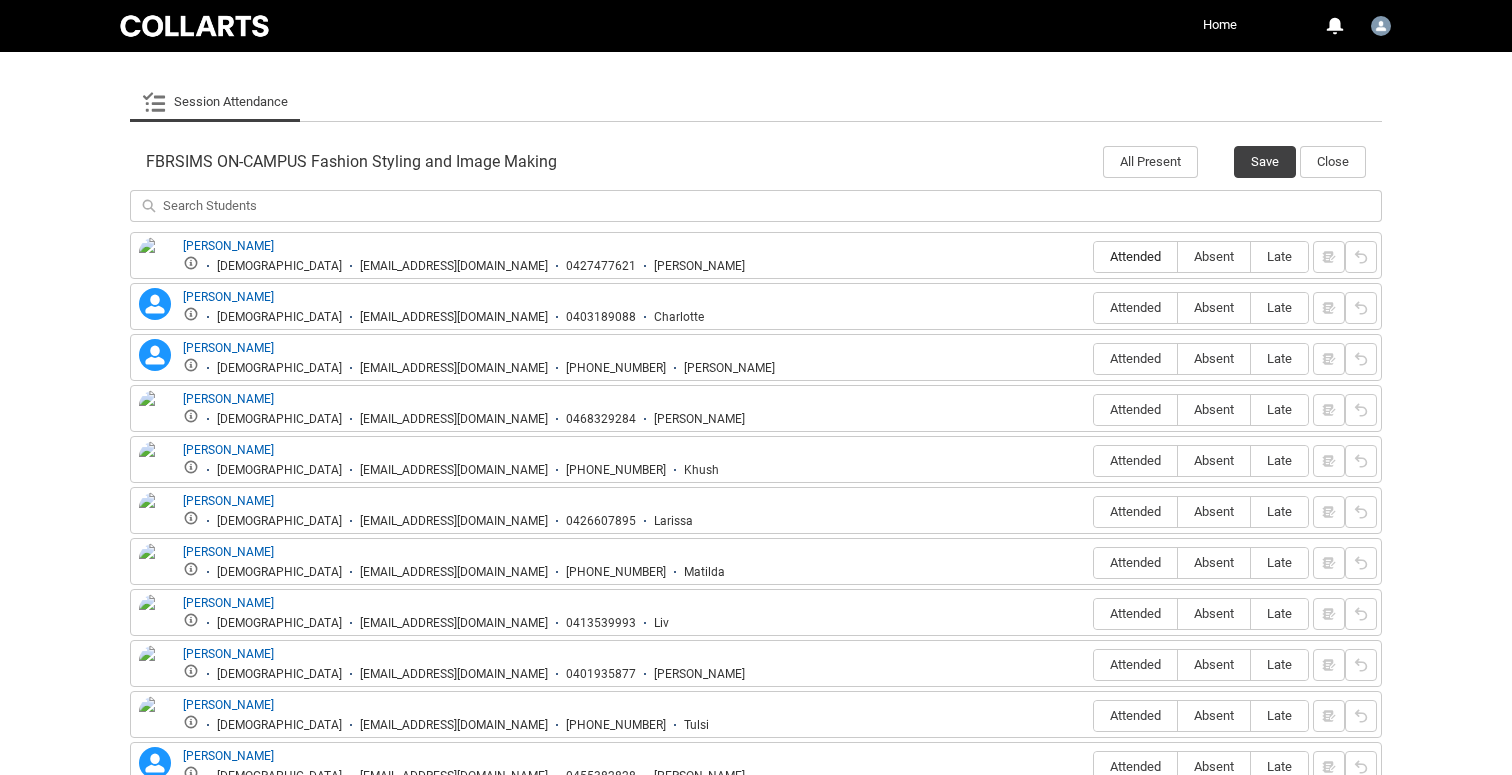 click on "Attended" at bounding box center (1135, 256) 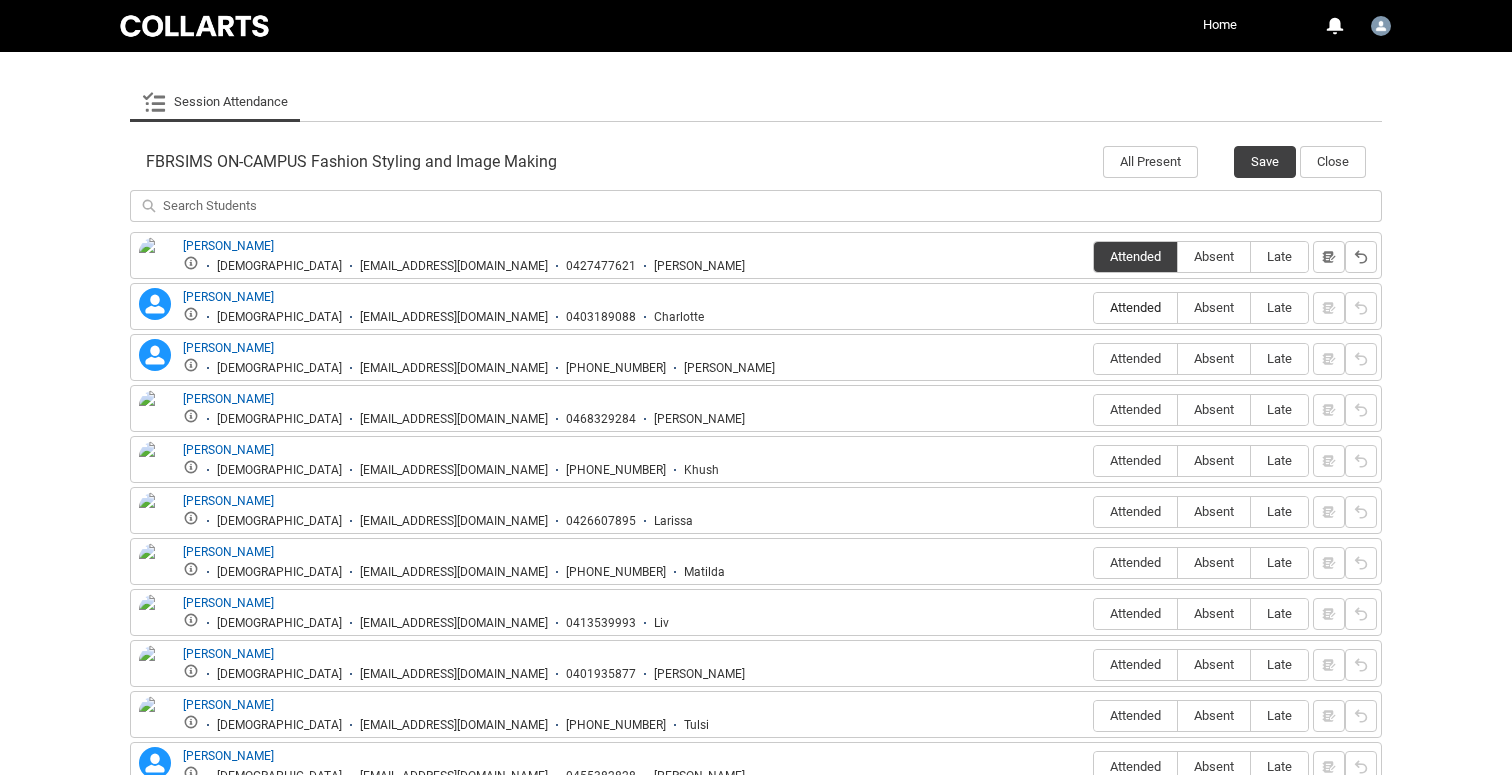 click on "Attended" at bounding box center [1135, 307] 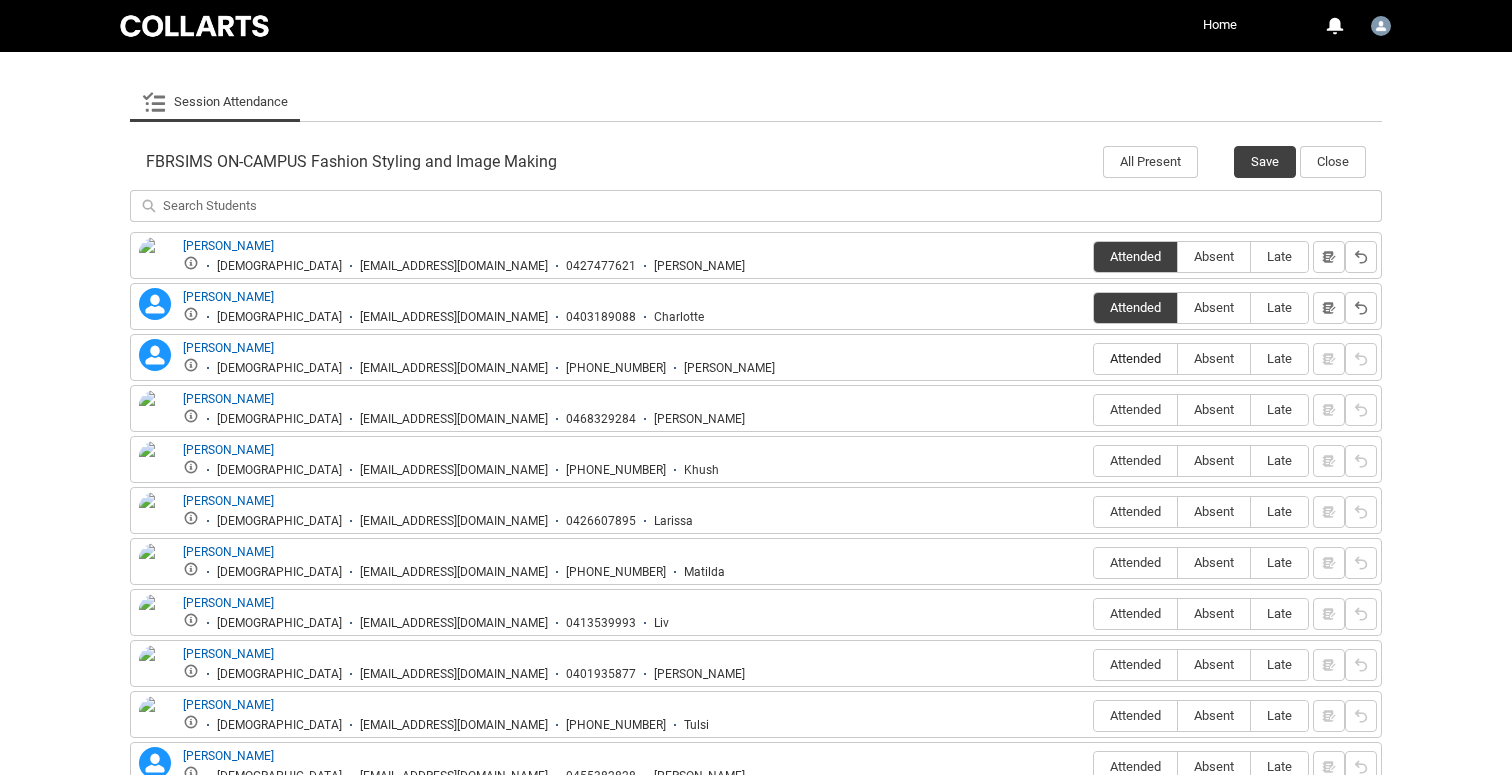 click on "Attended" at bounding box center [1135, 358] 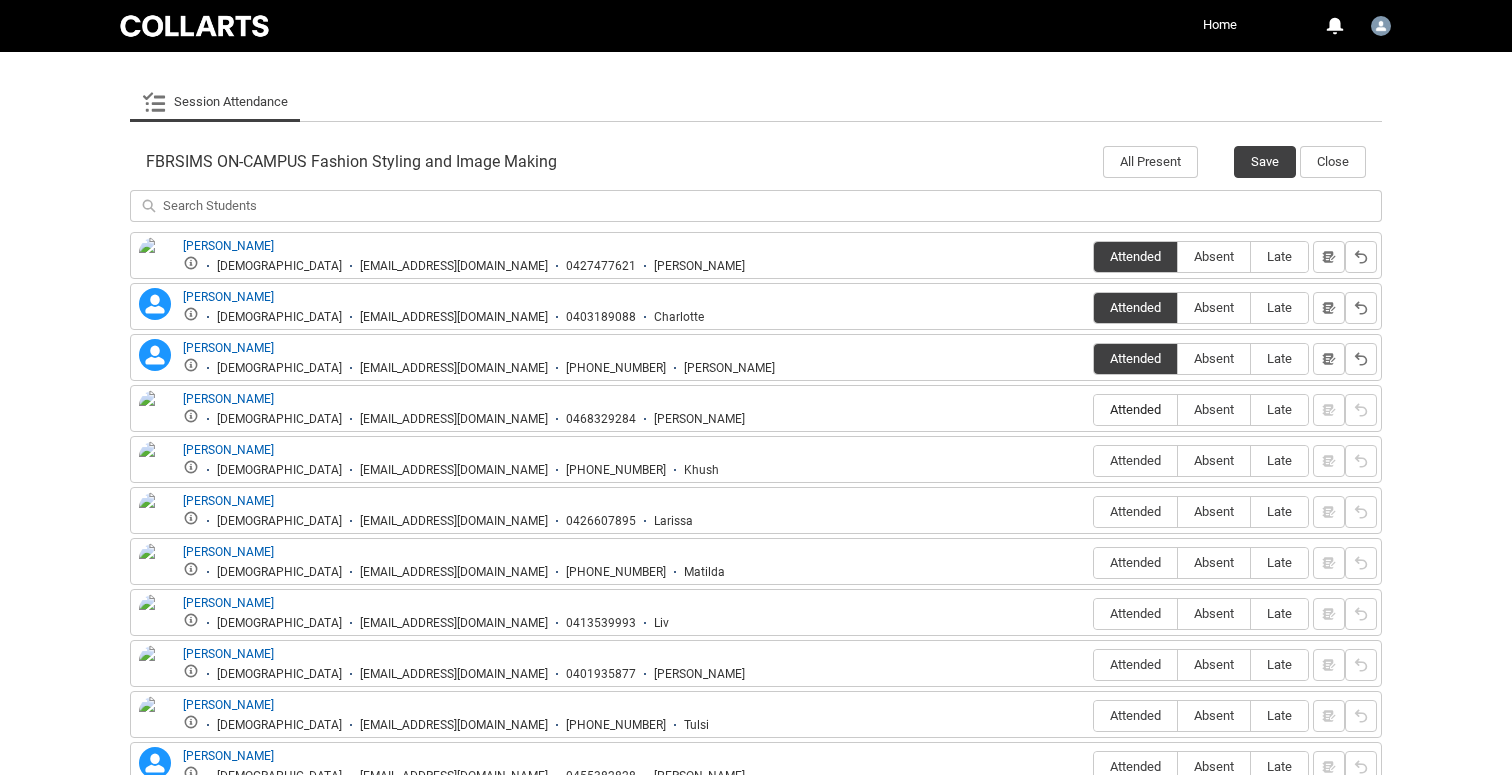 click on "Attended" at bounding box center (1093, 409) 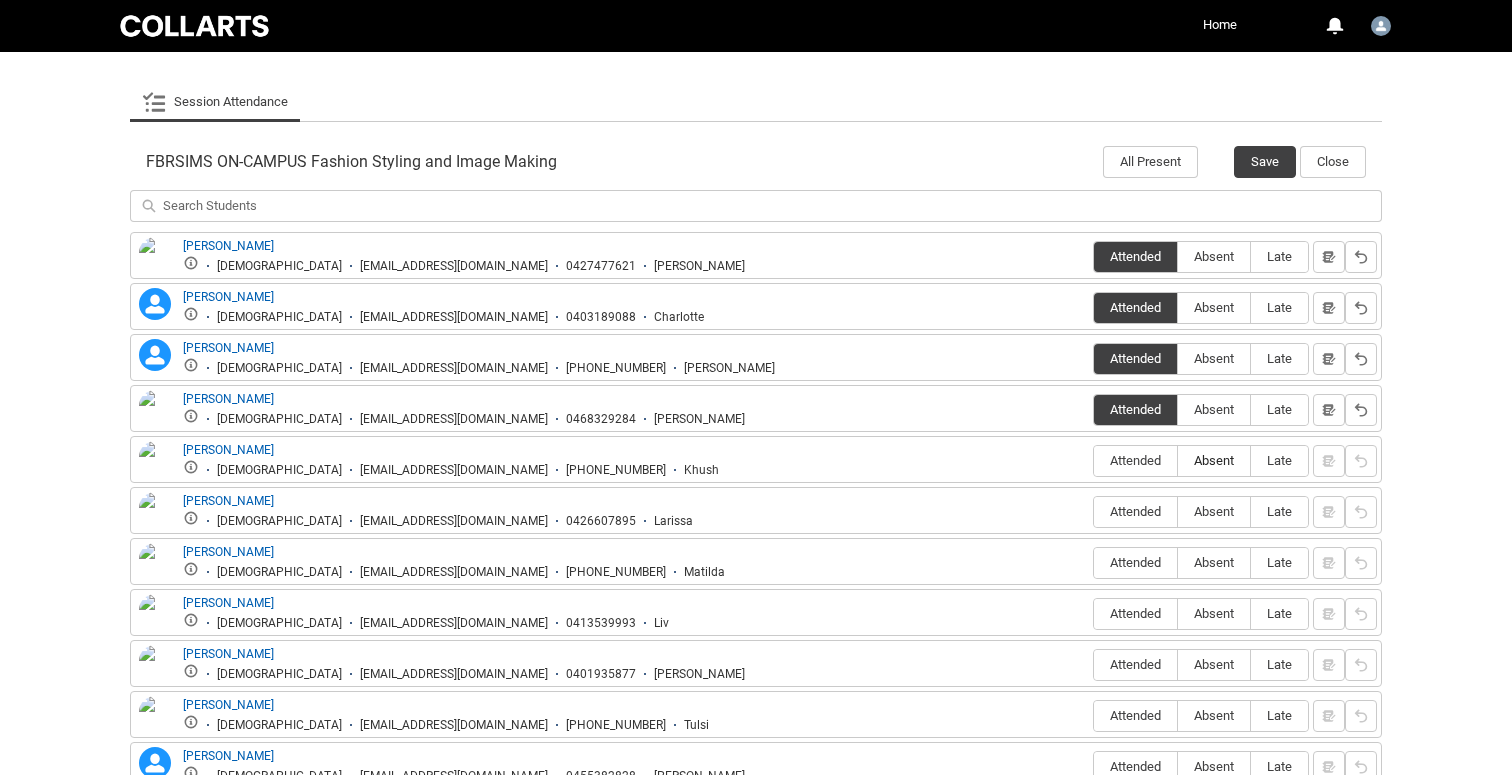 click on "Absent" at bounding box center (1214, 460) 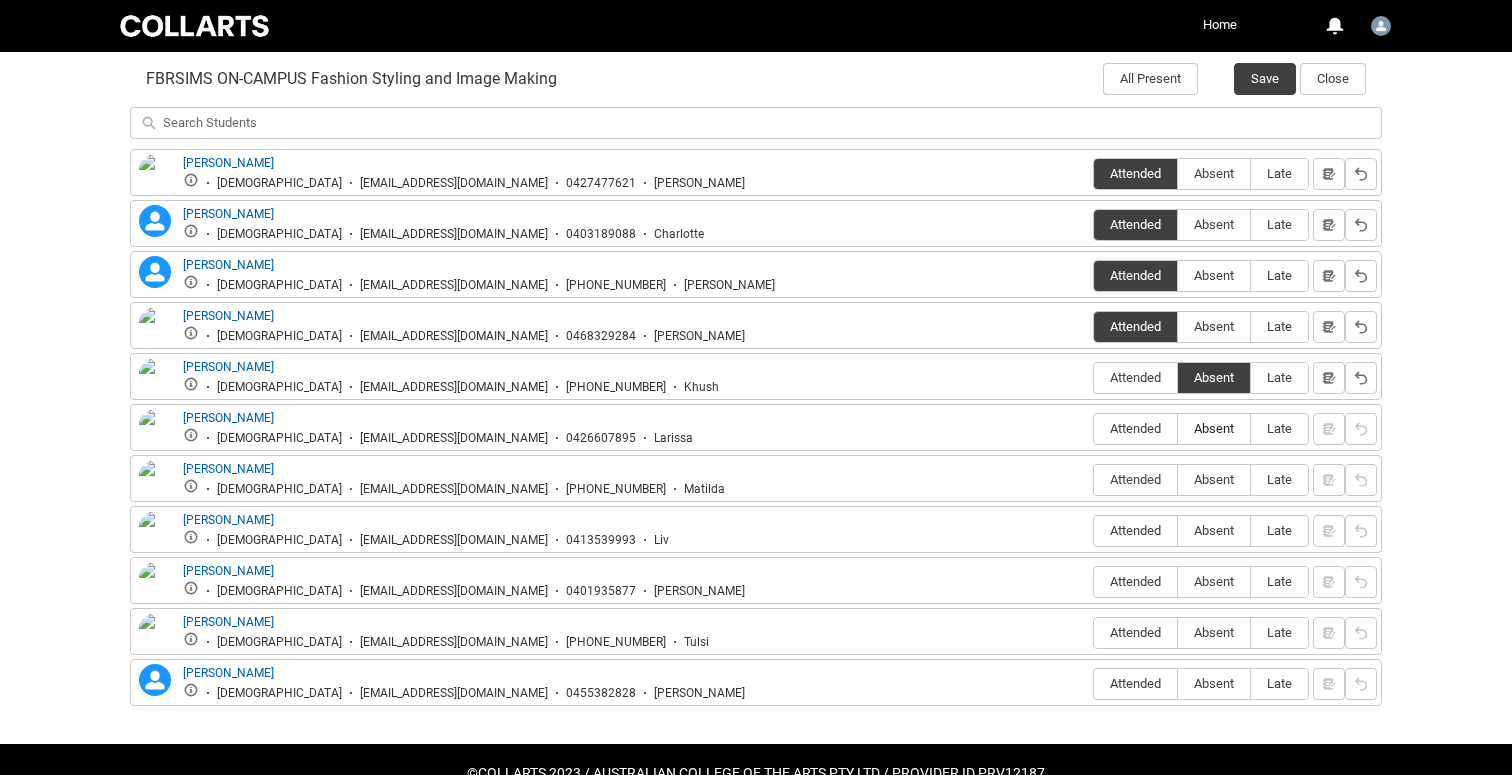 scroll, scrollTop: 689, scrollLeft: 0, axis: vertical 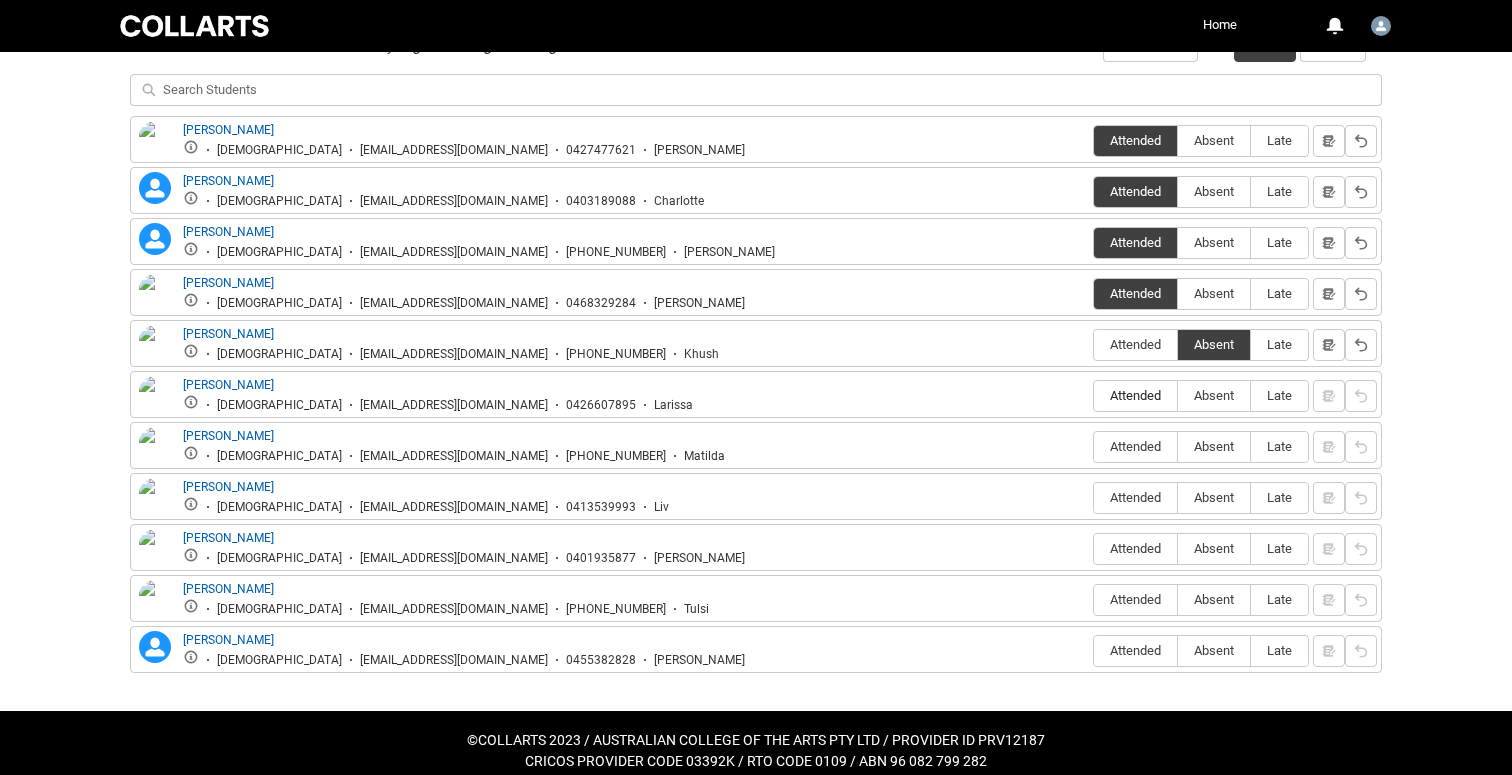 click on "Attended" at bounding box center (1135, 395) 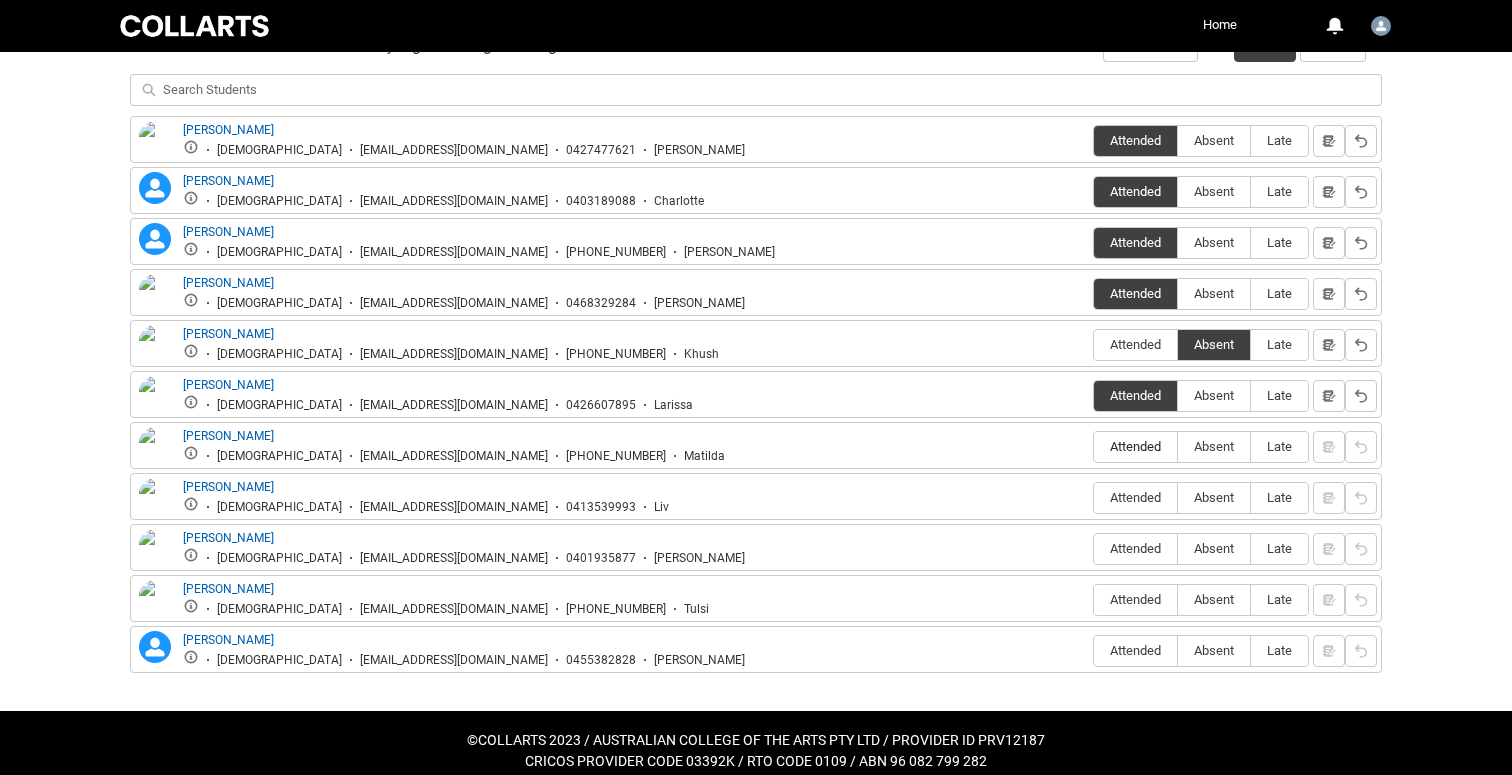 click on "Attended" at bounding box center [1135, 446] 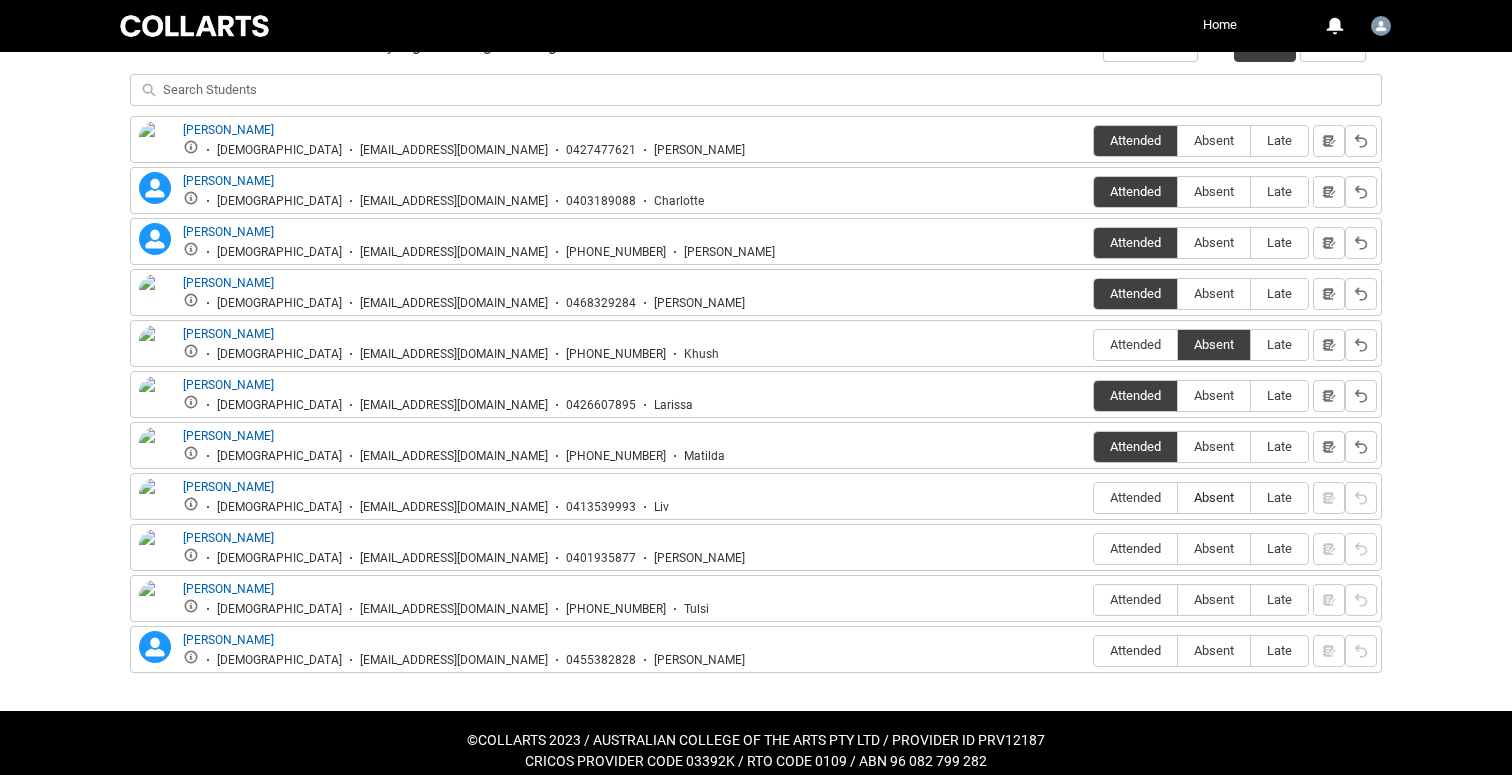 click on "Absent" at bounding box center (1214, 497) 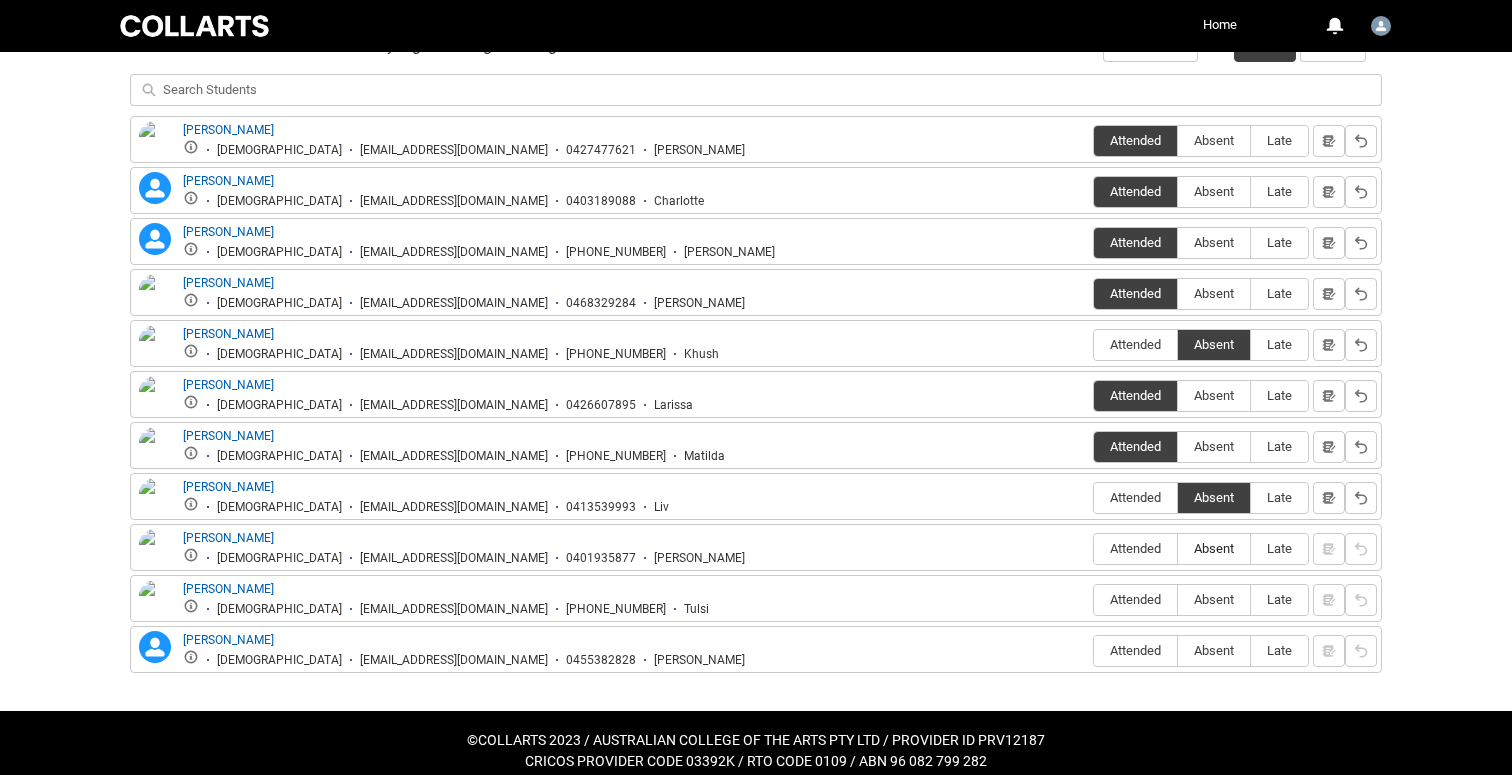 click on "Absent" at bounding box center [1214, 548] 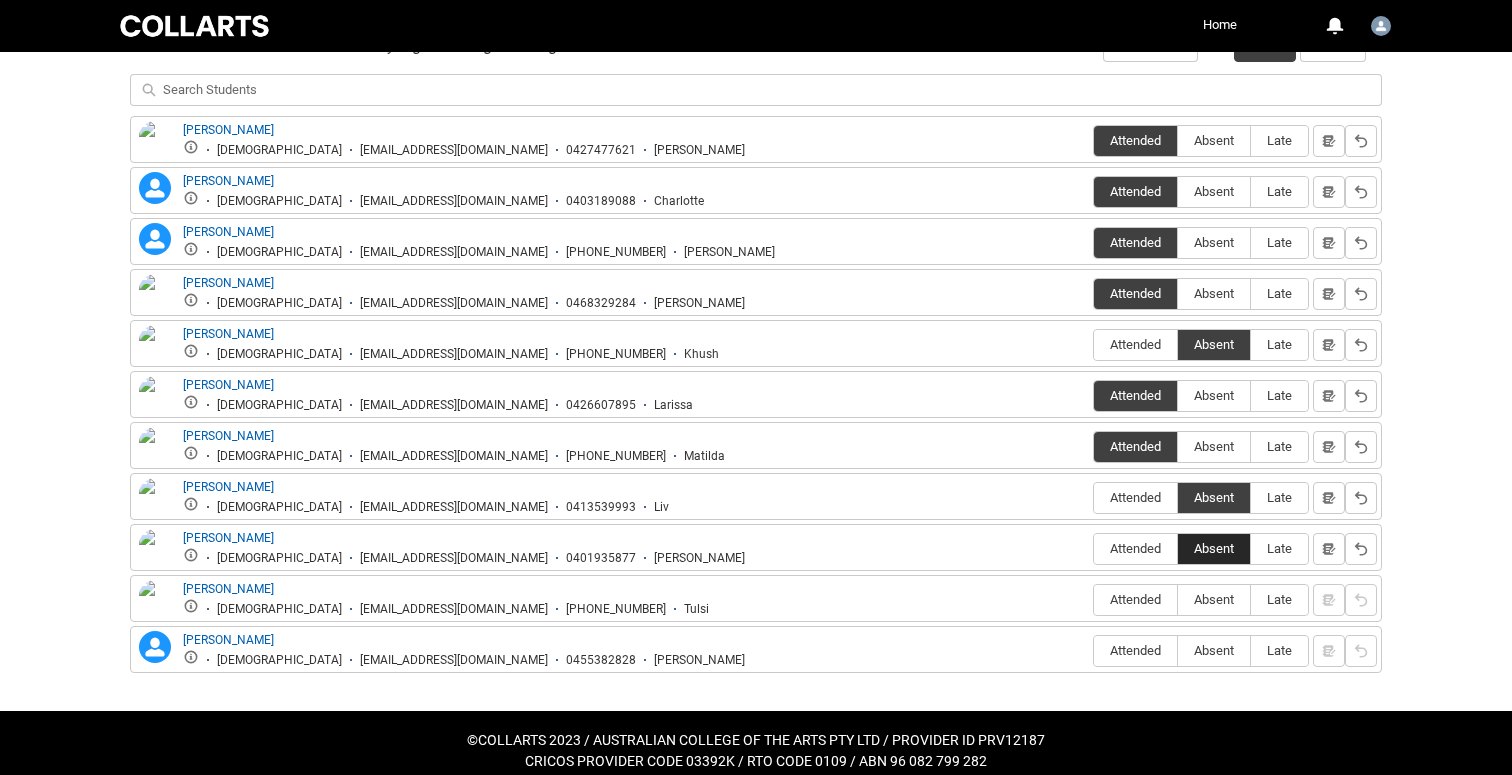 scroll, scrollTop: 702, scrollLeft: 0, axis: vertical 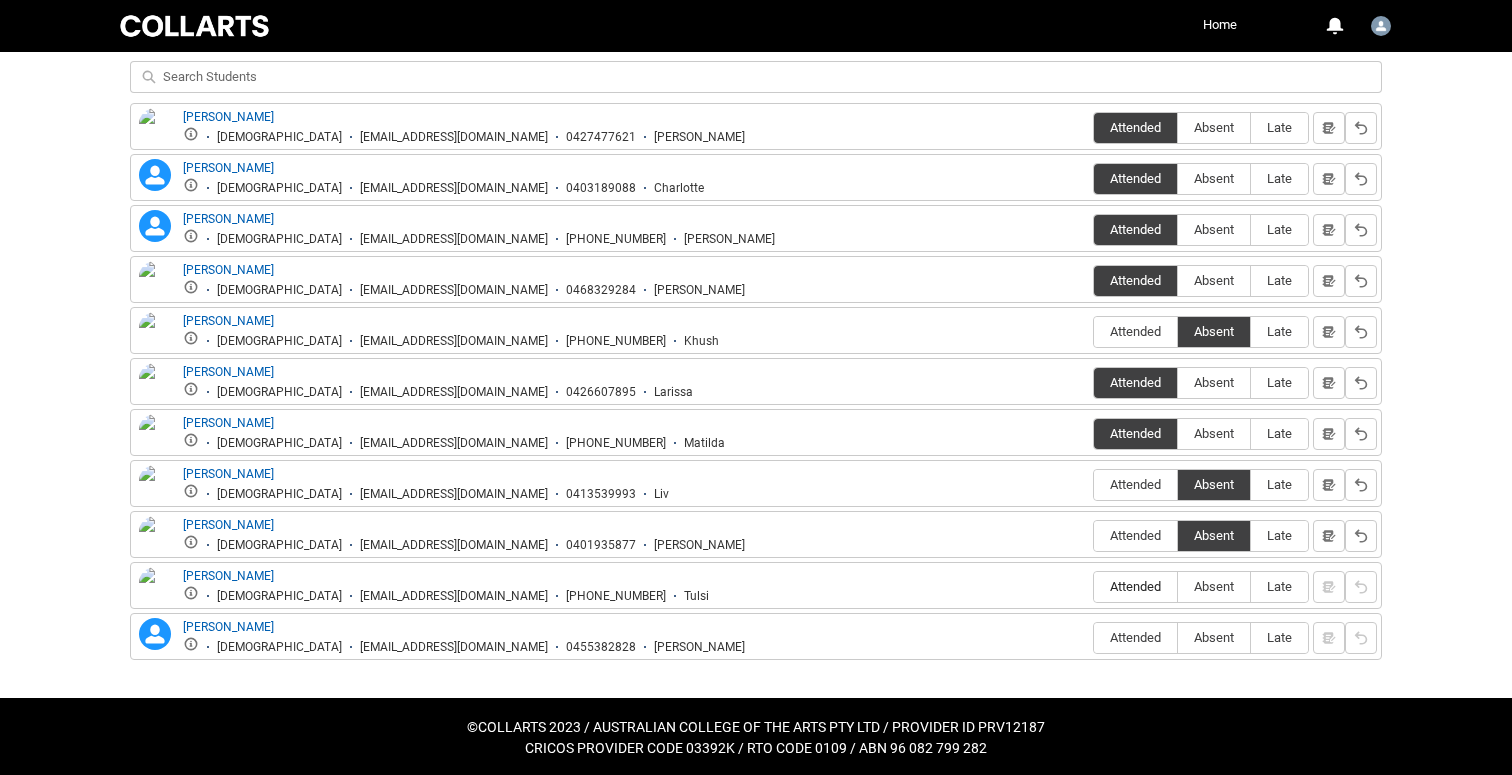 click on "Attended" at bounding box center (1135, 586) 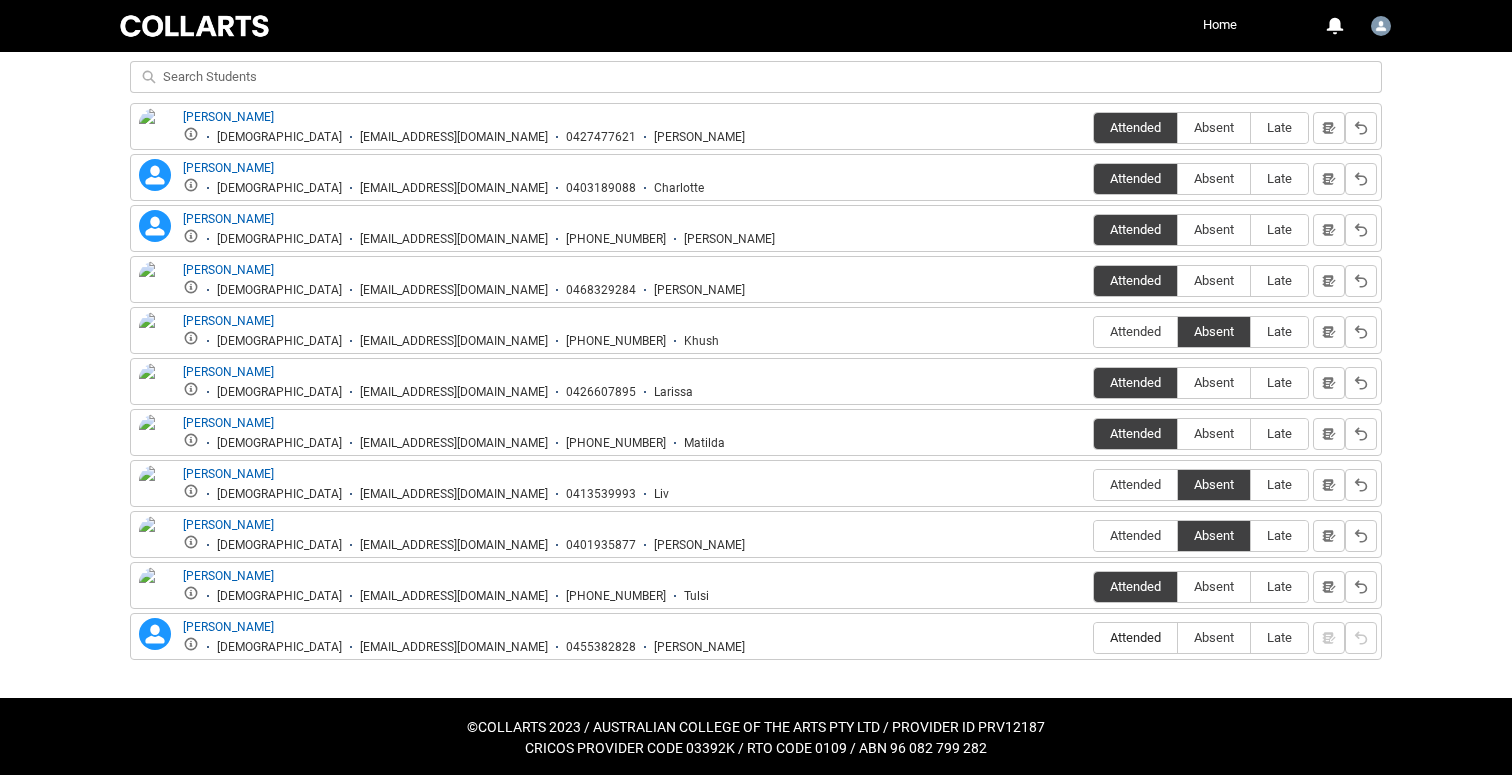 click on "Attended" at bounding box center [1135, 638] 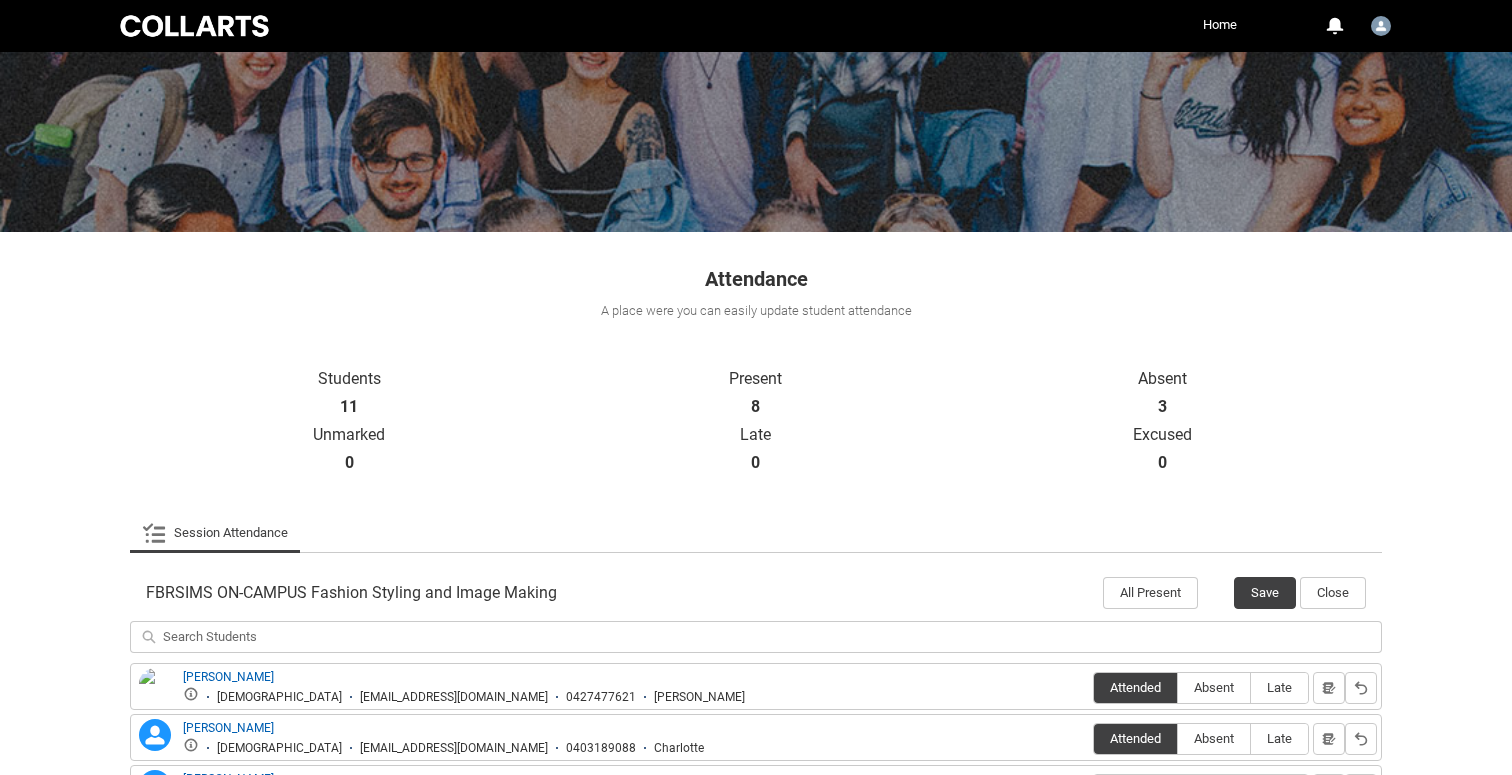 scroll, scrollTop: 174, scrollLeft: 0, axis: vertical 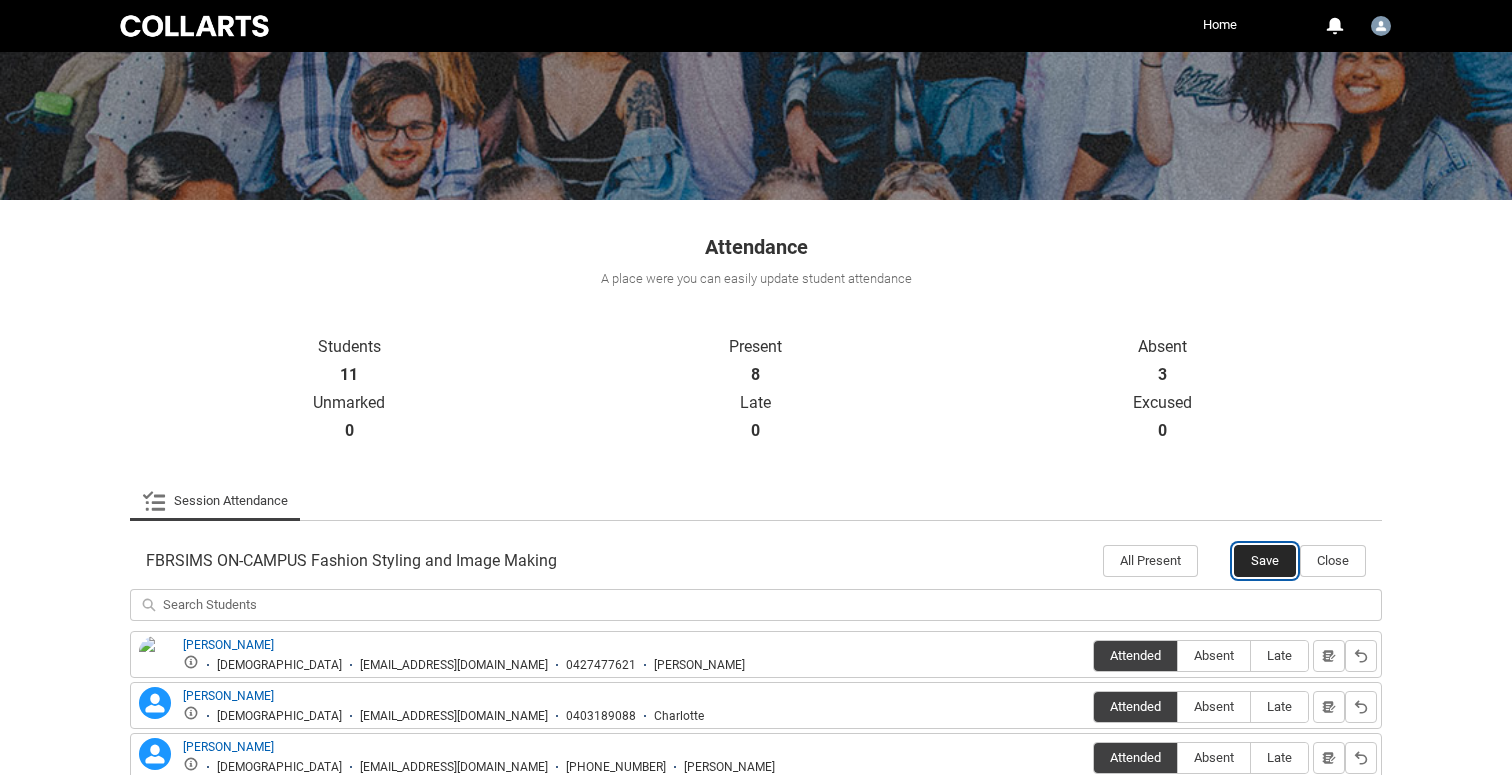 click on "Save" at bounding box center [1265, 561] 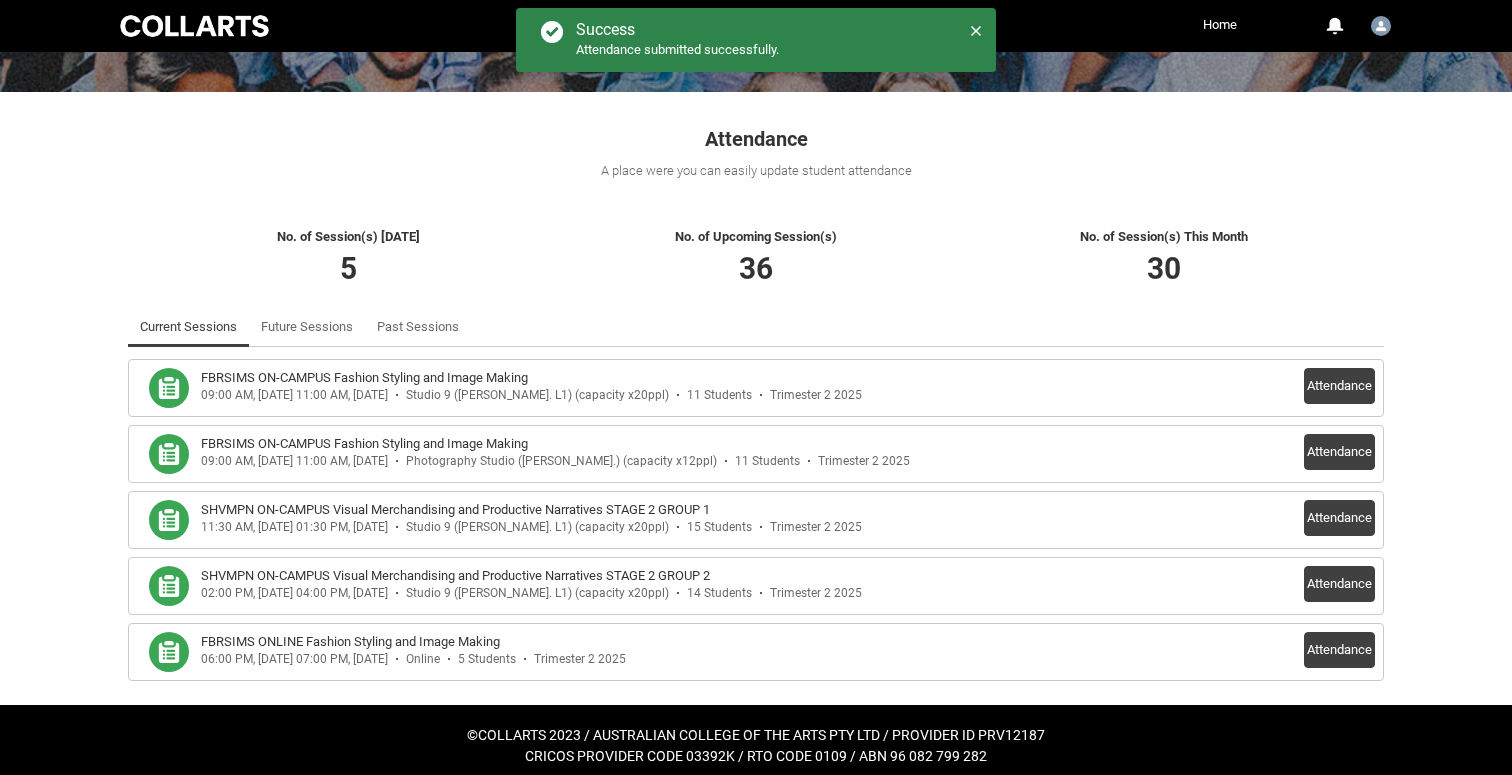 scroll, scrollTop: 293, scrollLeft: 0, axis: vertical 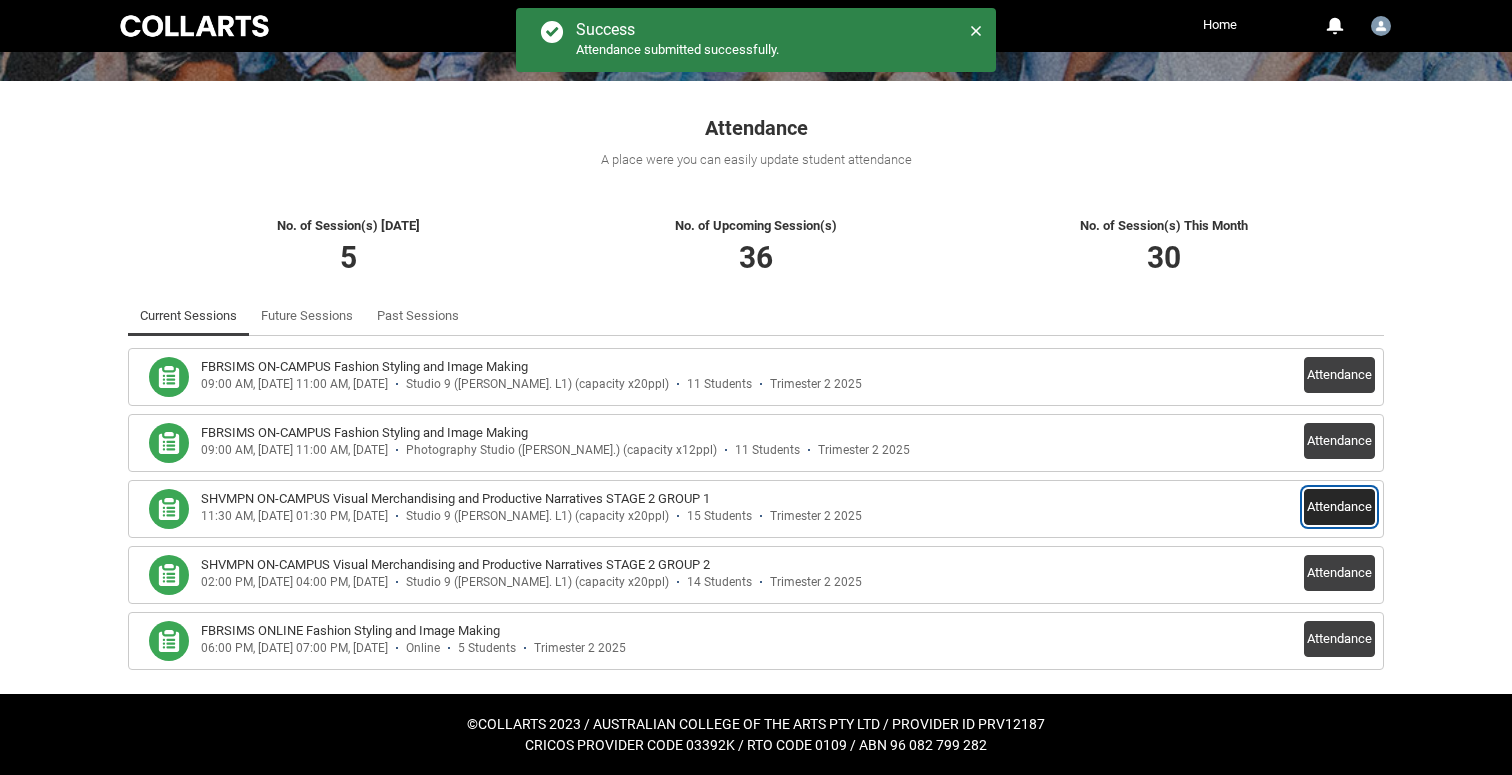 click on "Attendance" at bounding box center (1339, 507) 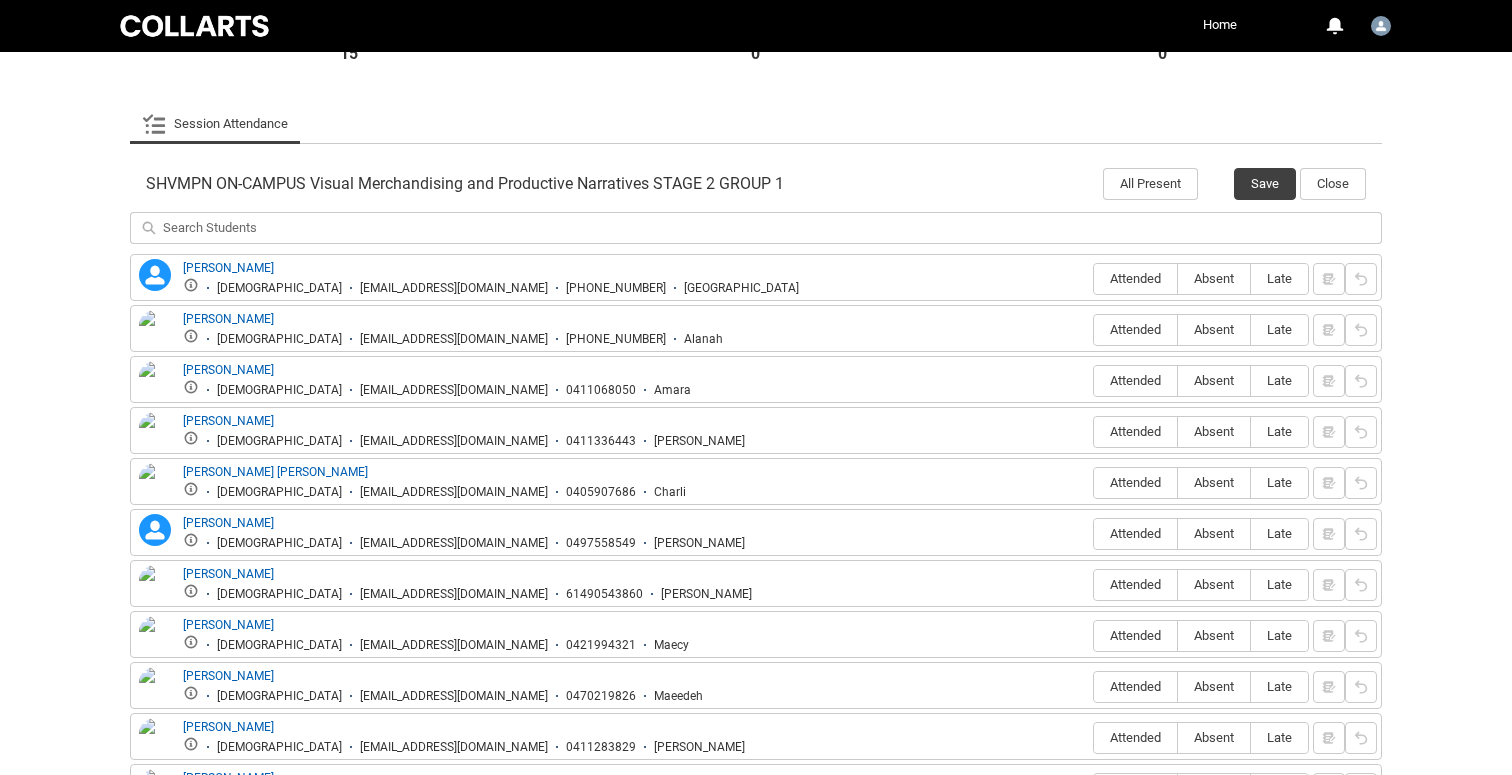 scroll, scrollTop: 621, scrollLeft: 0, axis: vertical 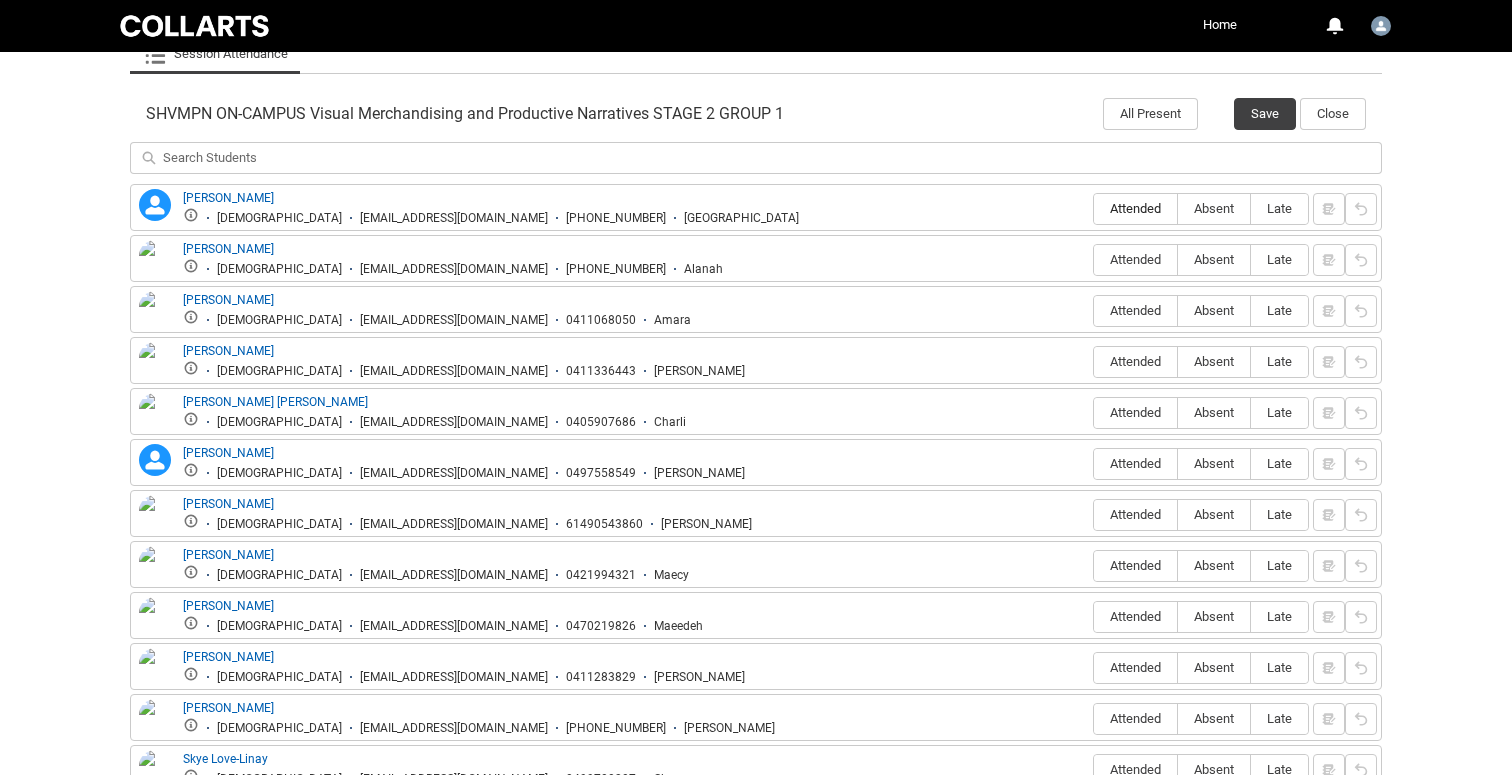 click on "Attended" at bounding box center (1135, 208) 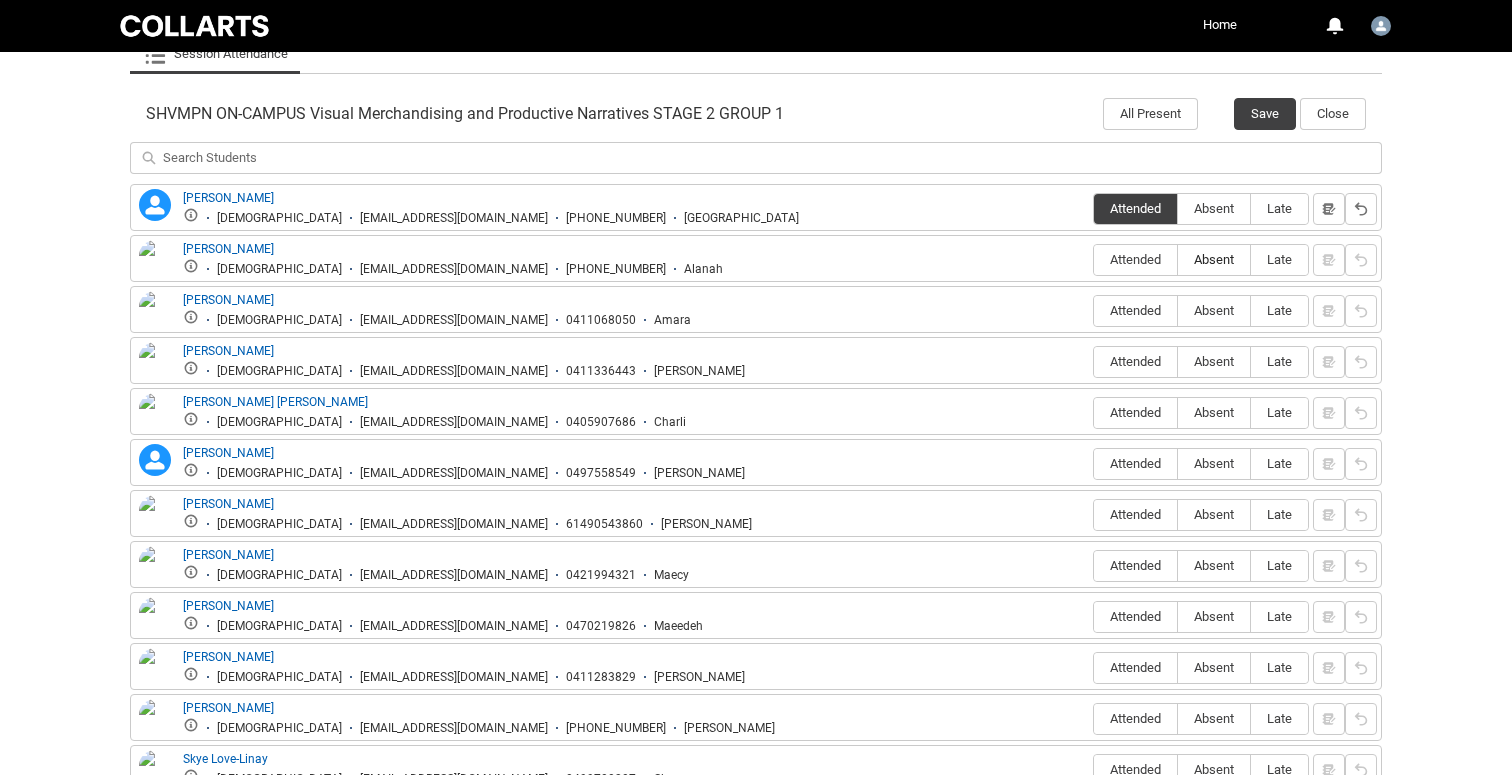 click on "Absent" at bounding box center (1214, 259) 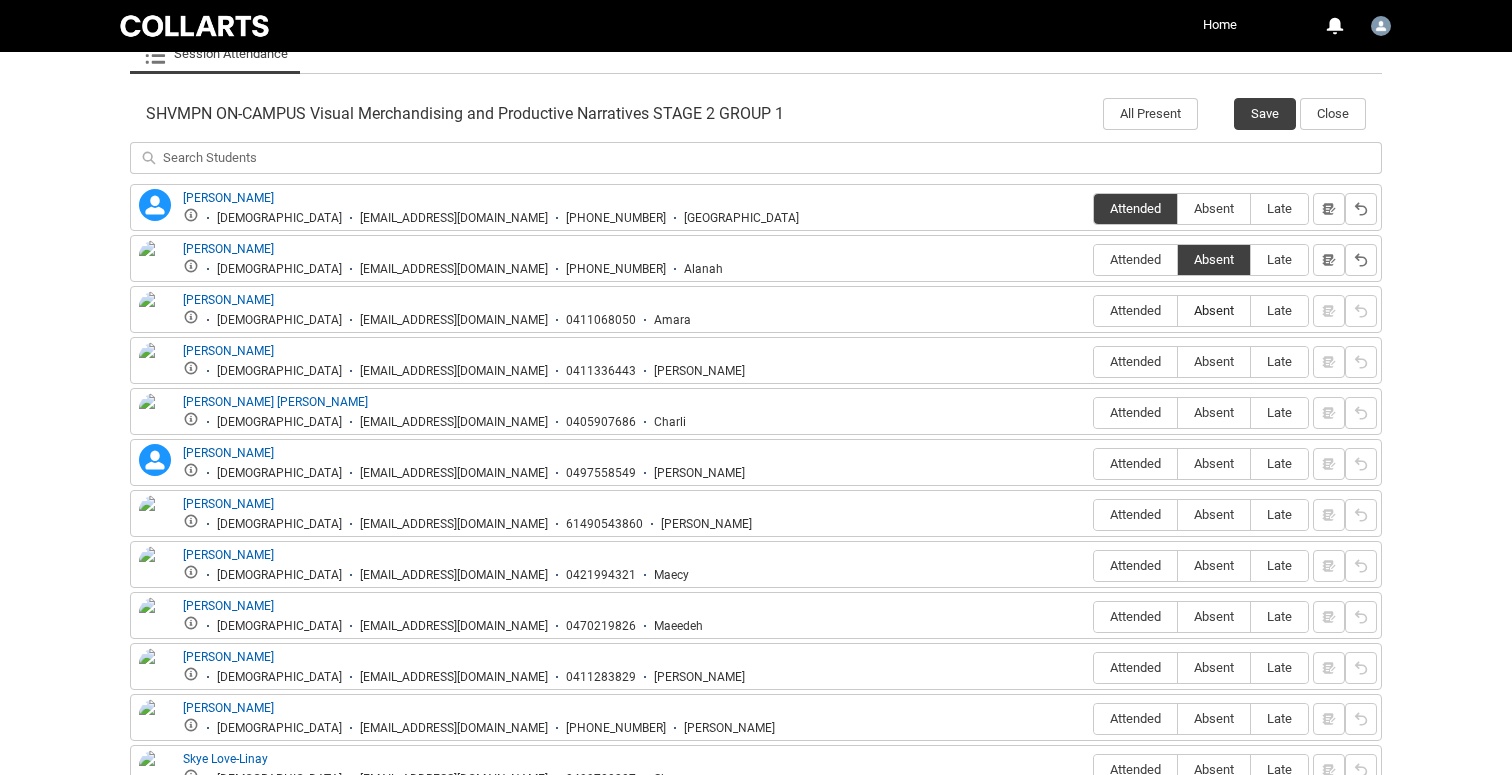 click on "Absent" at bounding box center (1214, 310) 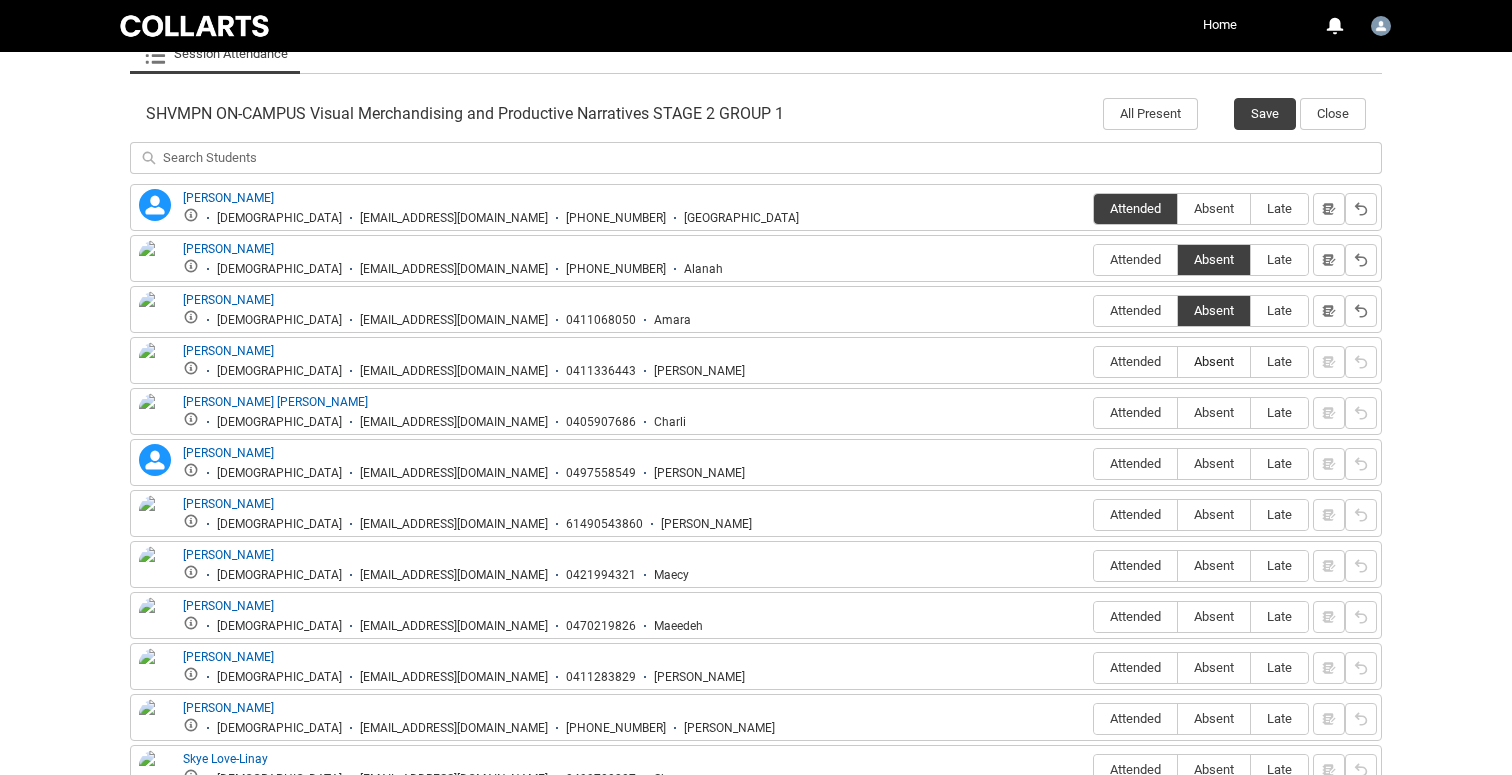 click on "Absent" at bounding box center (1214, 361) 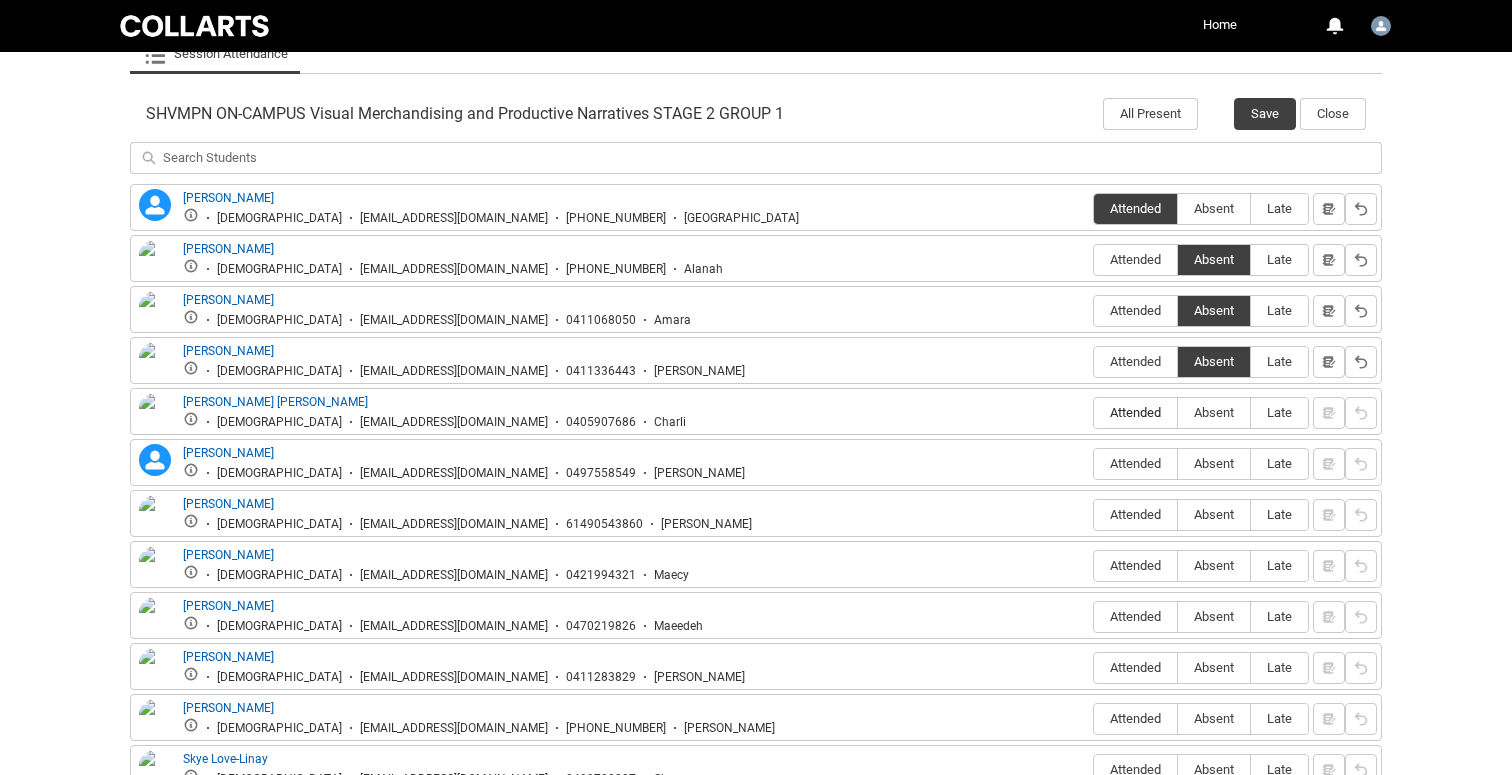 click on "Attended" at bounding box center [1135, 412] 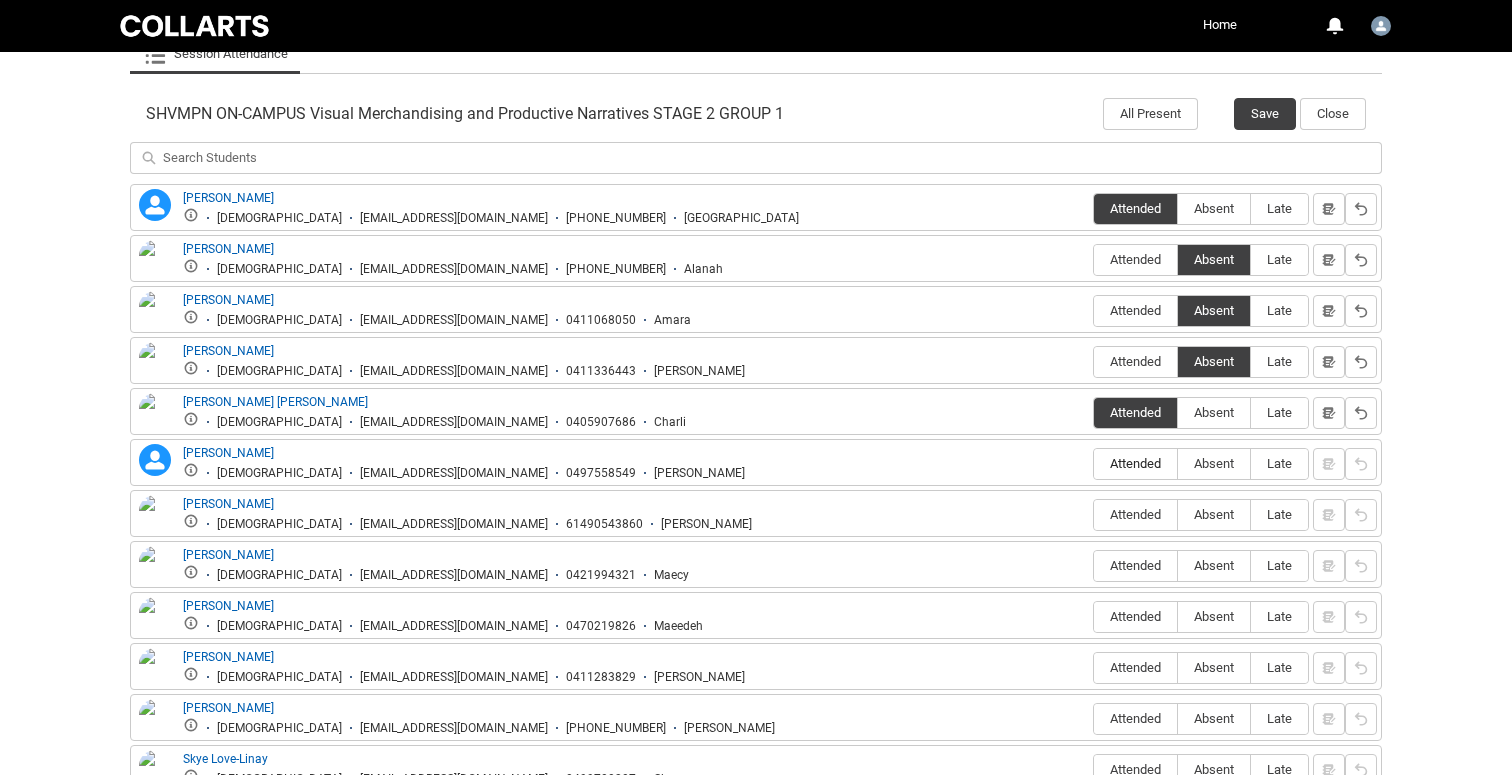 click on "Attended" at bounding box center [1135, 463] 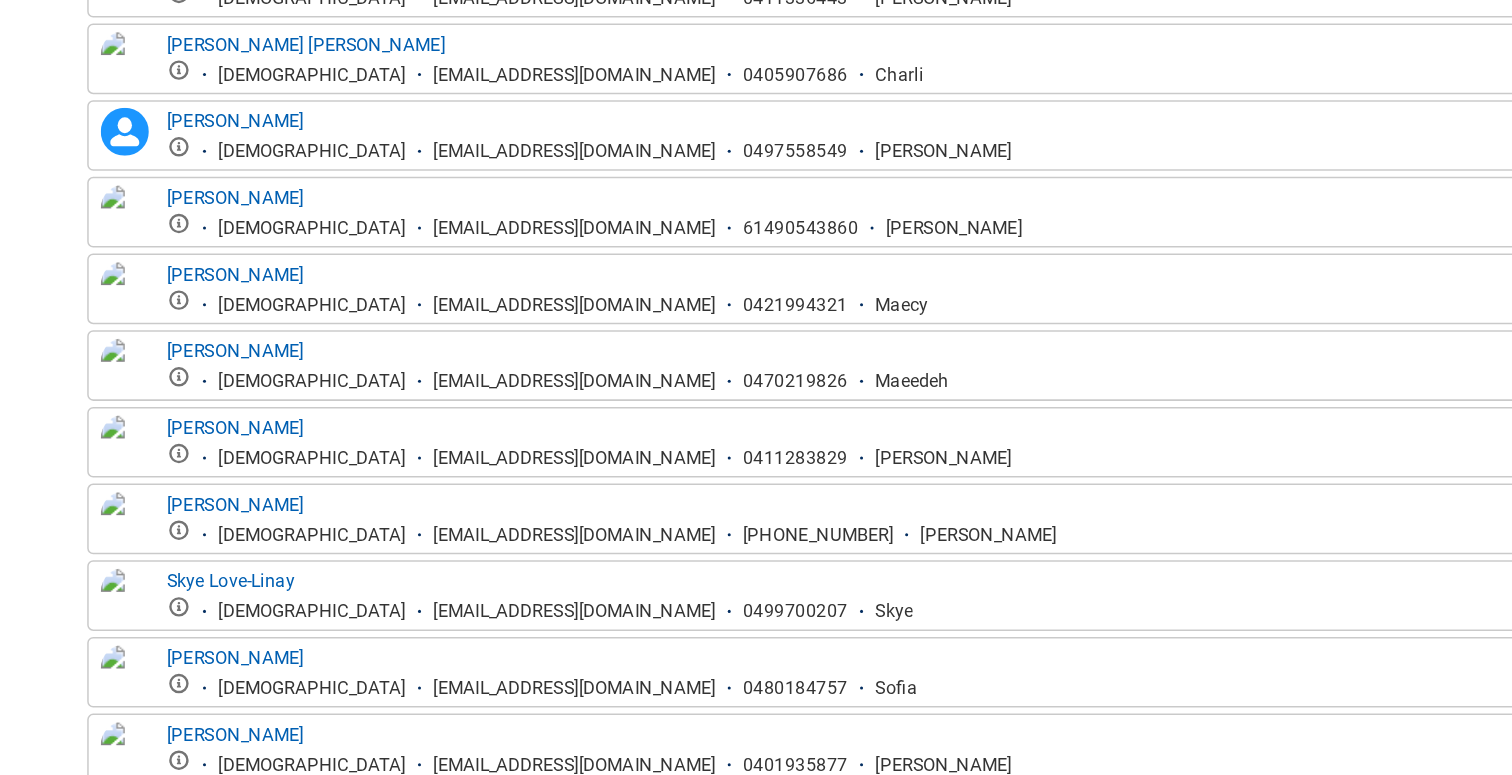 scroll, scrollTop: 732, scrollLeft: 0, axis: vertical 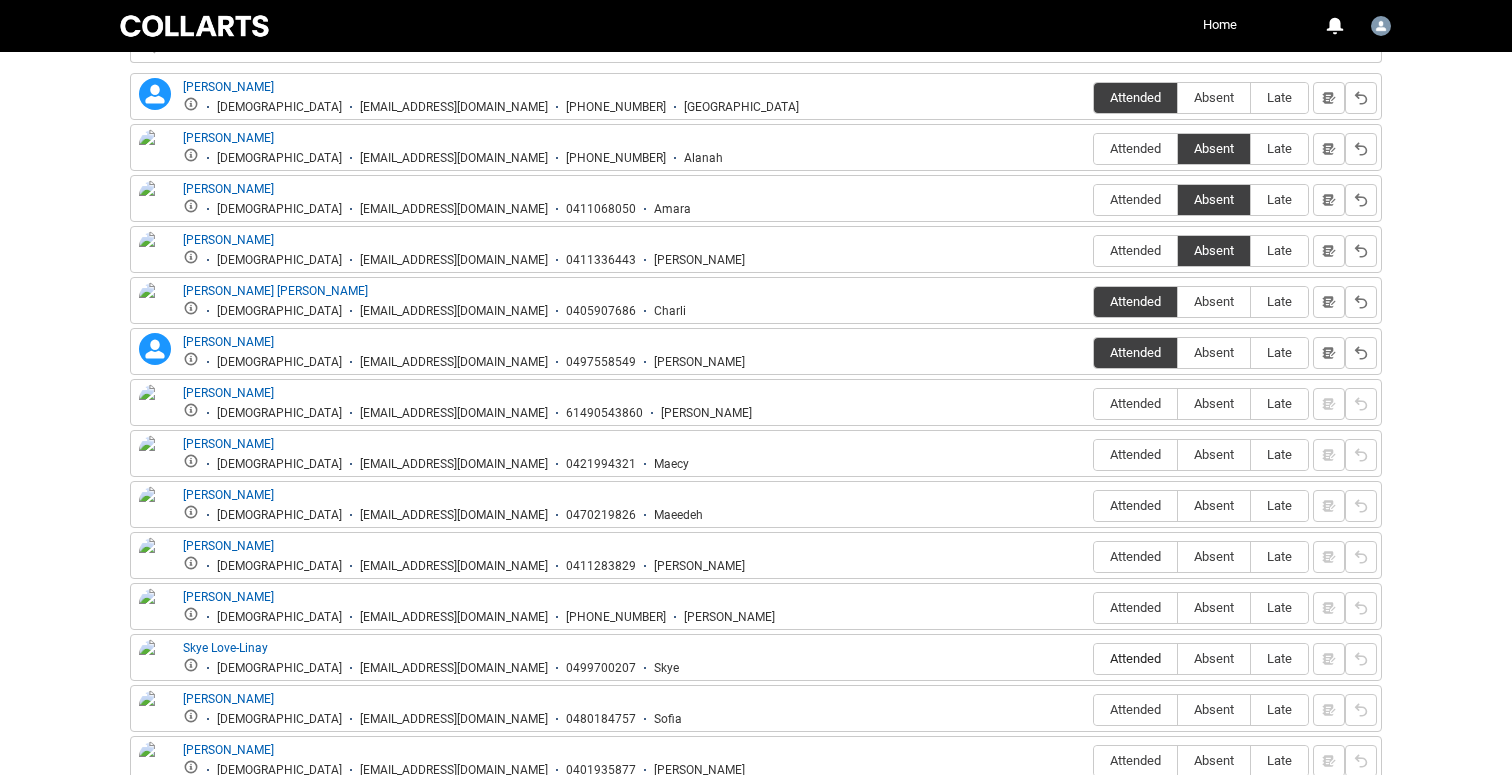 click on "Attended" at bounding box center (1135, 658) 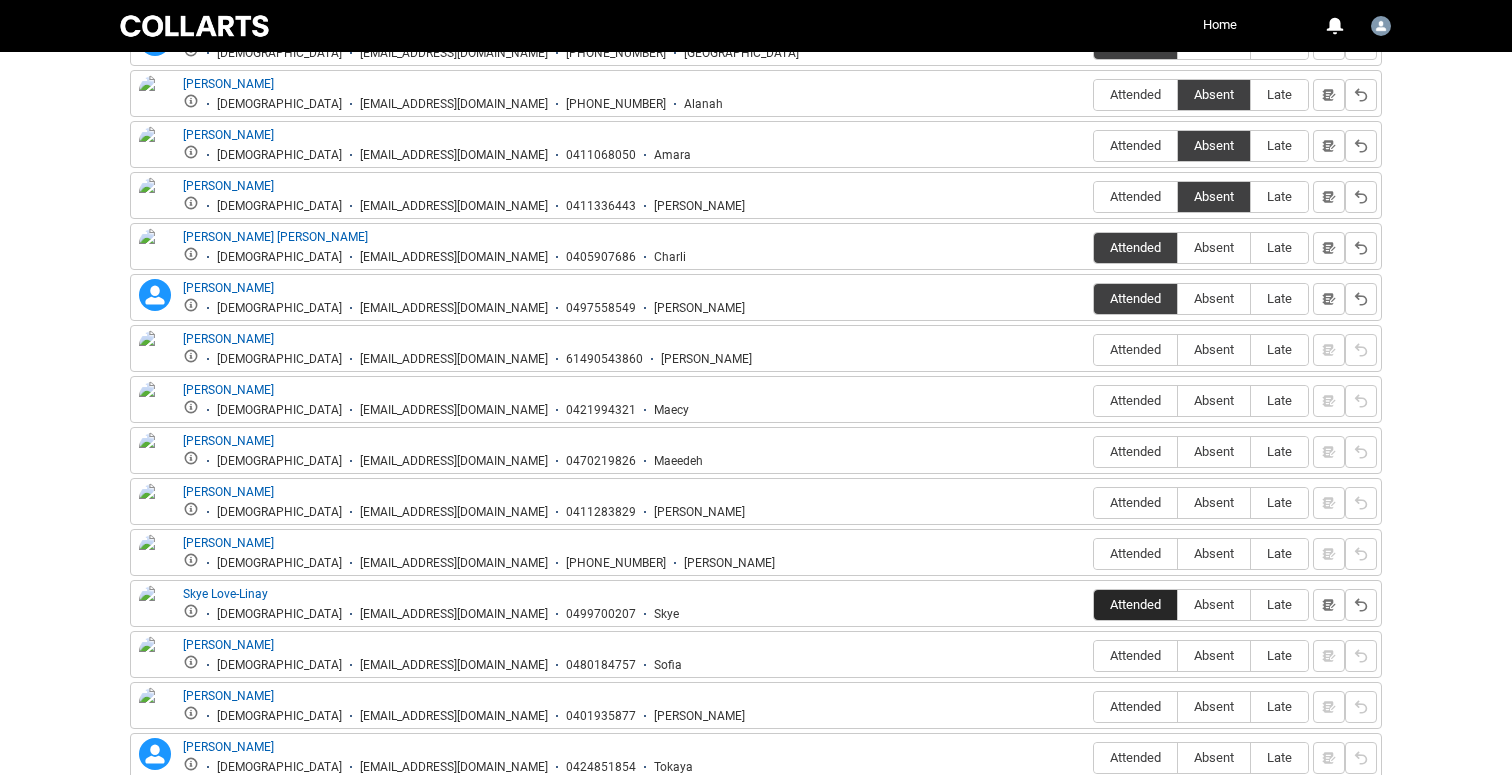 scroll, scrollTop: 798, scrollLeft: 0, axis: vertical 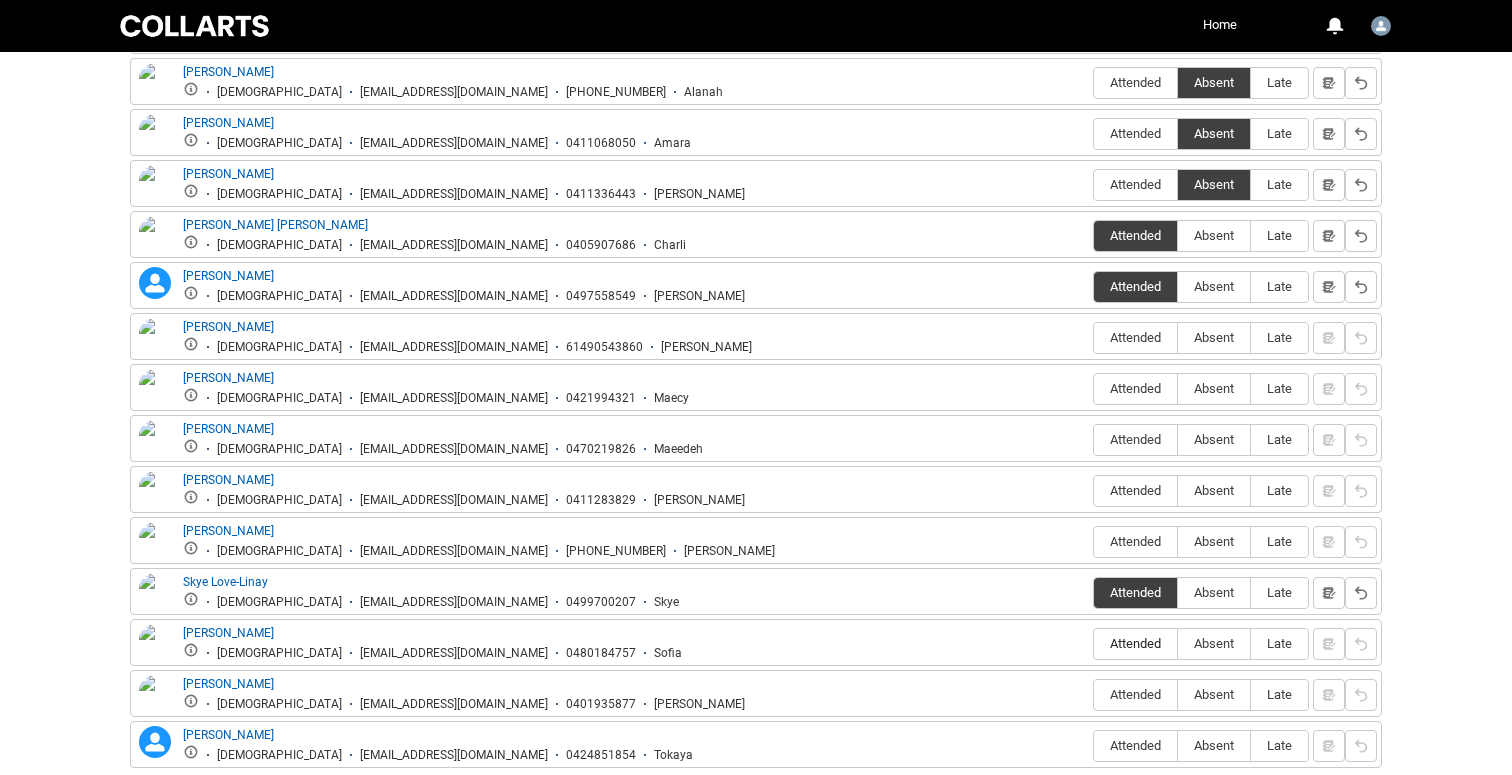 click on "Attended" at bounding box center [1135, 643] 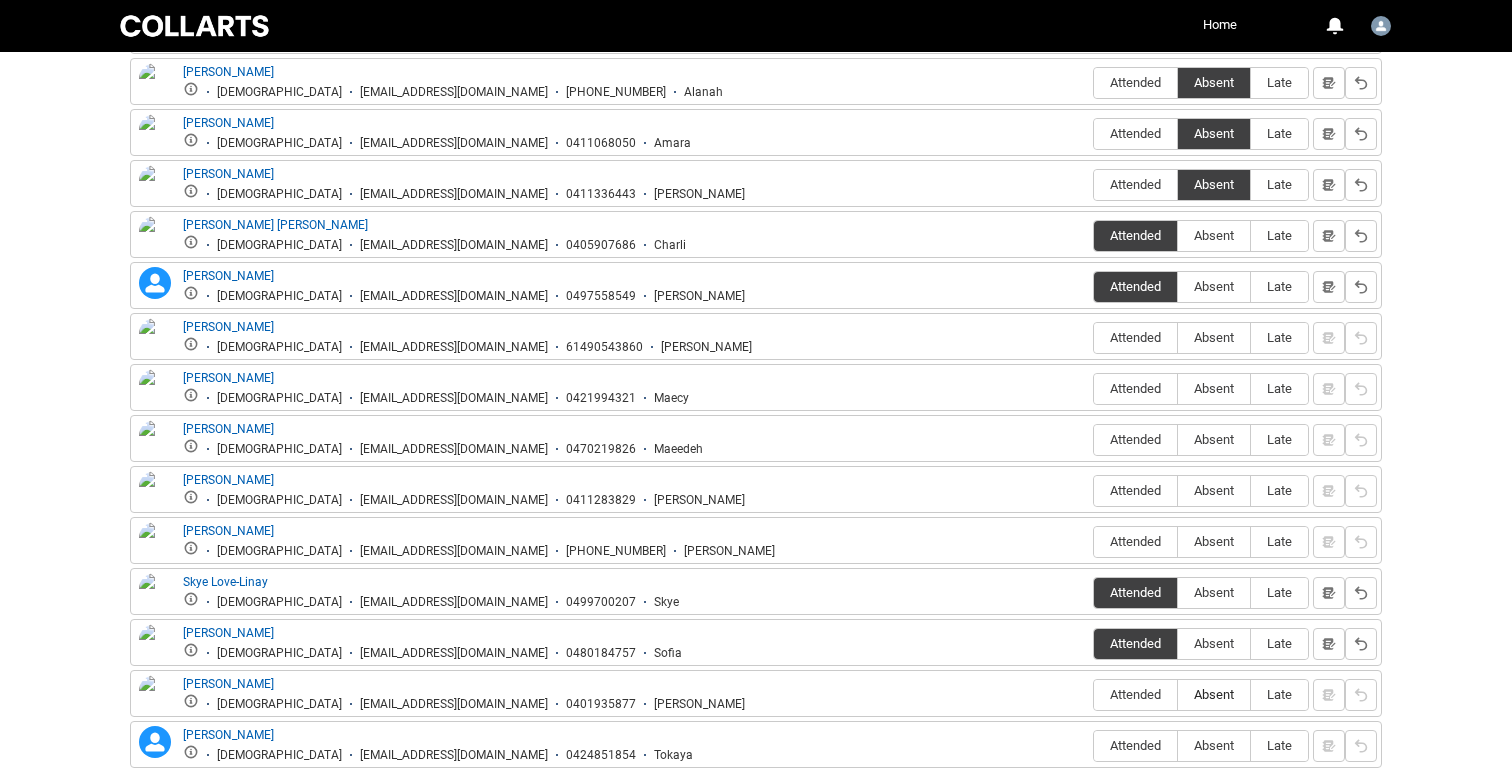 click on "Absent" at bounding box center [1214, 694] 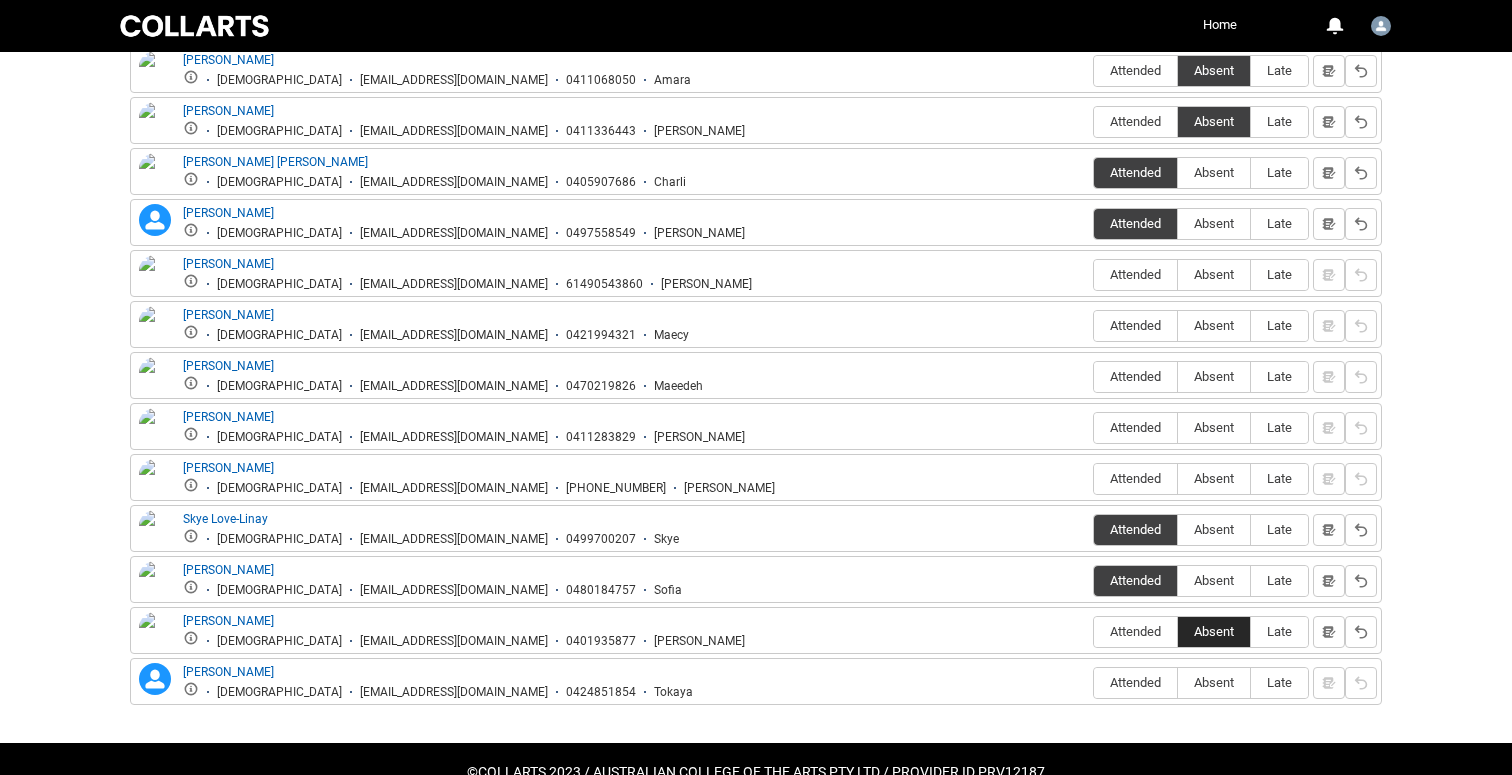 scroll, scrollTop: 897, scrollLeft: 0, axis: vertical 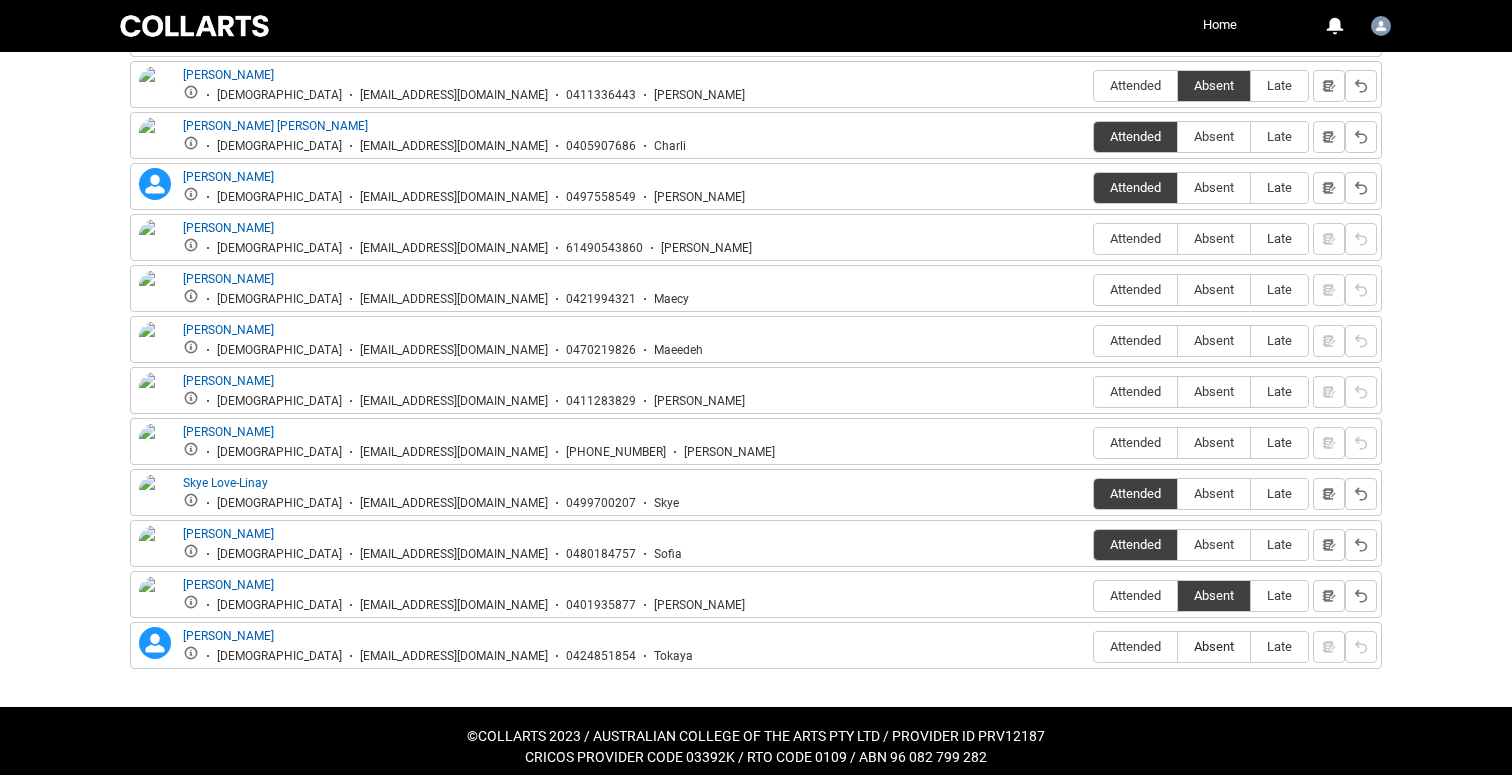 click on "Absent" at bounding box center (1214, 646) 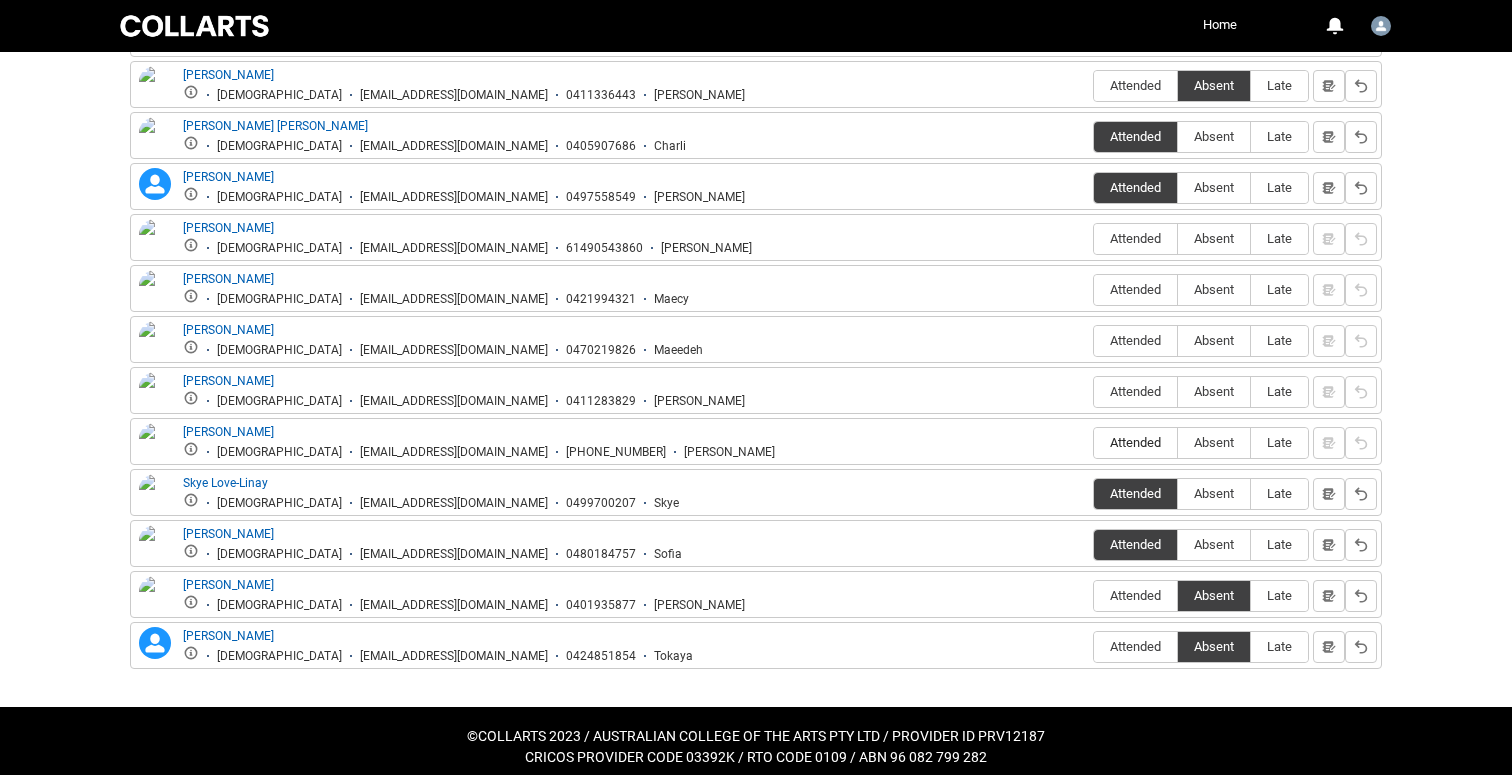 click on "Attended" at bounding box center [1135, 442] 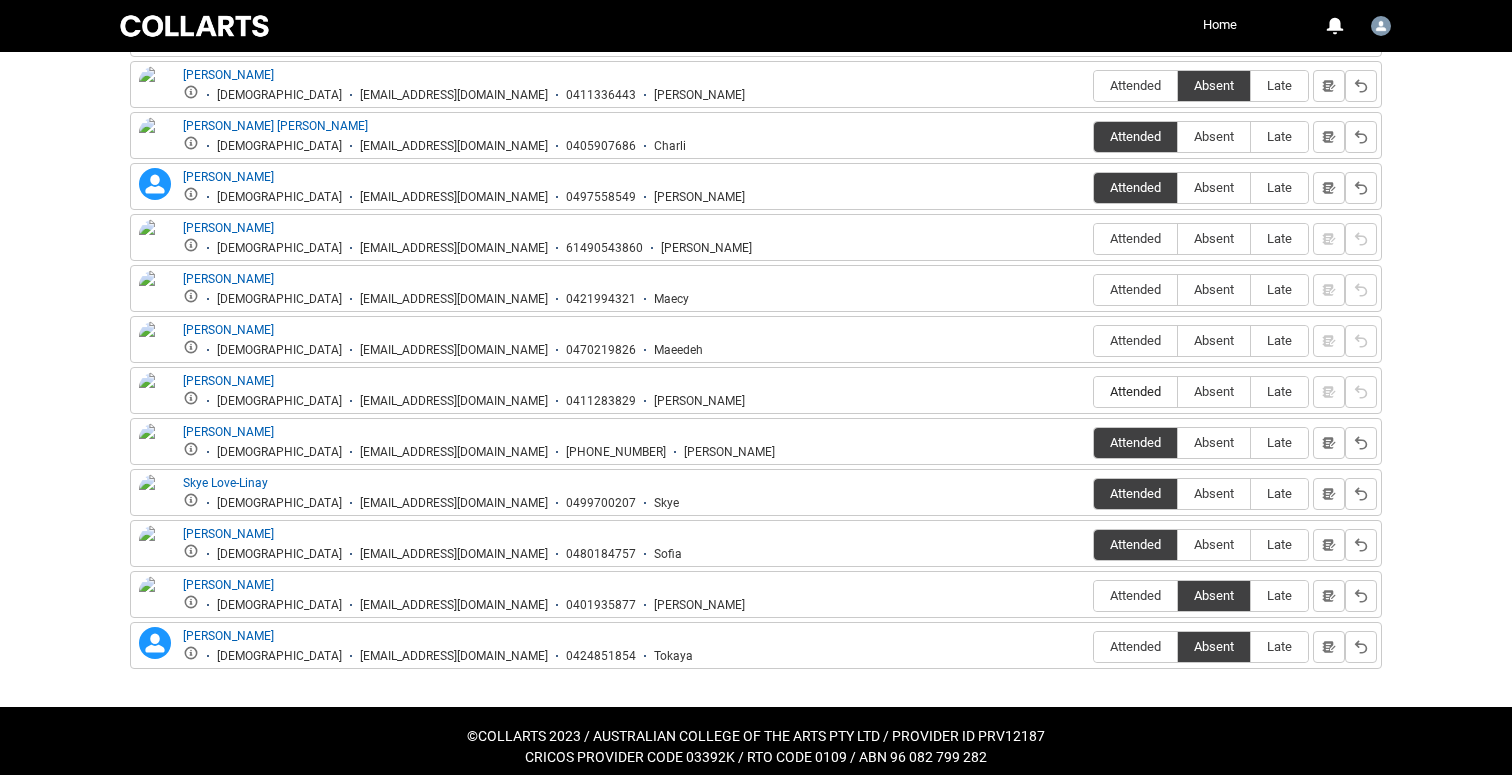 click on "Attended" at bounding box center (1135, 391) 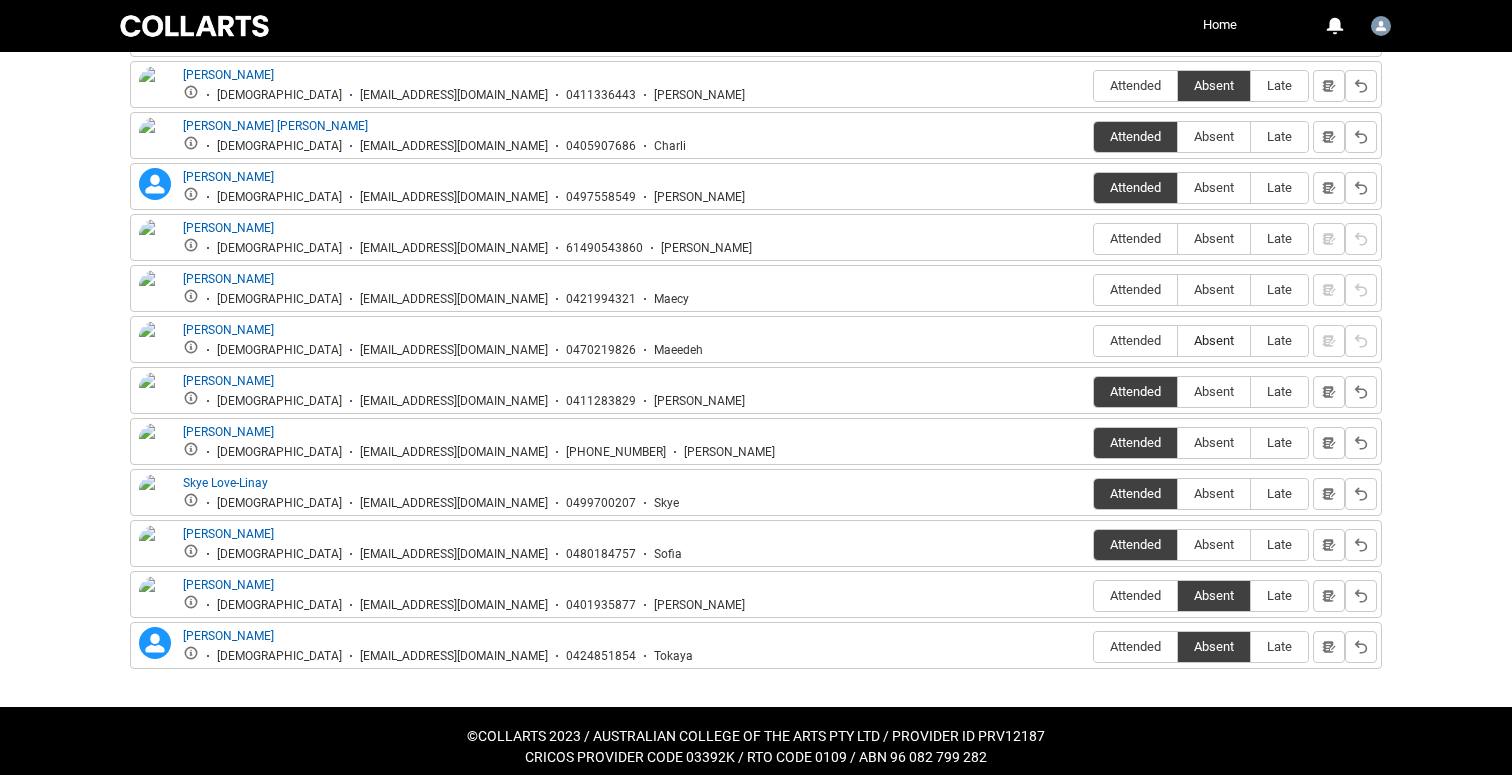 click on "Absent" at bounding box center [1214, 340] 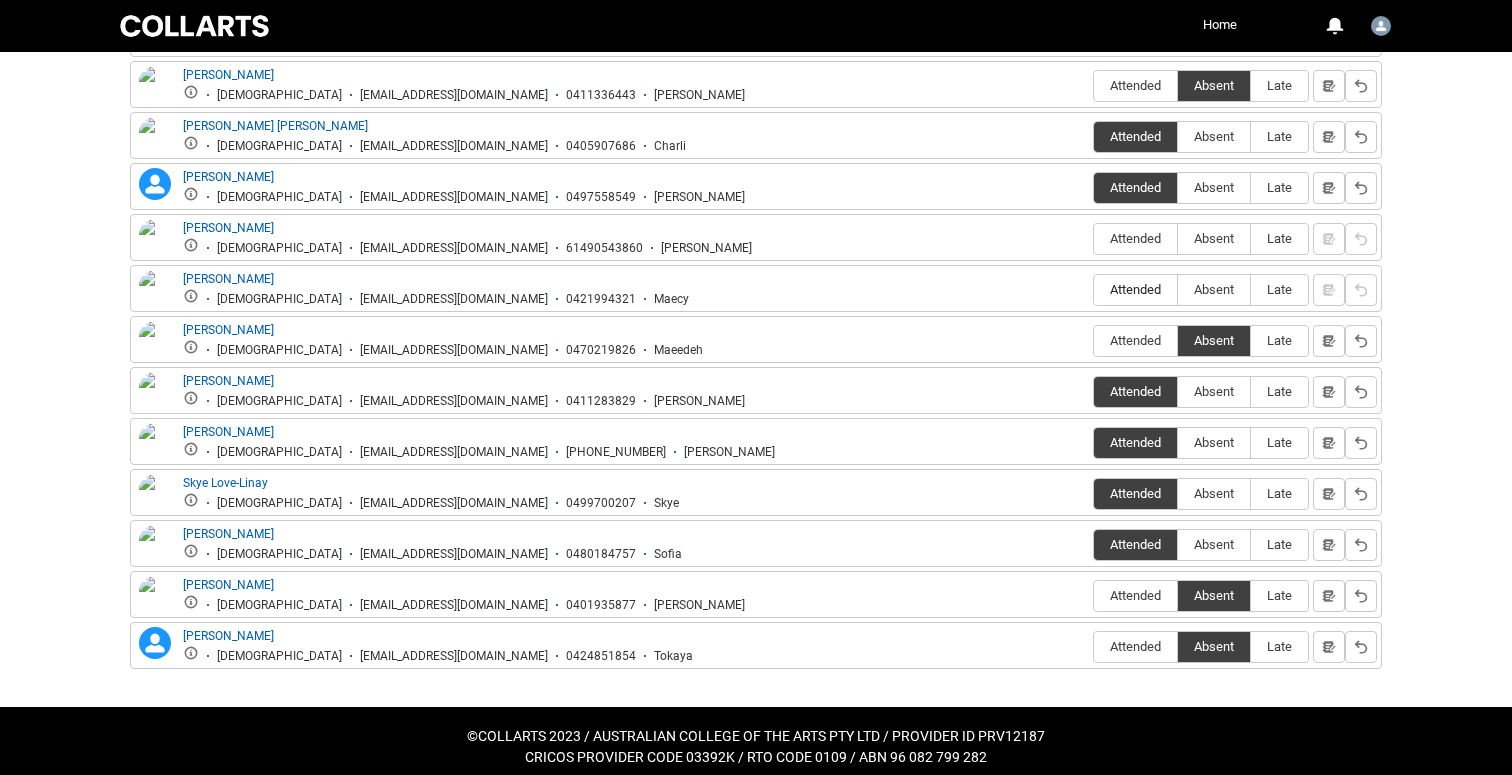click on "Attended" at bounding box center (1135, 289) 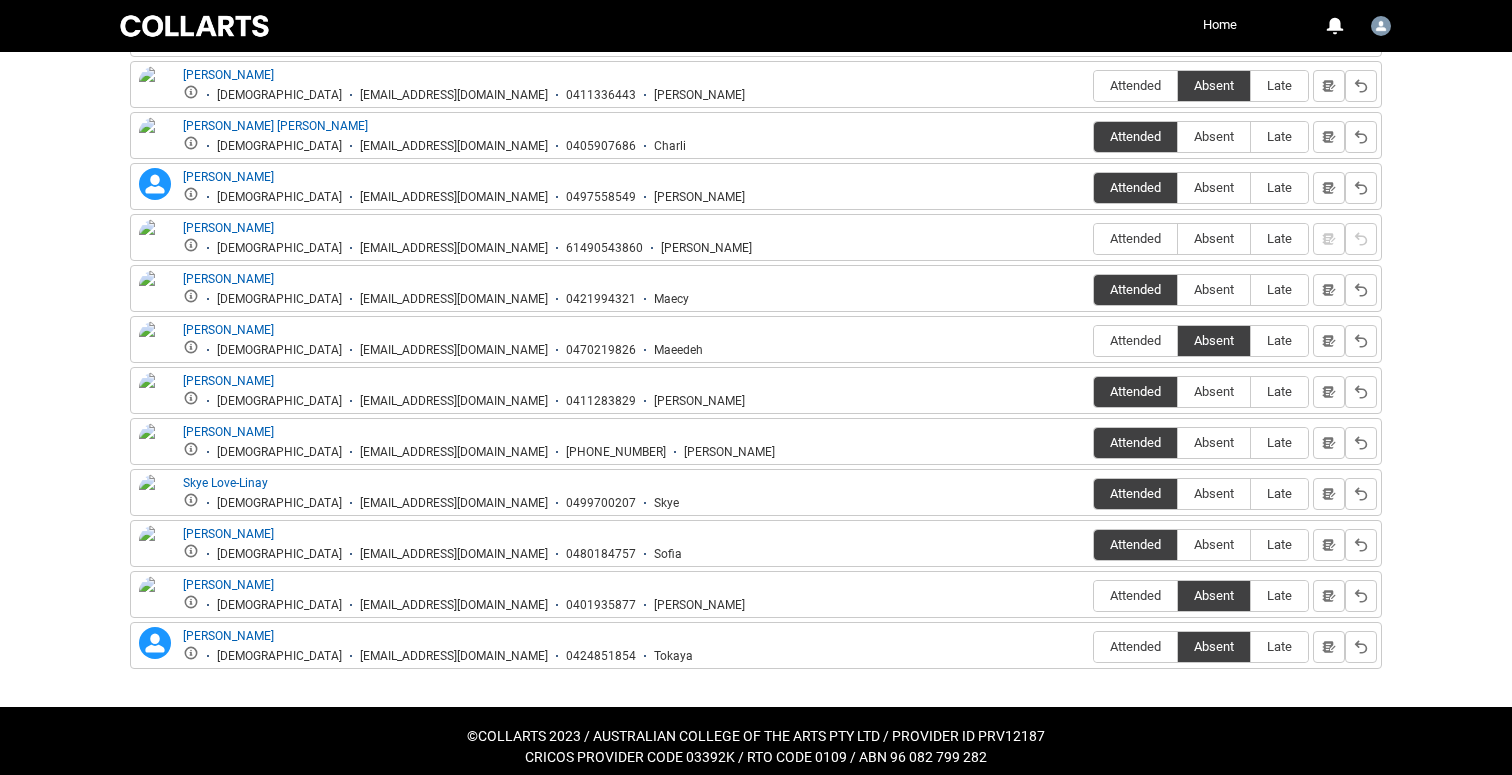 click on "Attended Absent Late" at bounding box center [1201, 239] 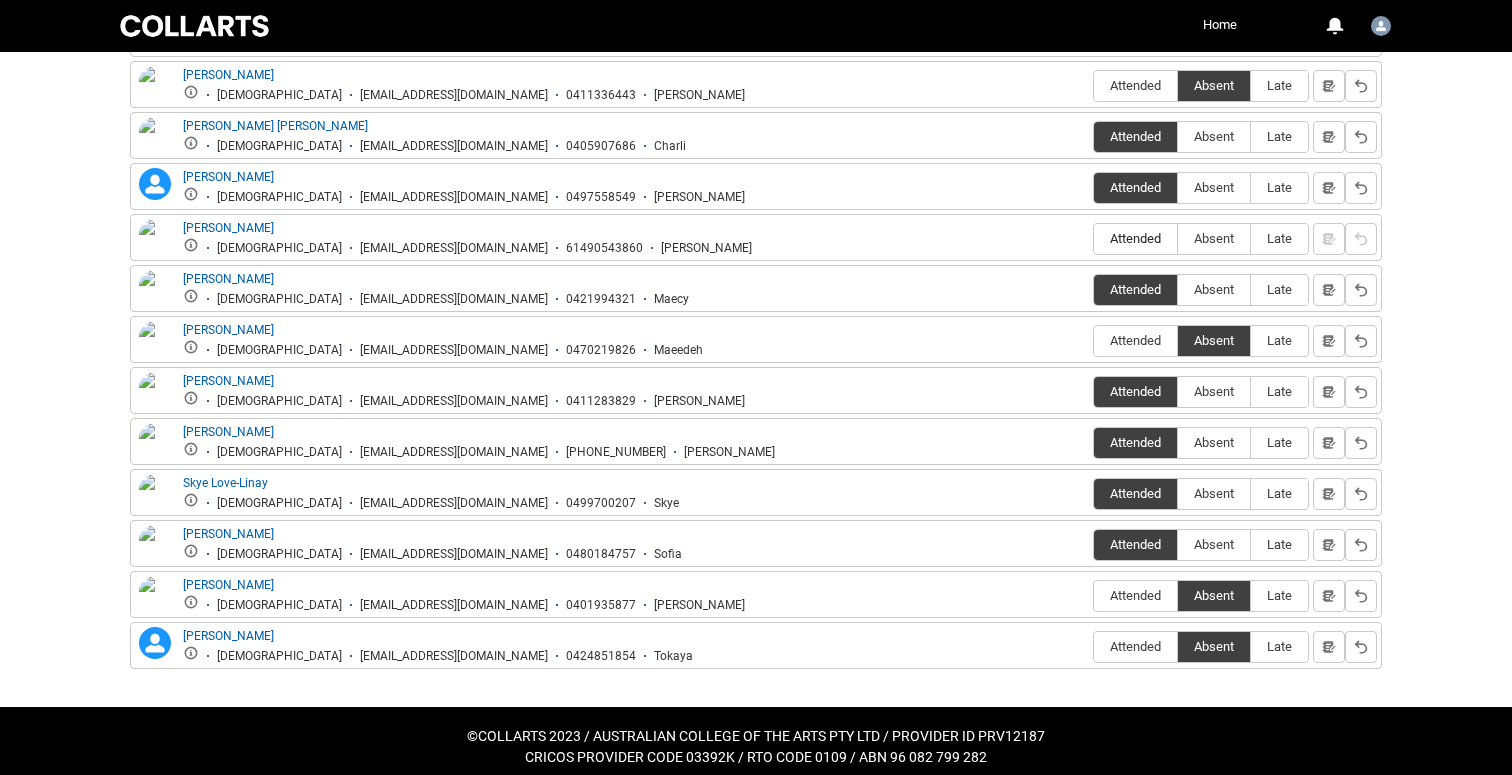 click on "Attended" at bounding box center [1135, 238] 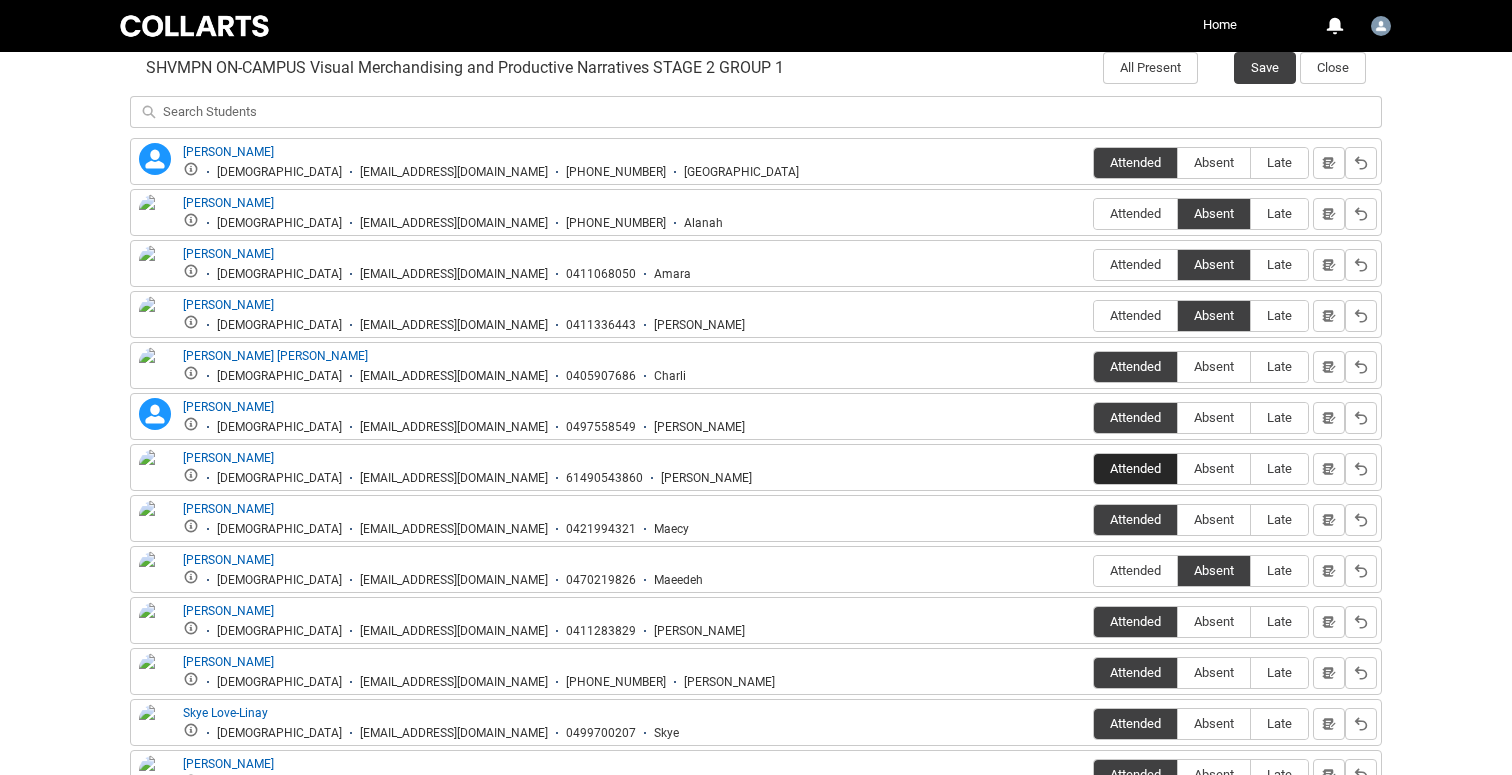 scroll, scrollTop: 647, scrollLeft: 0, axis: vertical 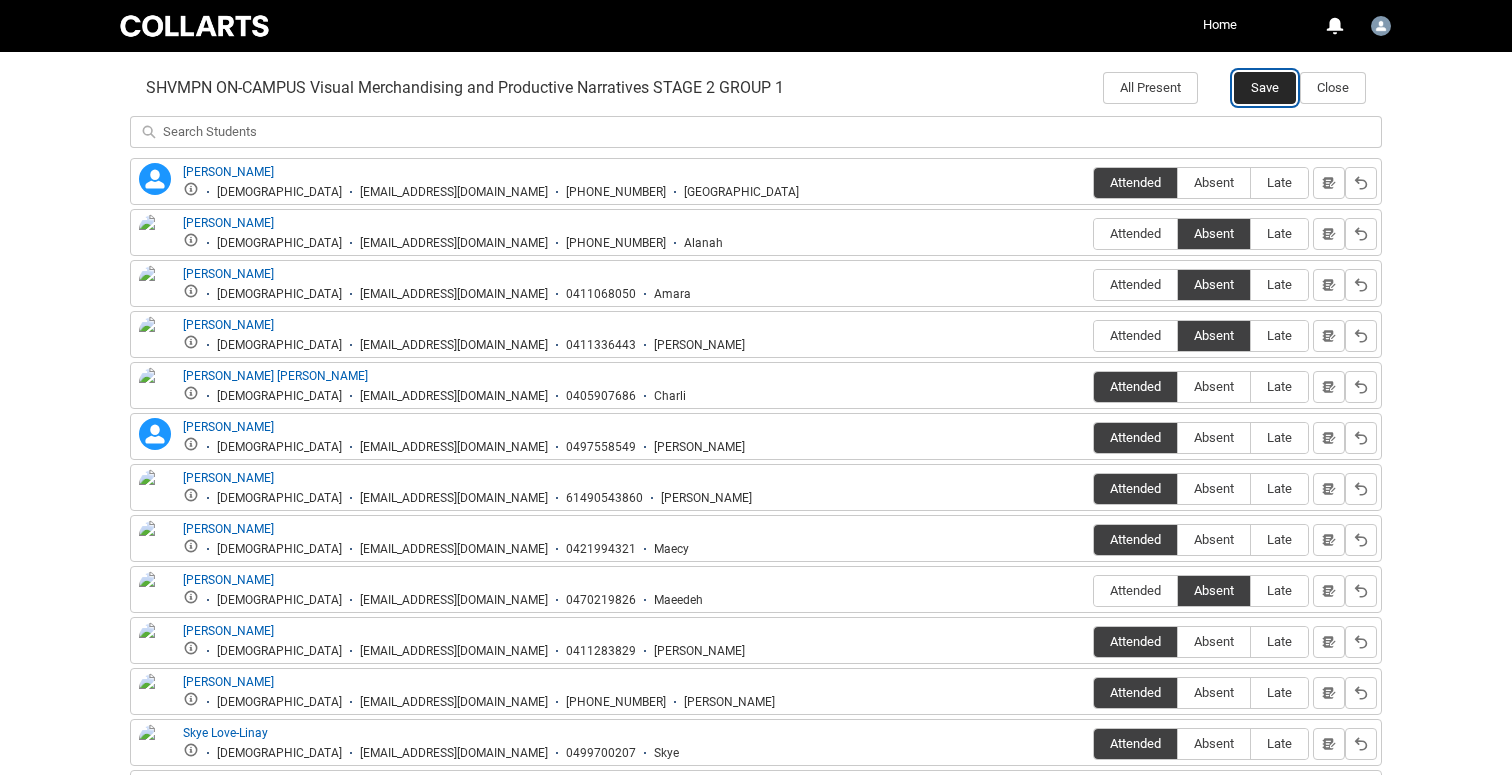 click on "Save" at bounding box center [1265, 88] 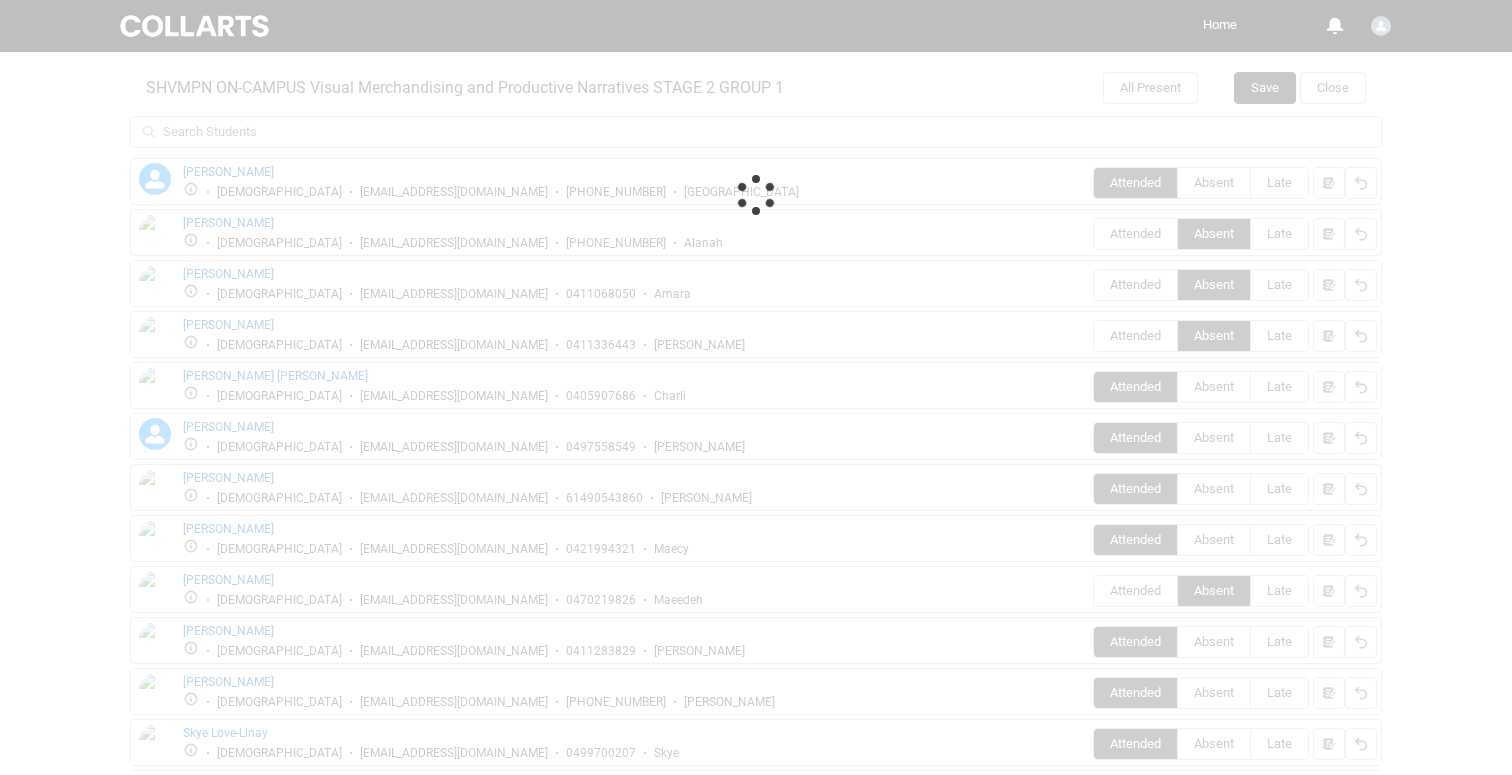 scroll, scrollTop: 293, scrollLeft: 0, axis: vertical 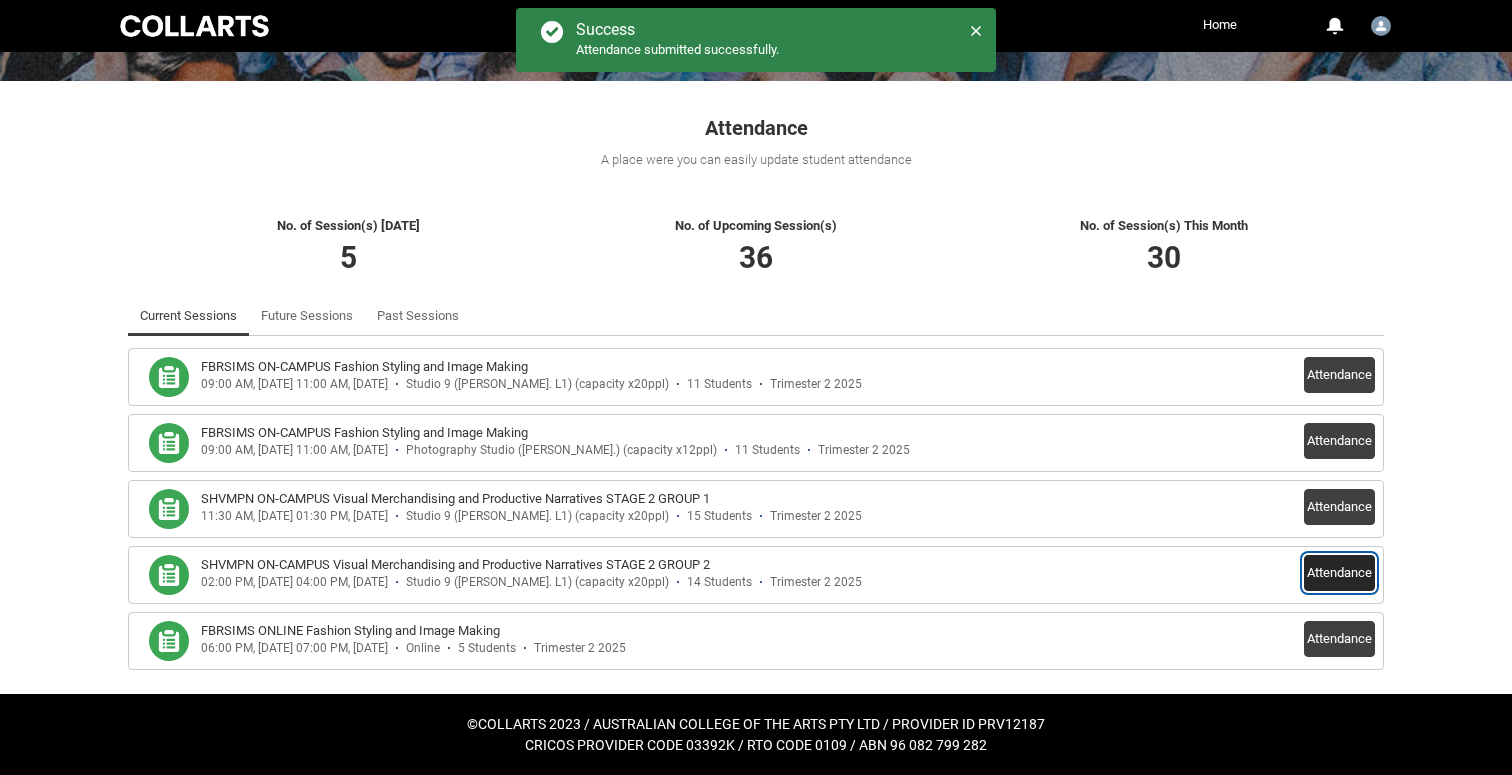 click on "Attendance" at bounding box center [1339, 573] 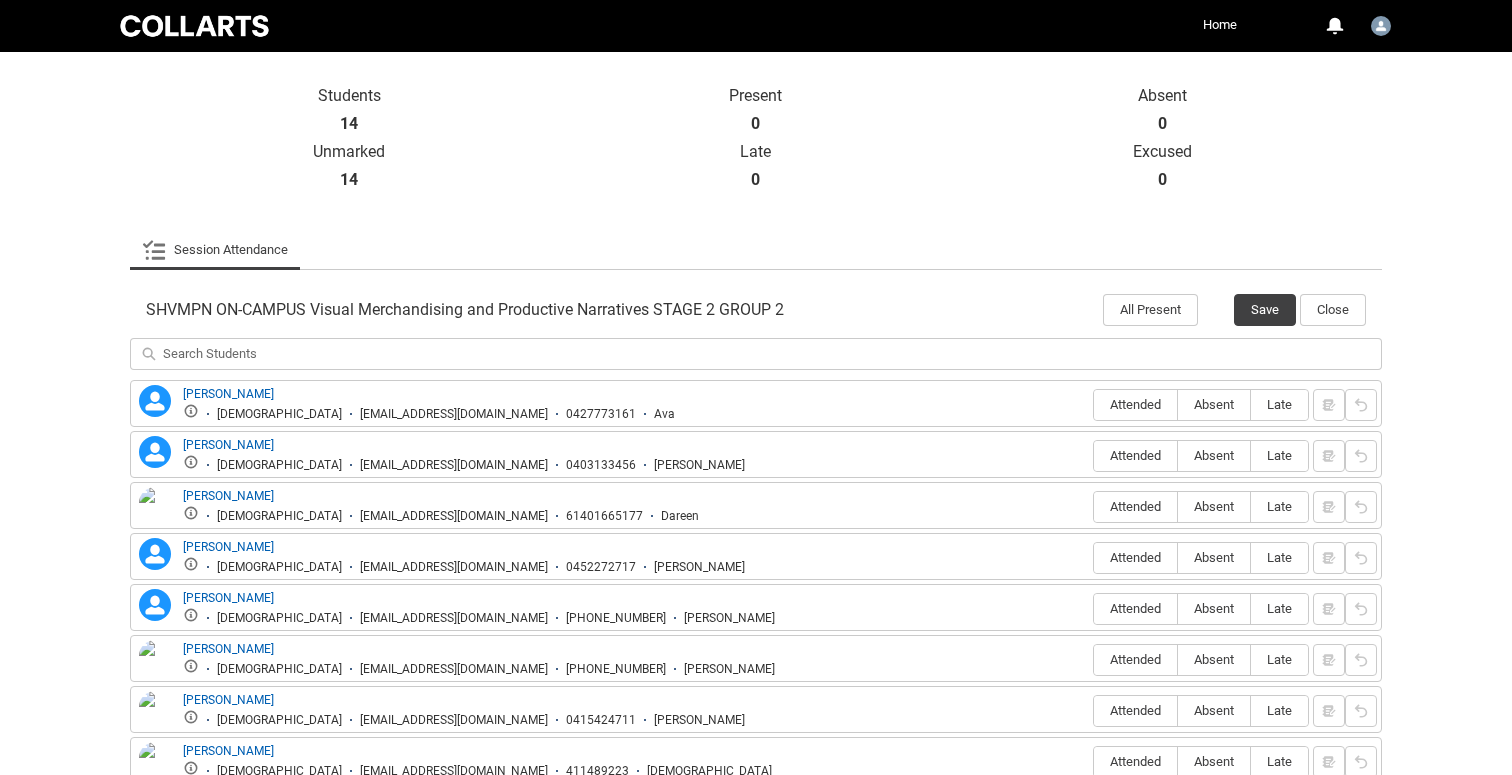 scroll, scrollTop: 453, scrollLeft: 0, axis: vertical 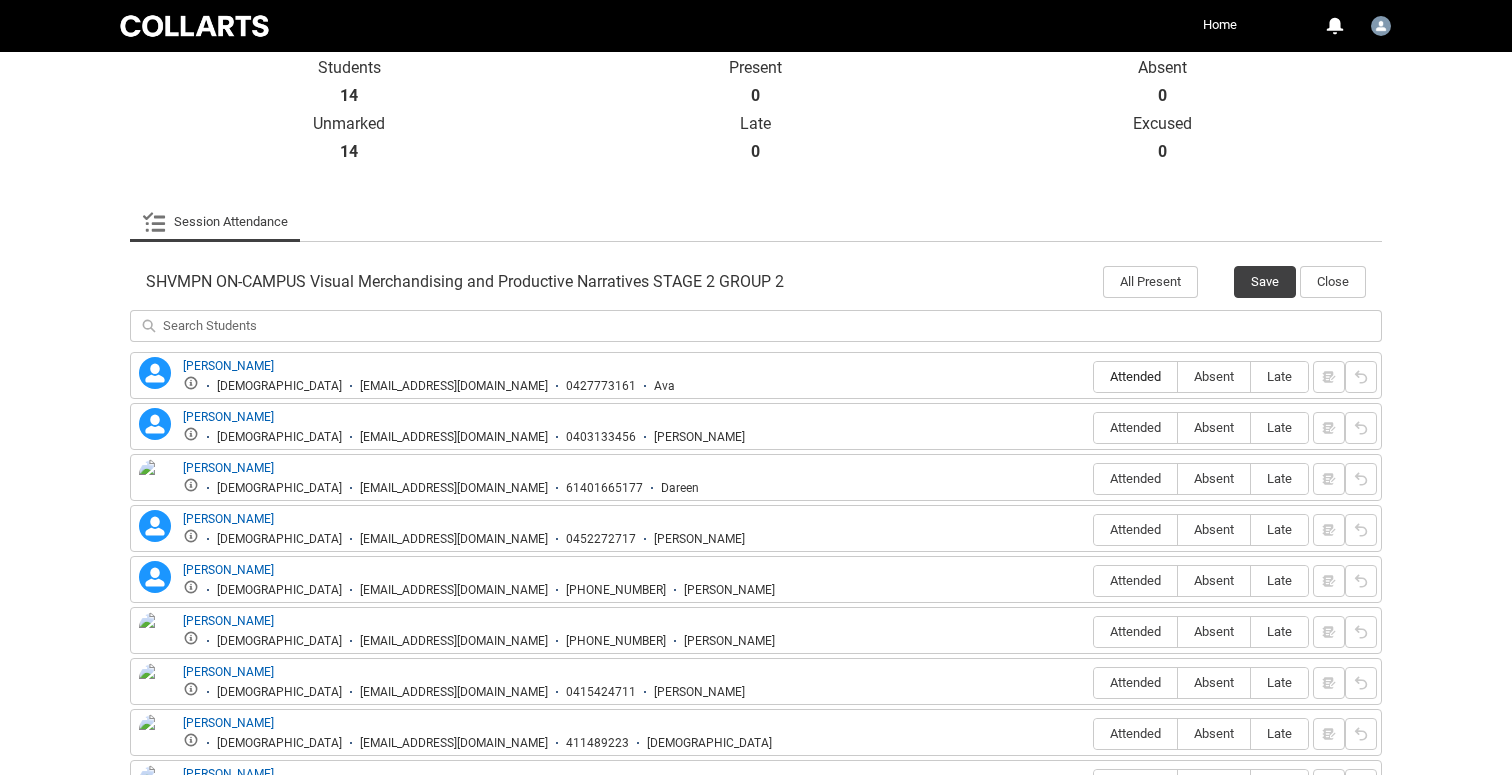 click on "Attended" at bounding box center (1135, 376) 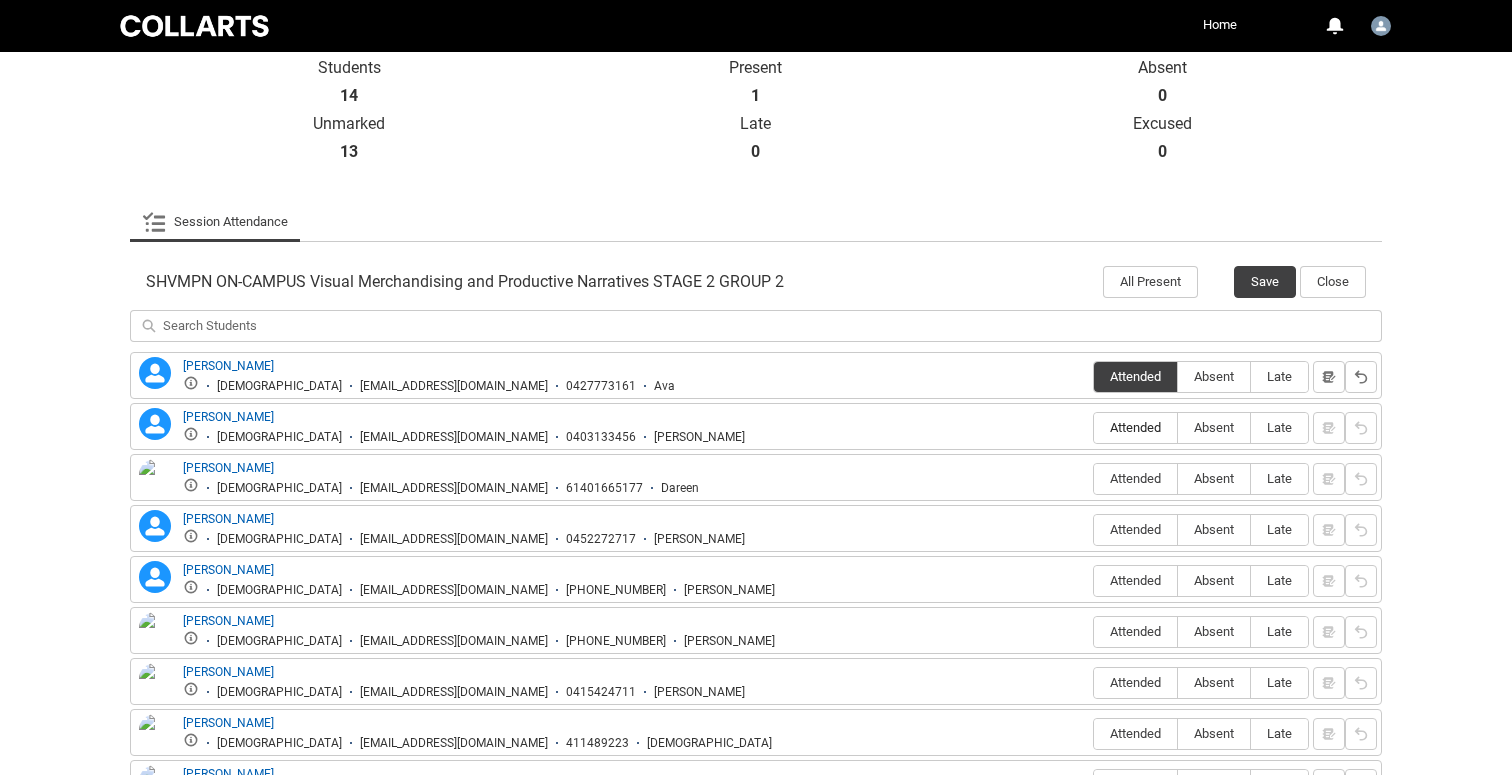 click on "Attended" at bounding box center (1135, 427) 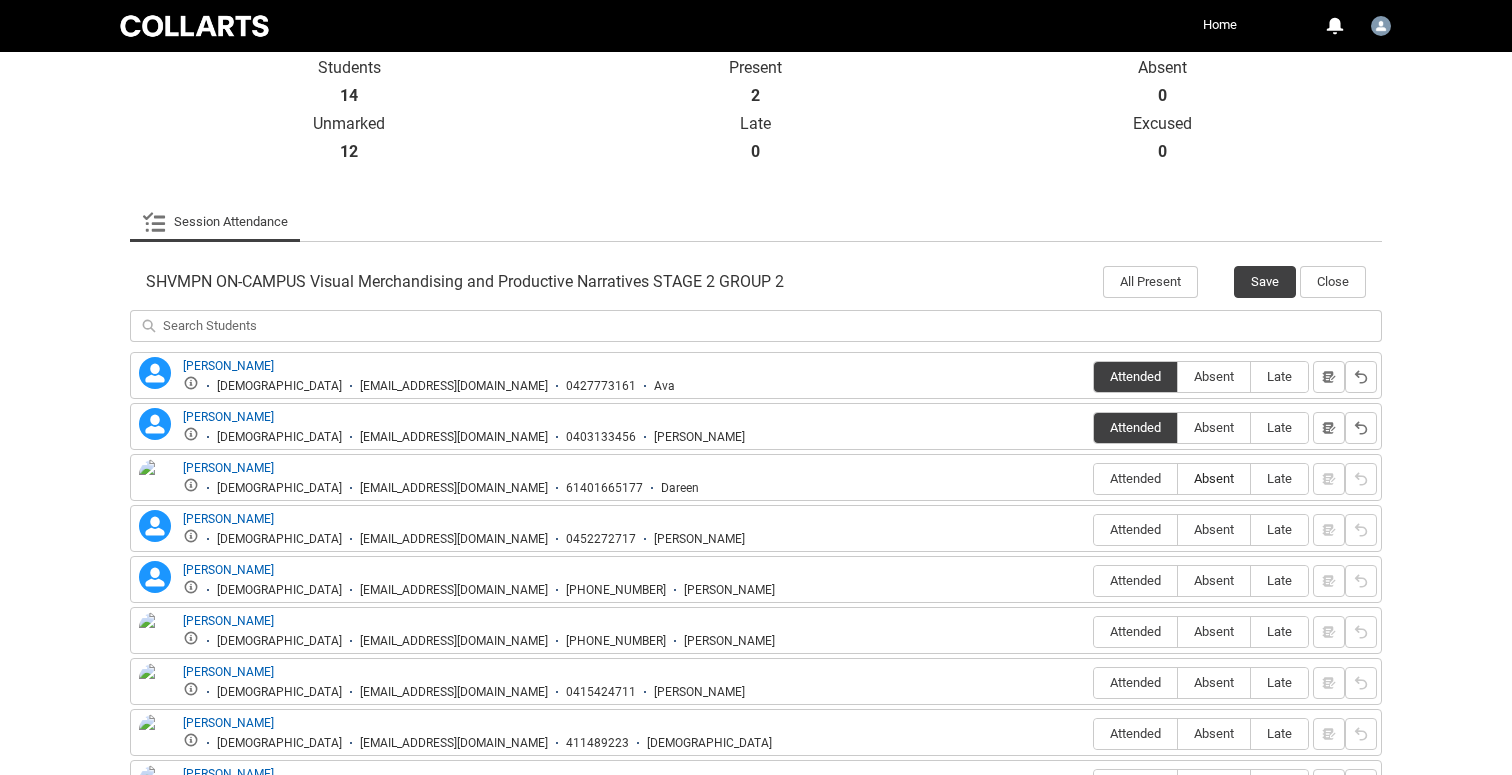 click on "Absent" at bounding box center [1214, 478] 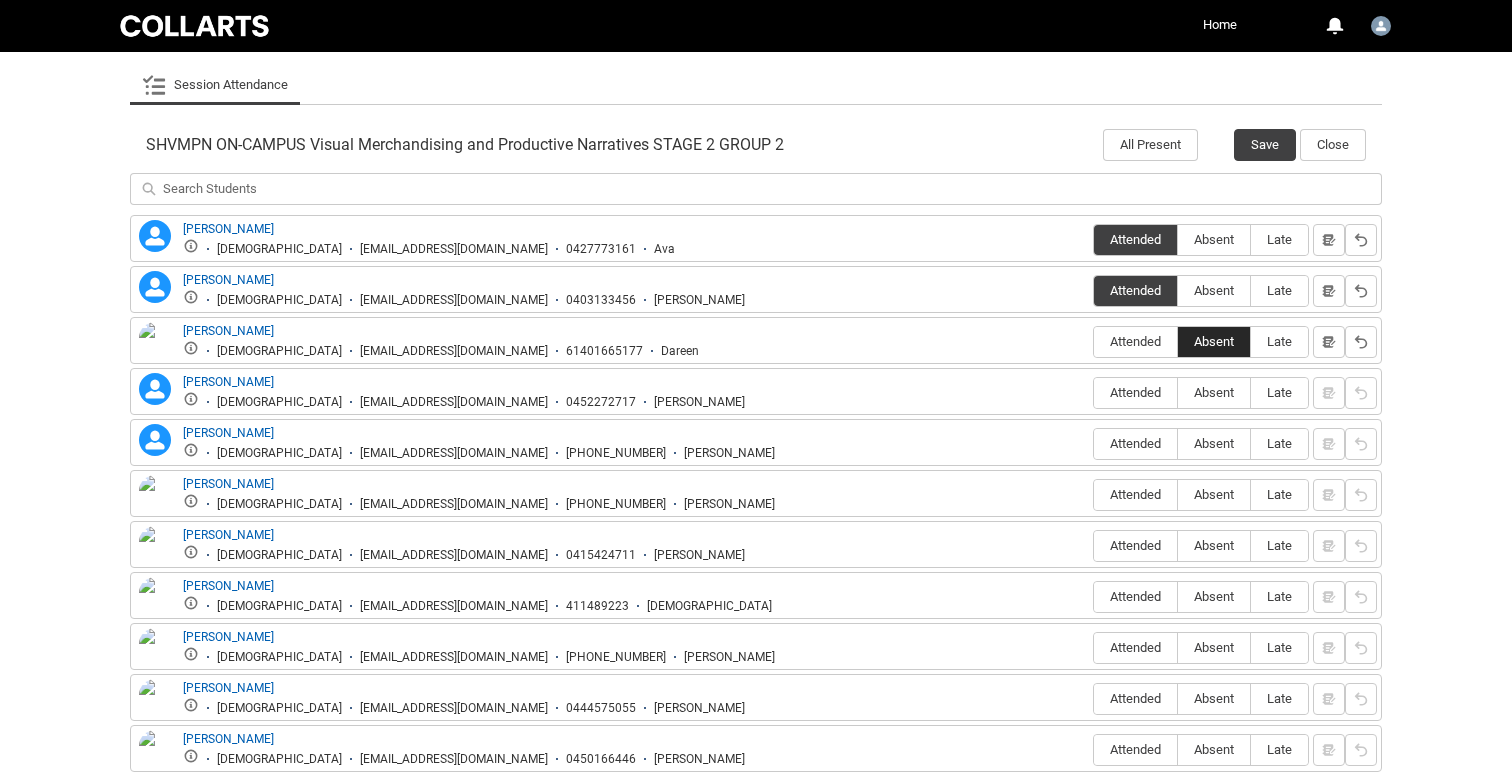 scroll, scrollTop: 602, scrollLeft: 0, axis: vertical 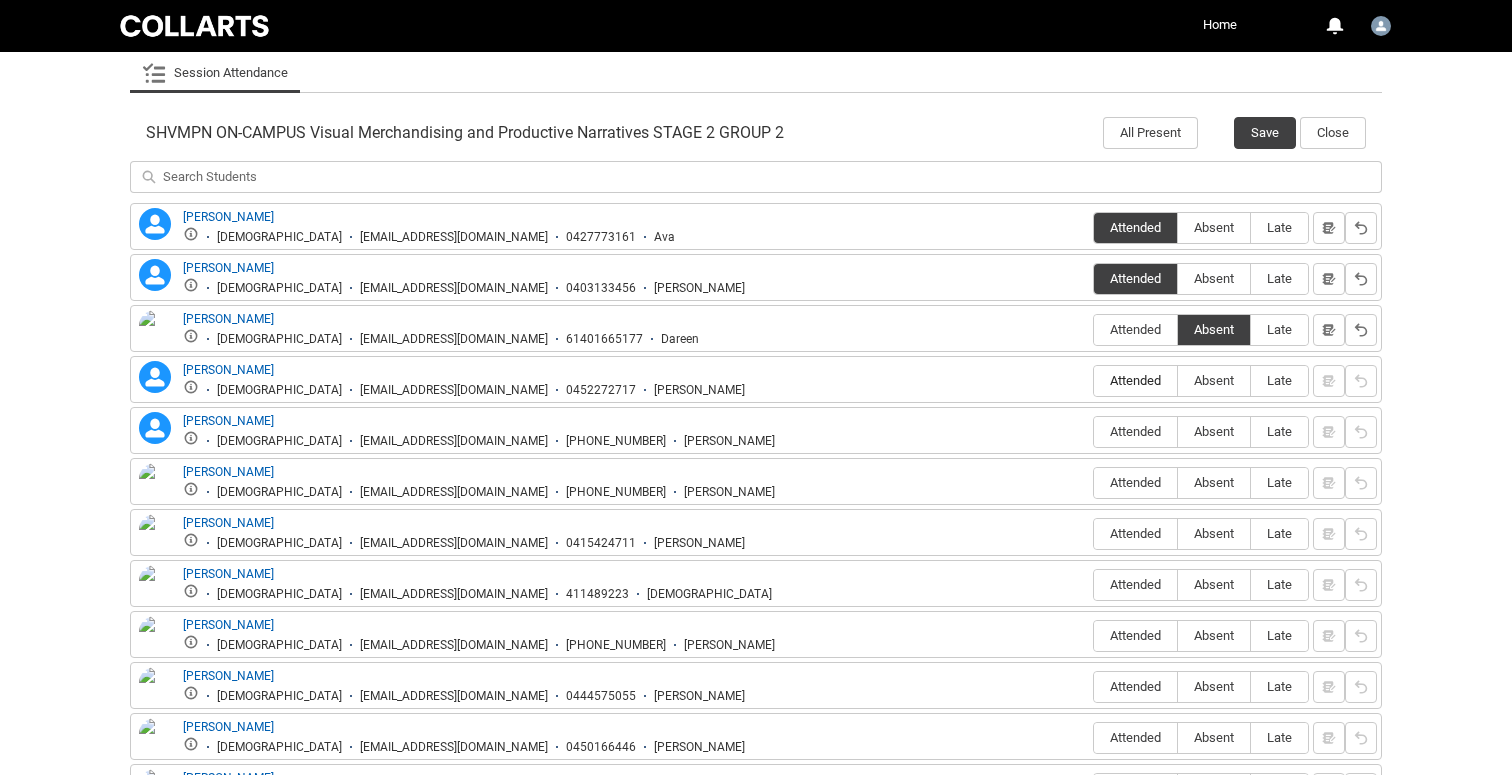 click on "Attended" at bounding box center [1135, 380] 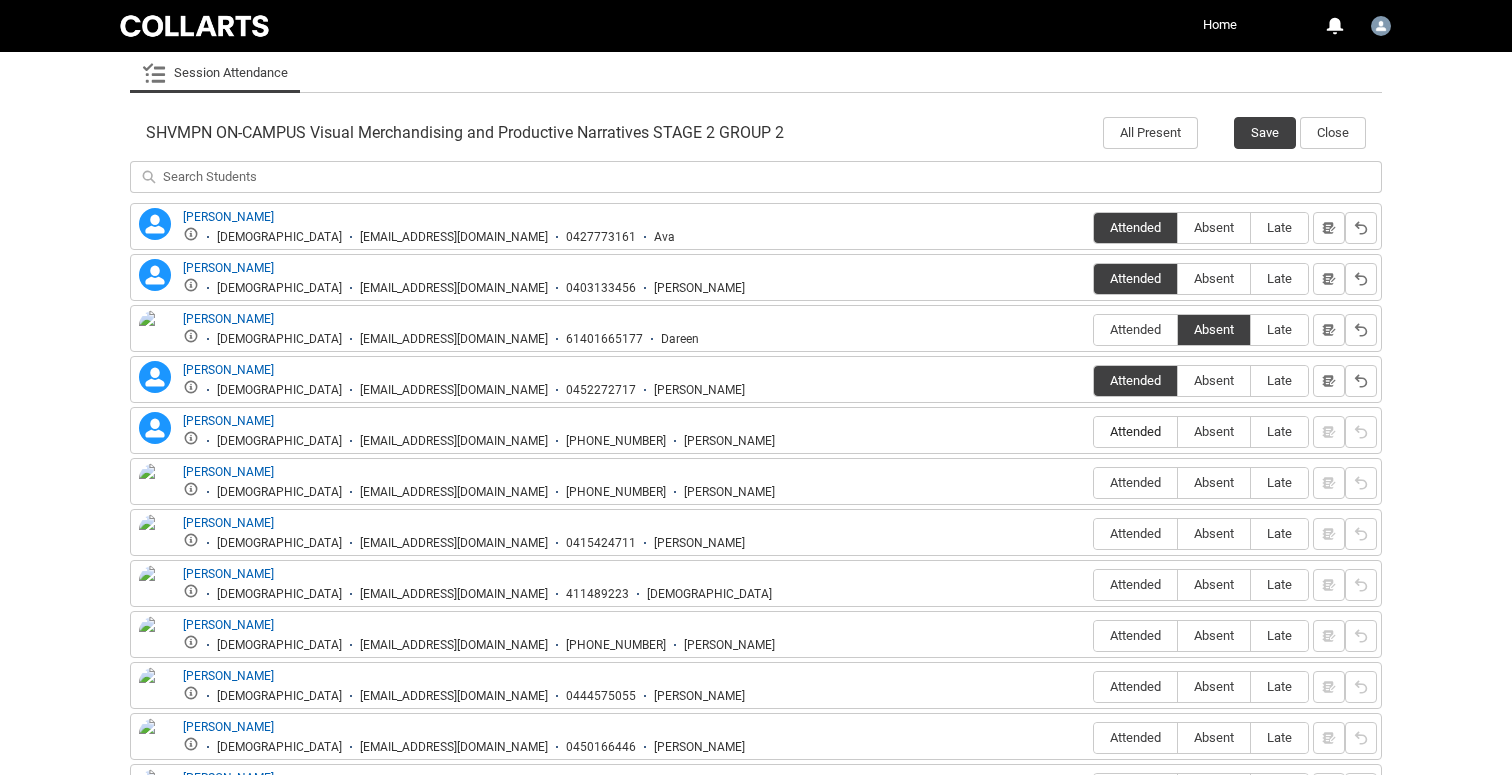 click on "Attended" at bounding box center [1135, 431] 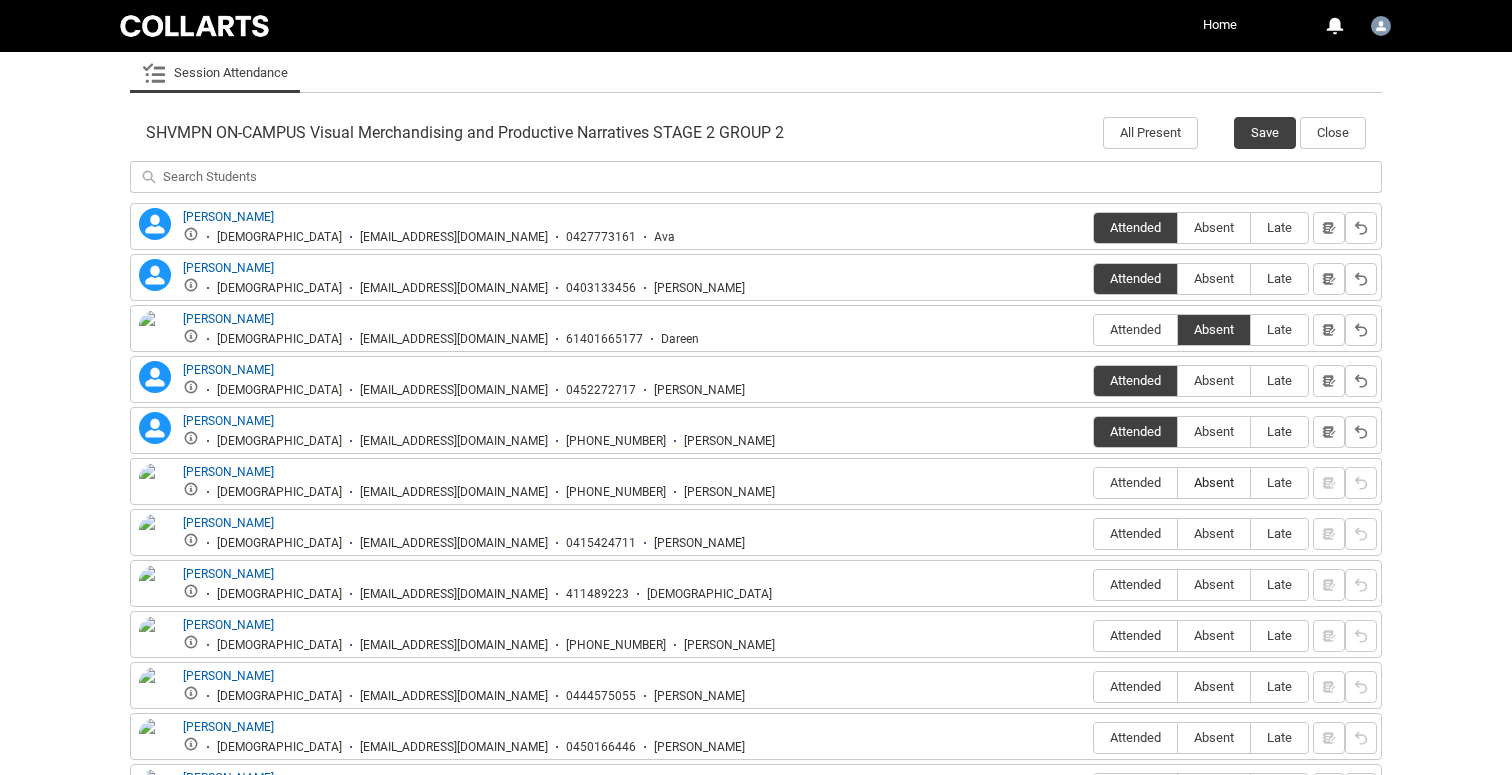 click on "Absent" at bounding box center [1214, 482] 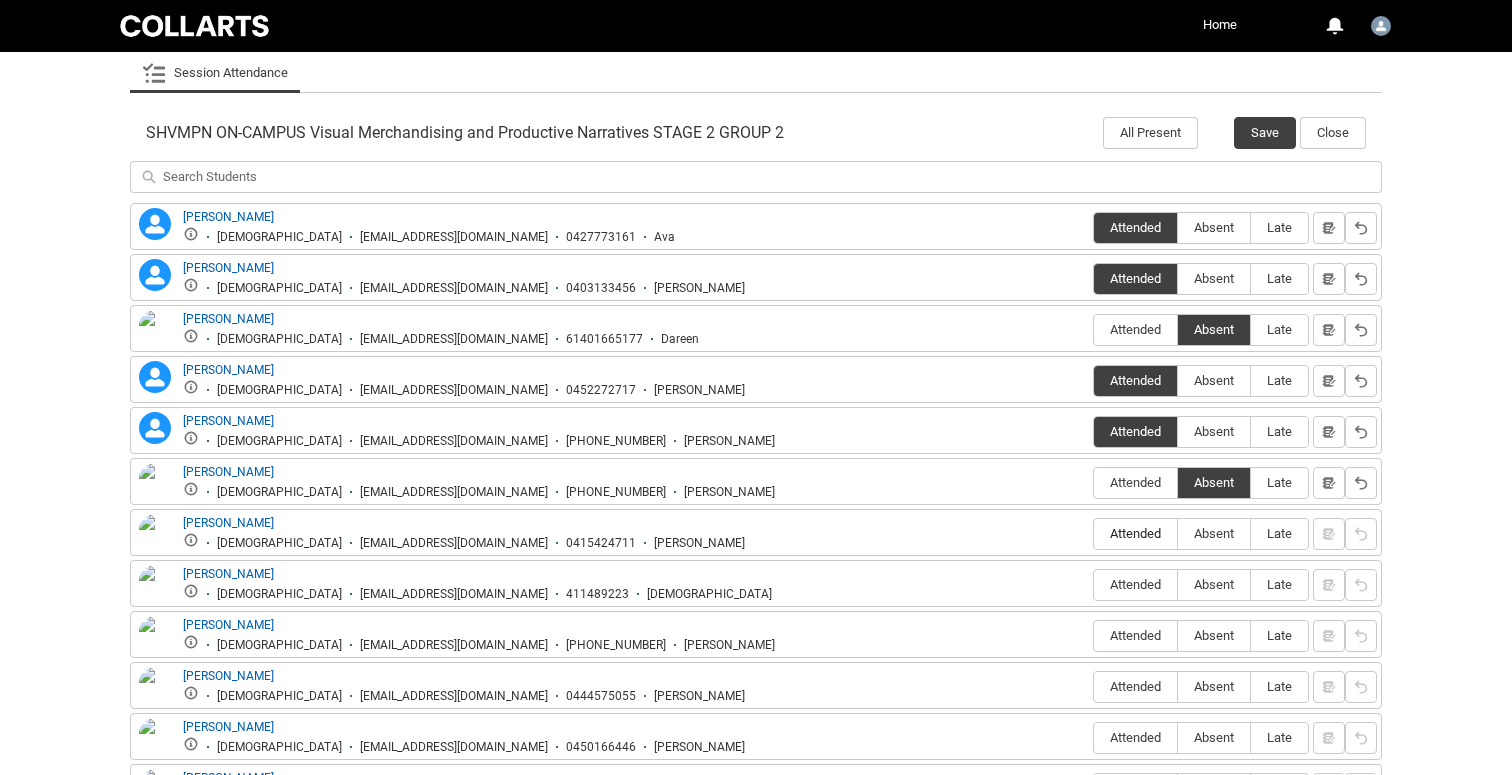 click on "Attended" at bounding box center (1135, 533) 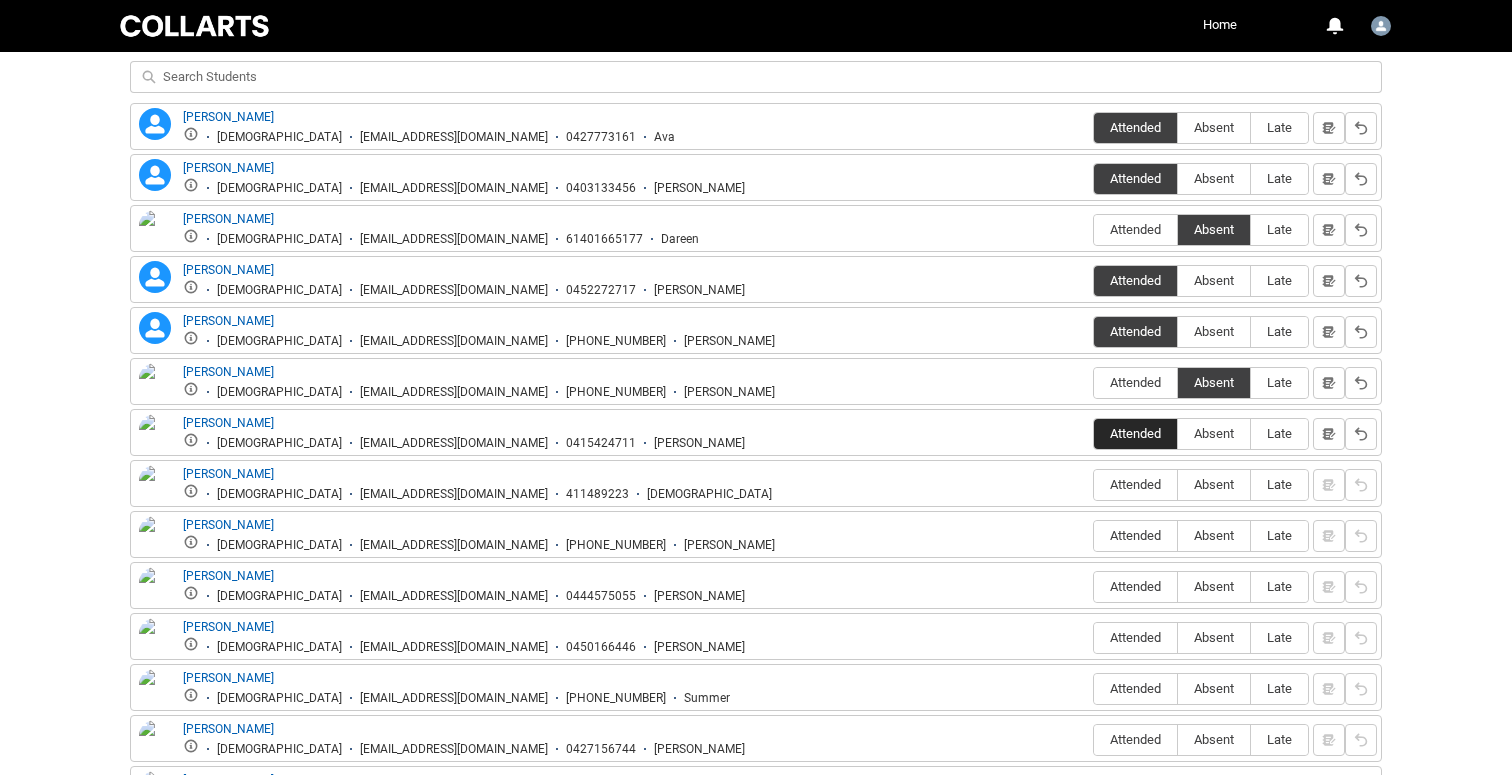 scroll, scrollTop: 704, scrollLeft: 0, axis: vertical 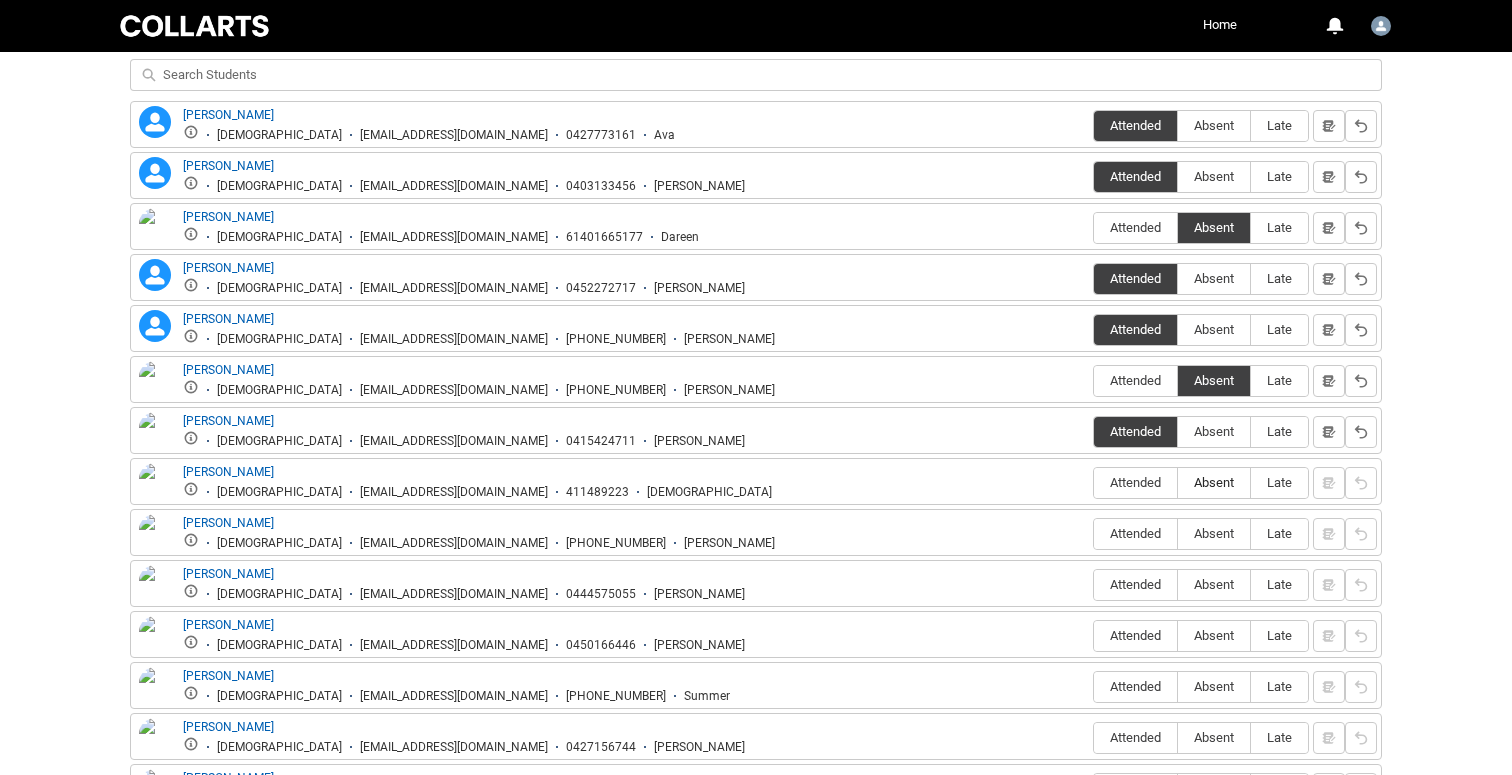 click on "Absent" at bounding box center [1214, 482] 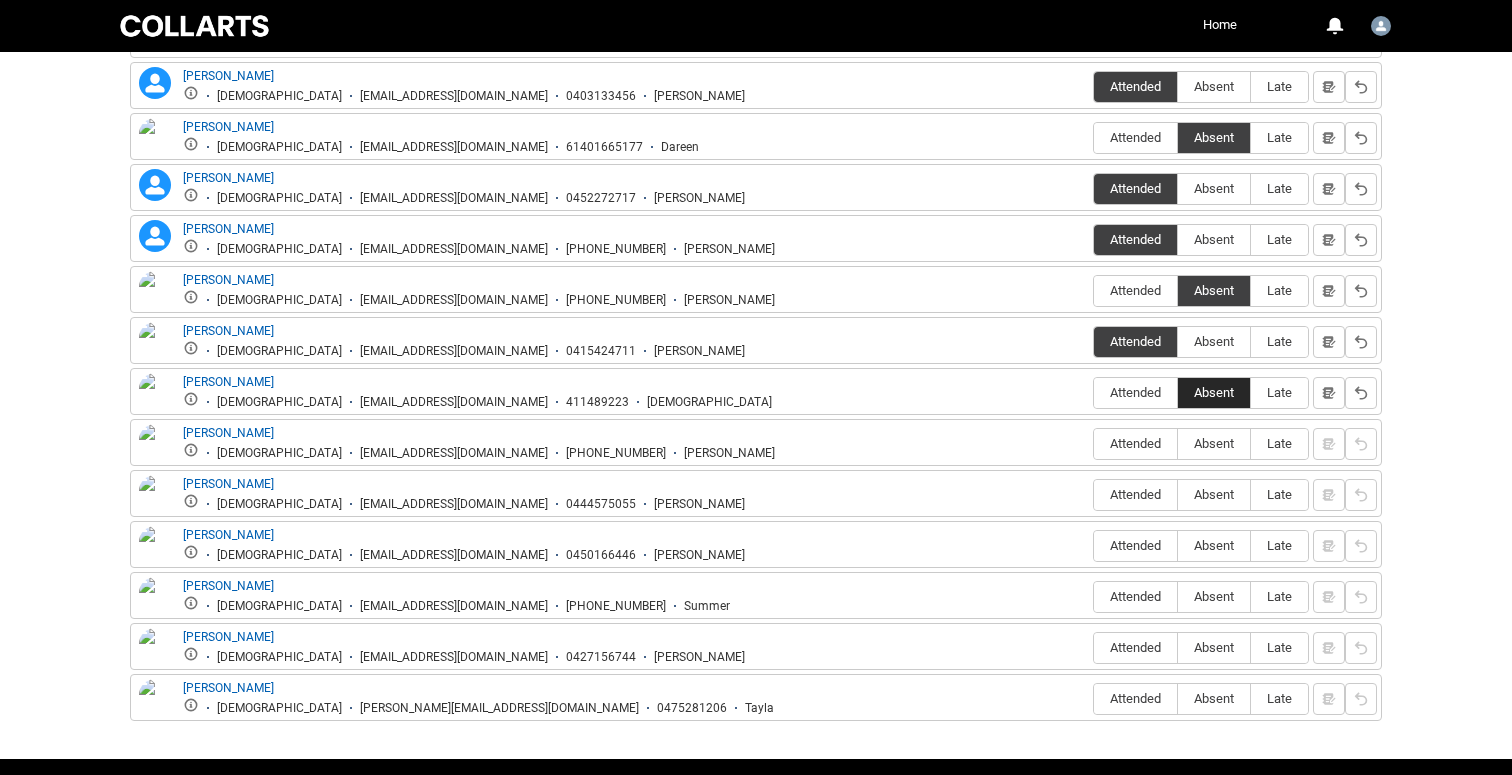 scroll, scrollTop: 803, scrollLeft: 0, axis: vertical 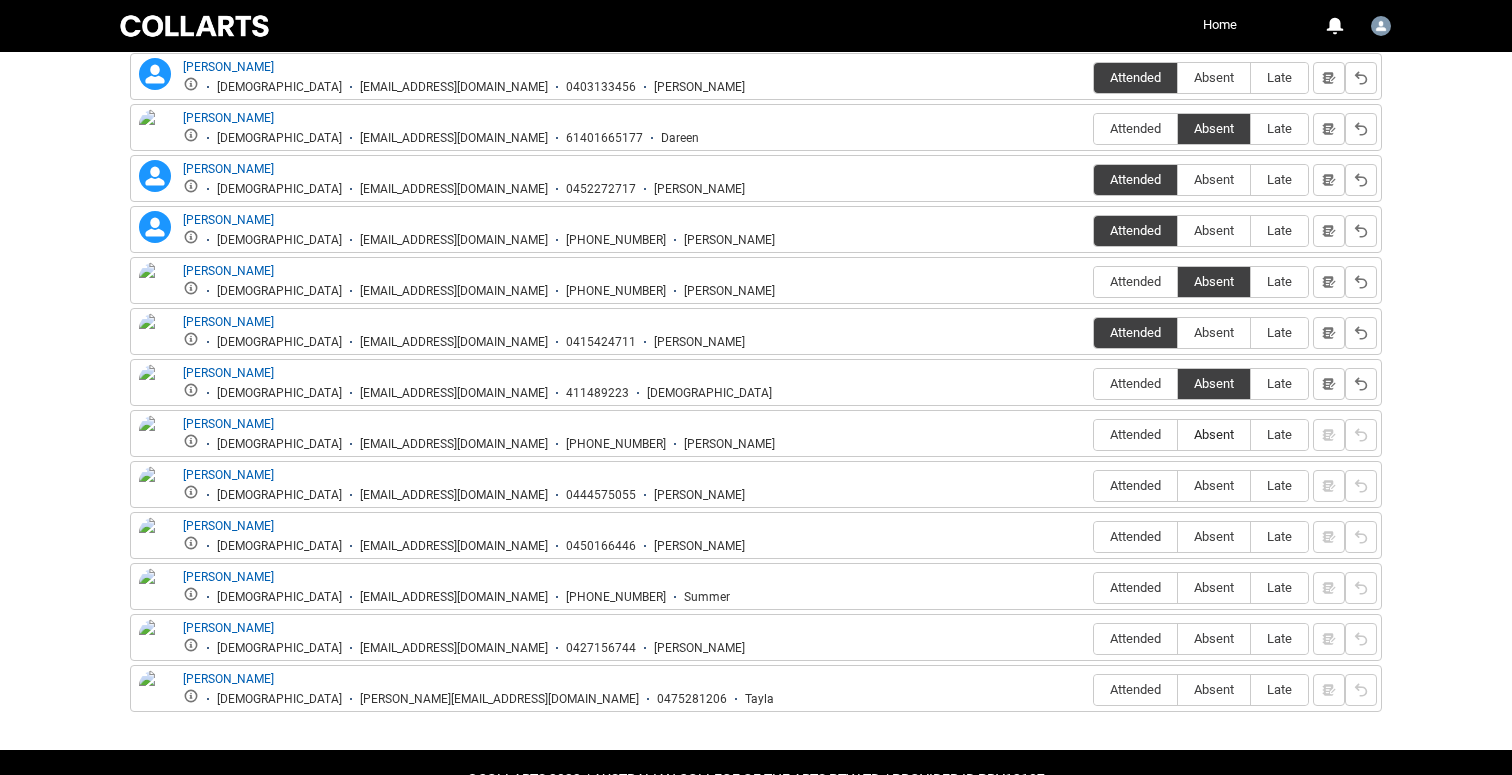 click on "Absent" at bounding box center [1214, 434] 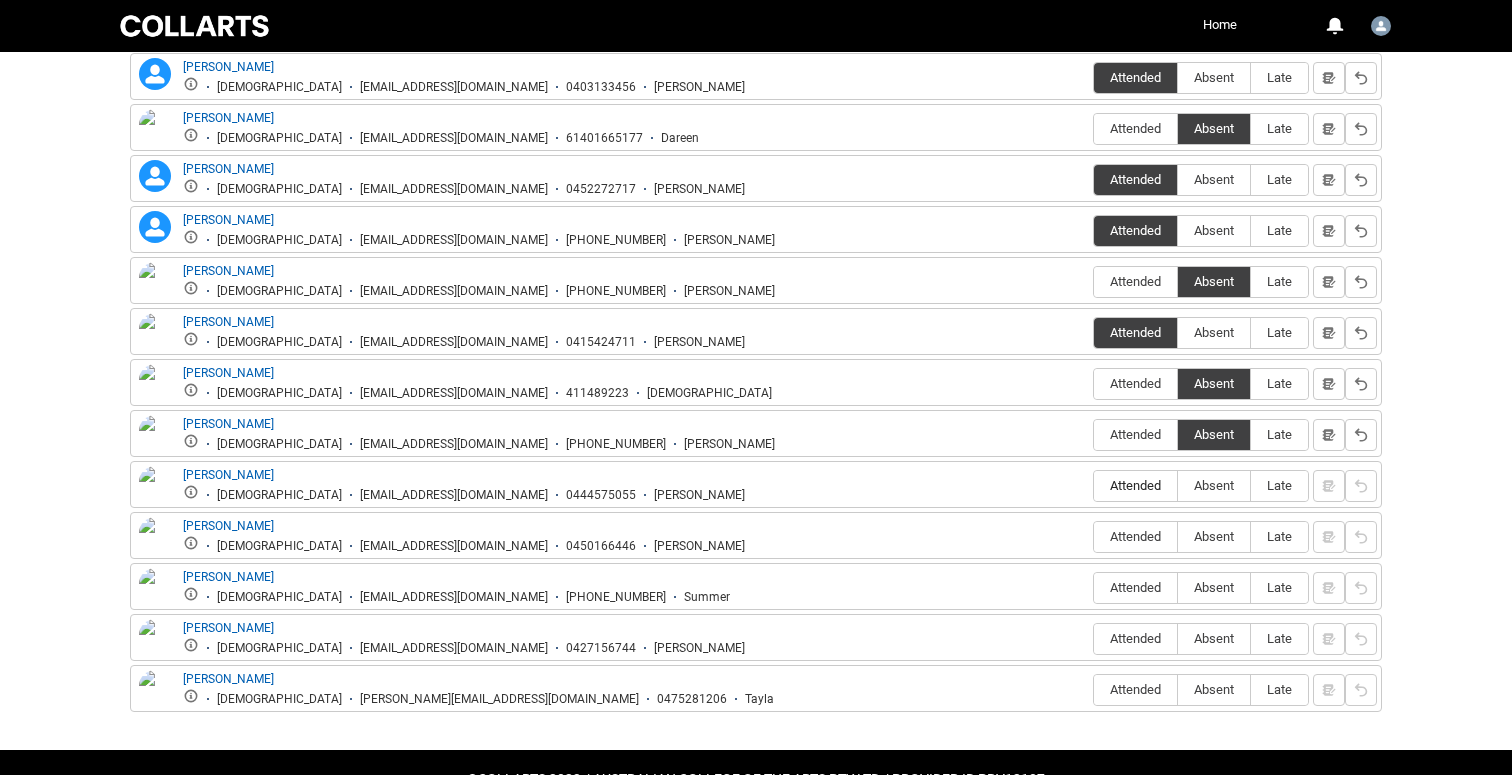 click on "Attended" at bounding box center (1135, 485) 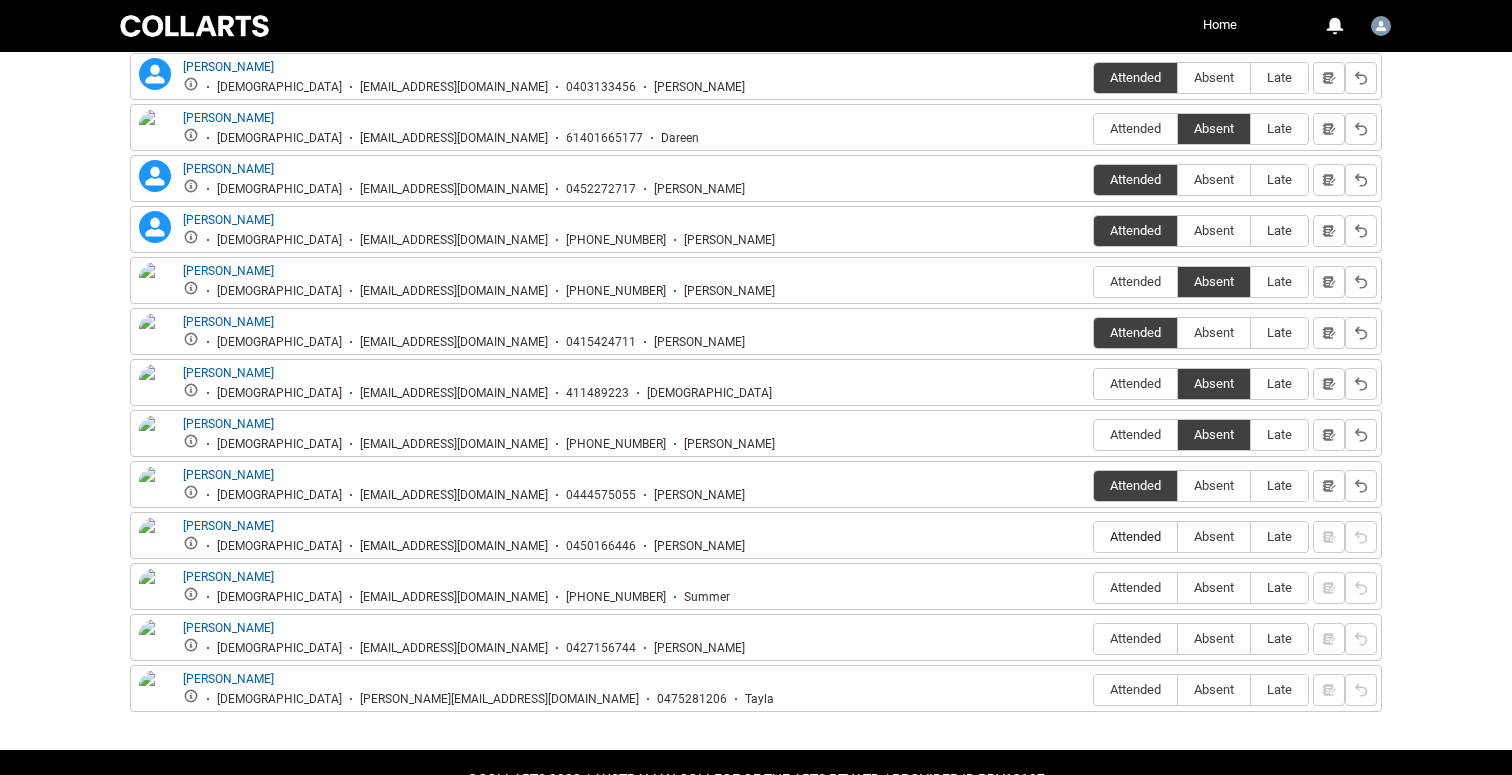 click on "Attended" at bounding box center (1135, 537) 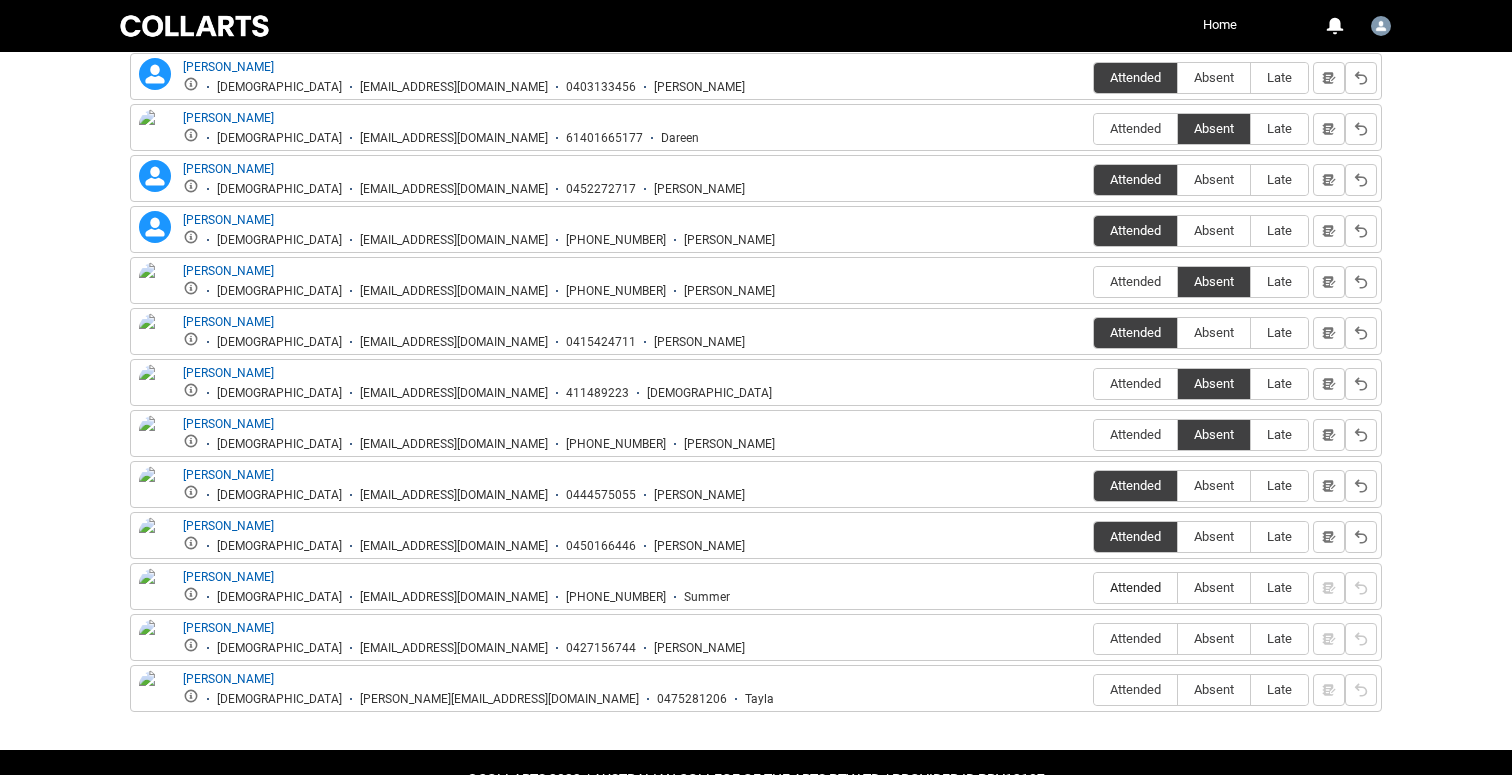 click on "Attended" at bounding box center (1135, 587) 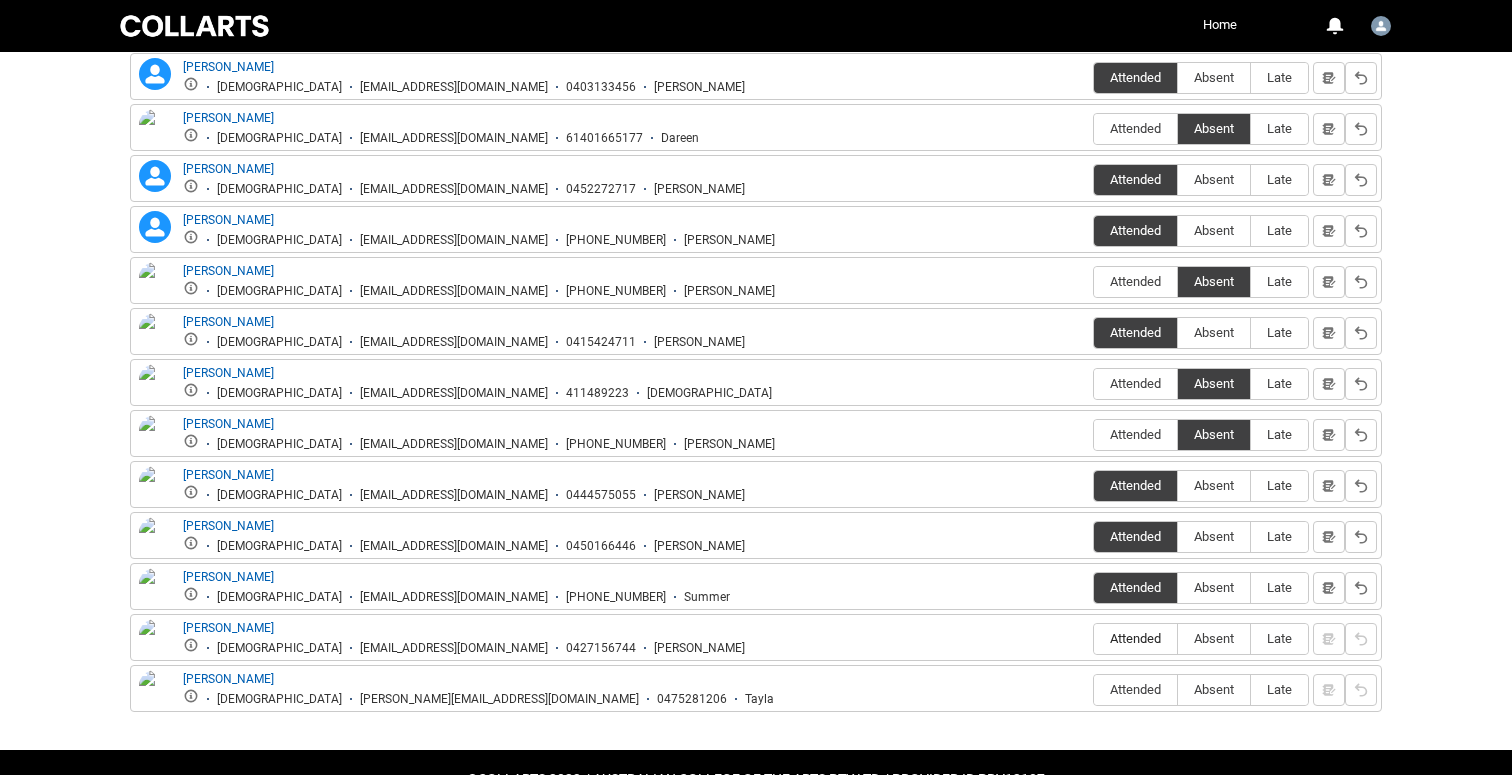 click on "Attended" at bounding box center [1135, 638] 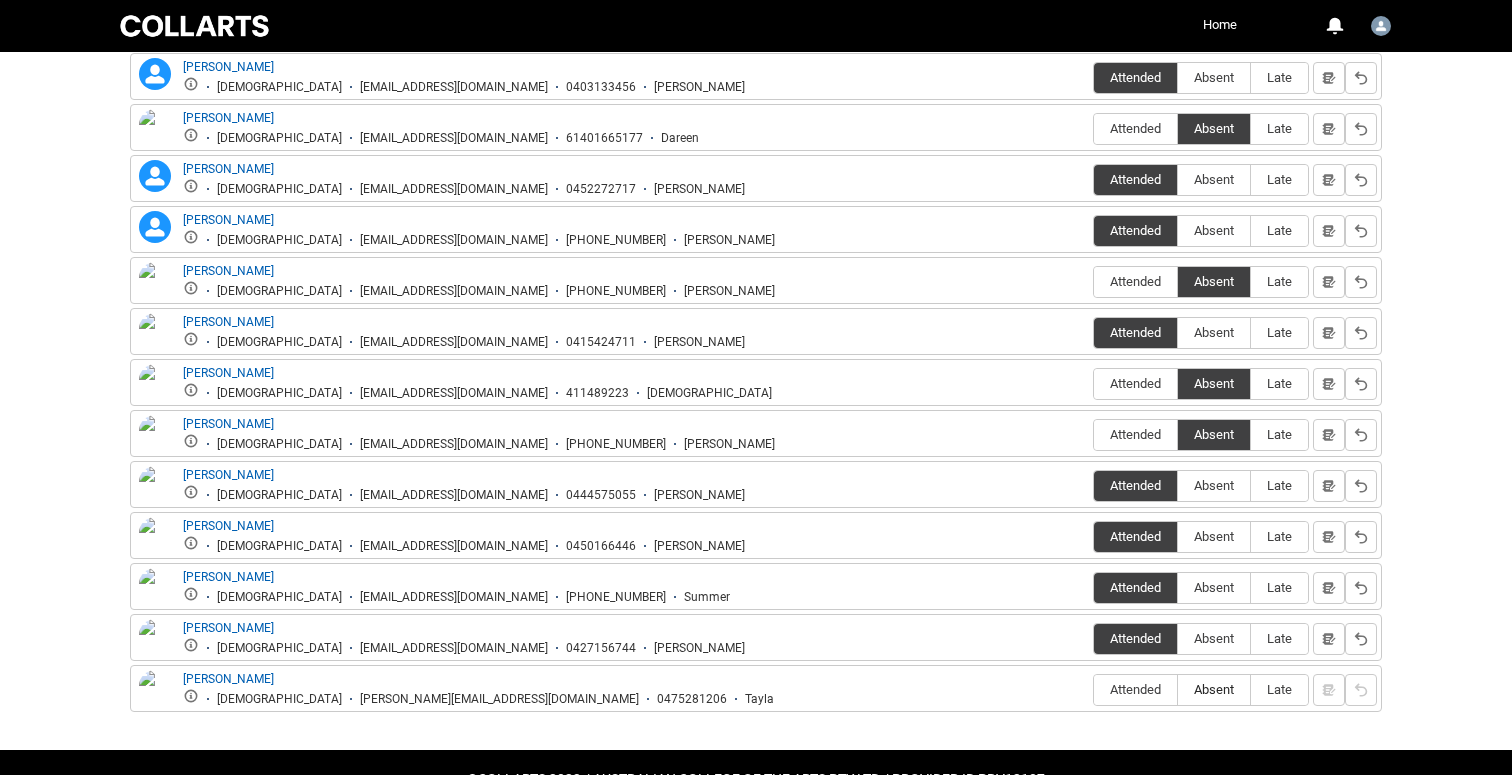click on "Absent" at bounding box center (1214, 689) 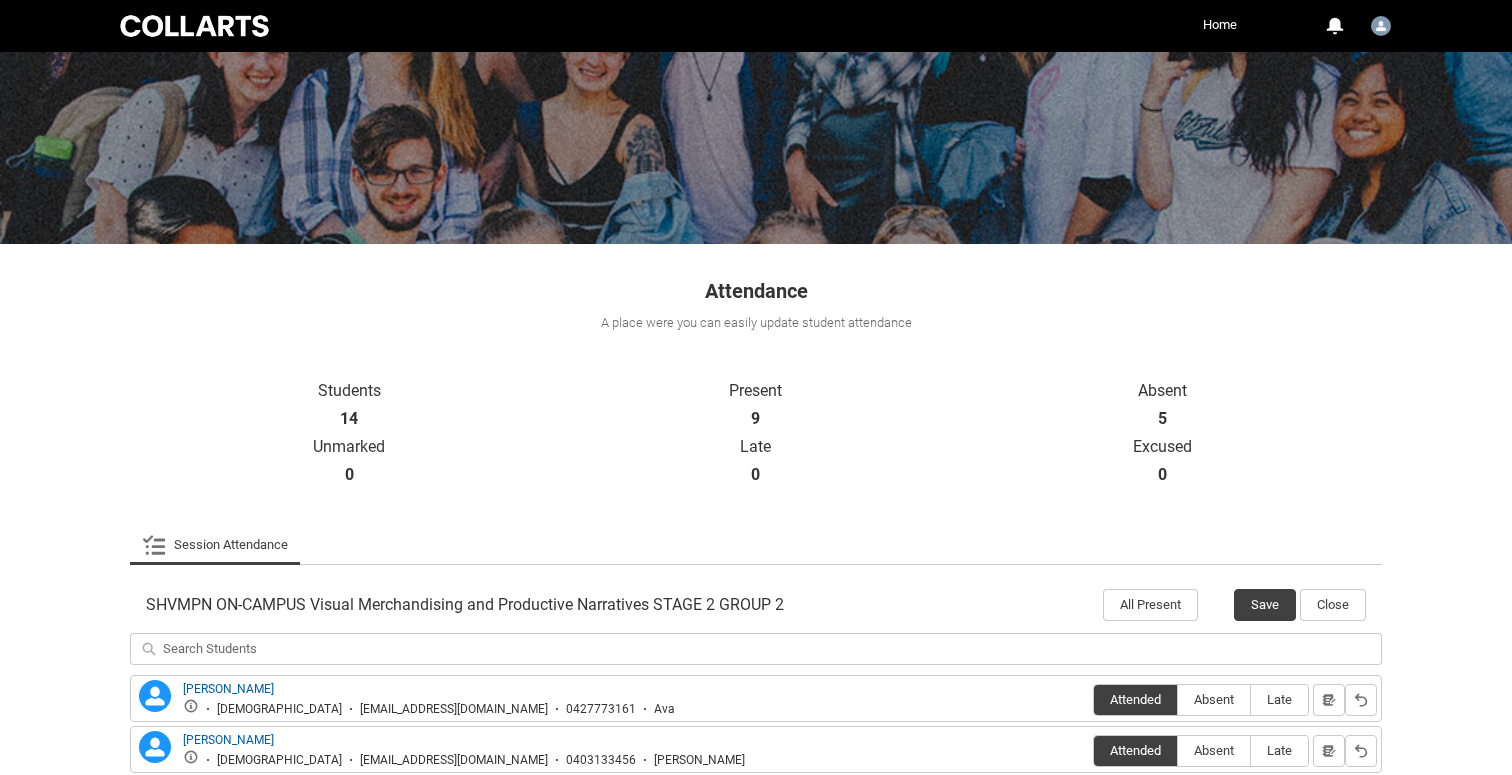scroll, scrollTop: 136, scrollLeft: 0, axis: vertical 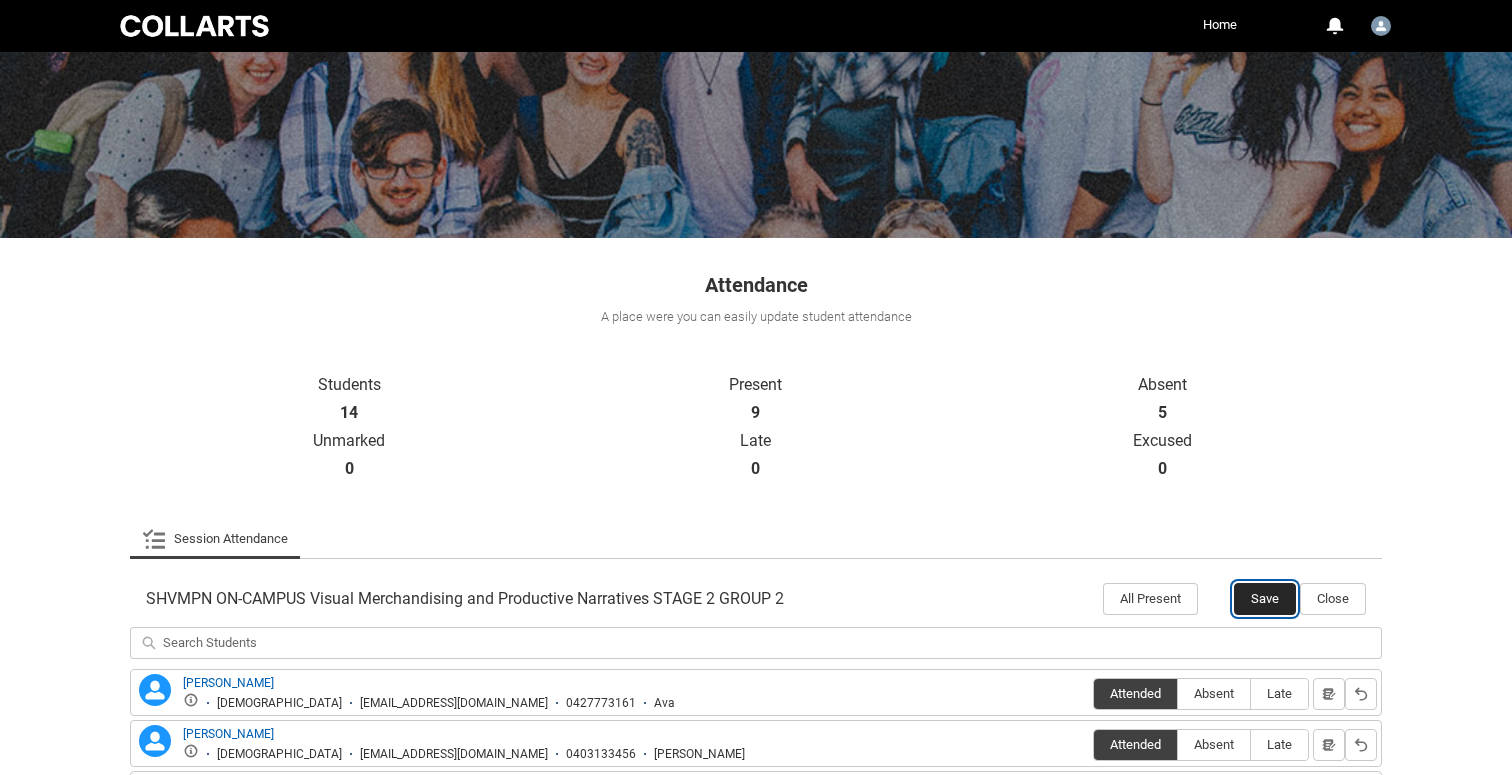 click on "Save" at bounding box center [1265, 599] 